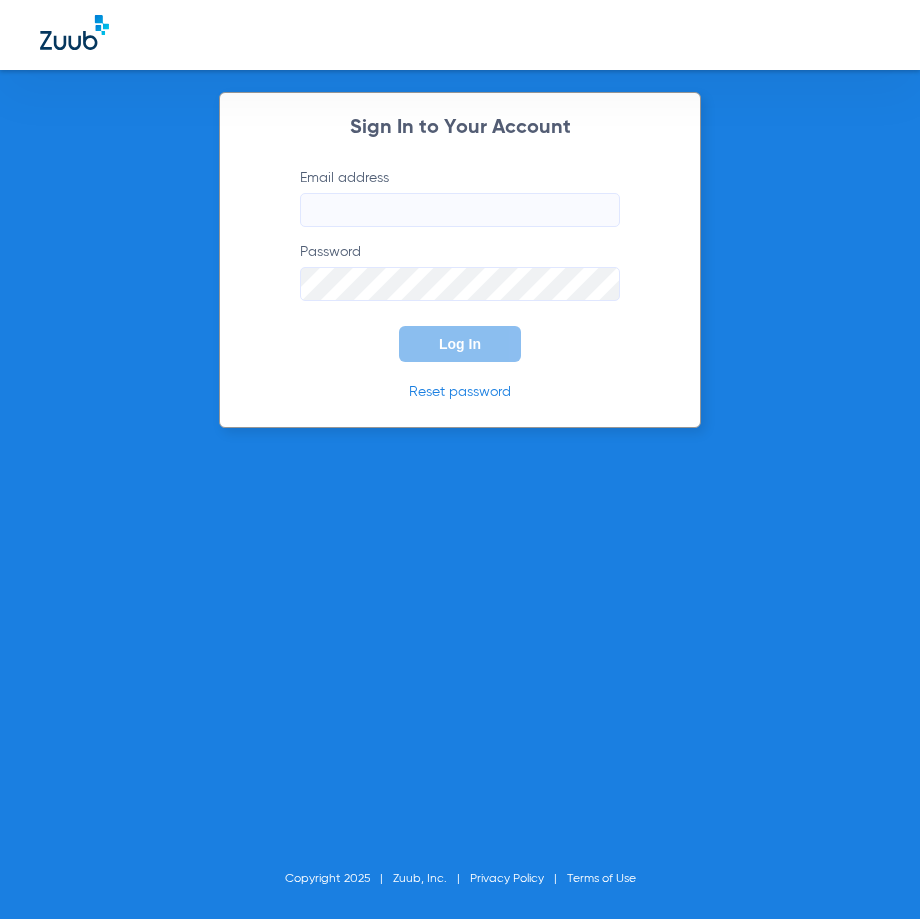 type on "[EMAIL]" 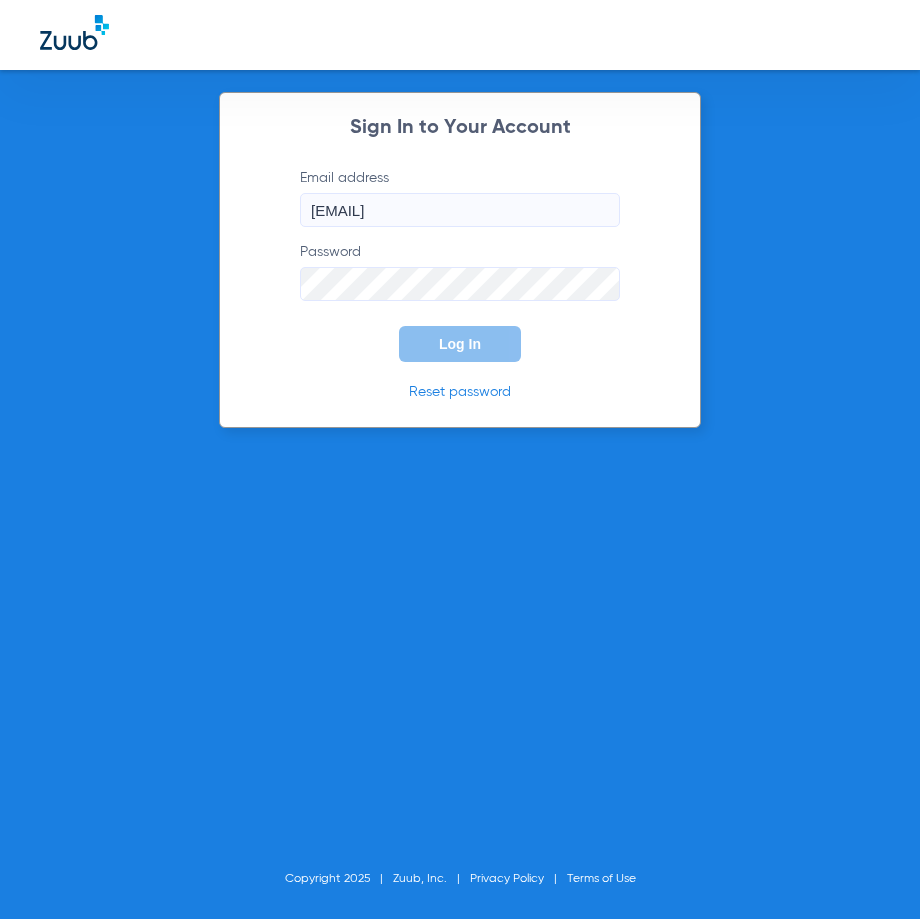scroll, scrollTop: 0, scrollLeft: 0, axis: both 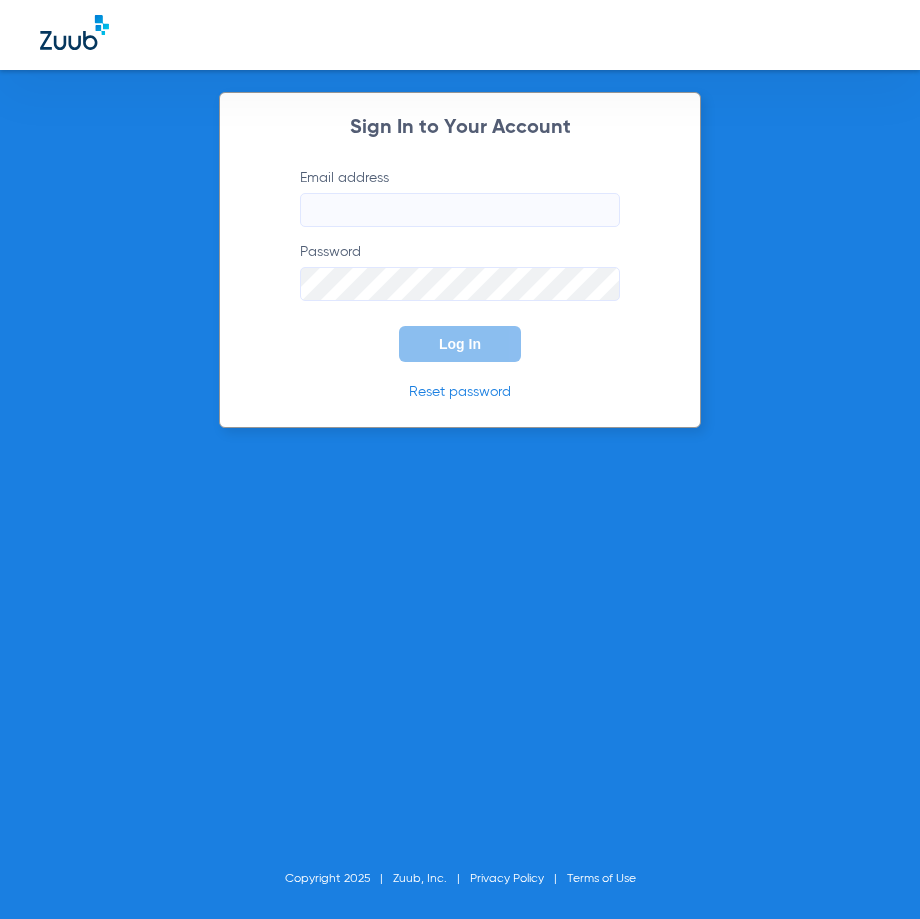 type on "[EMAIL]" 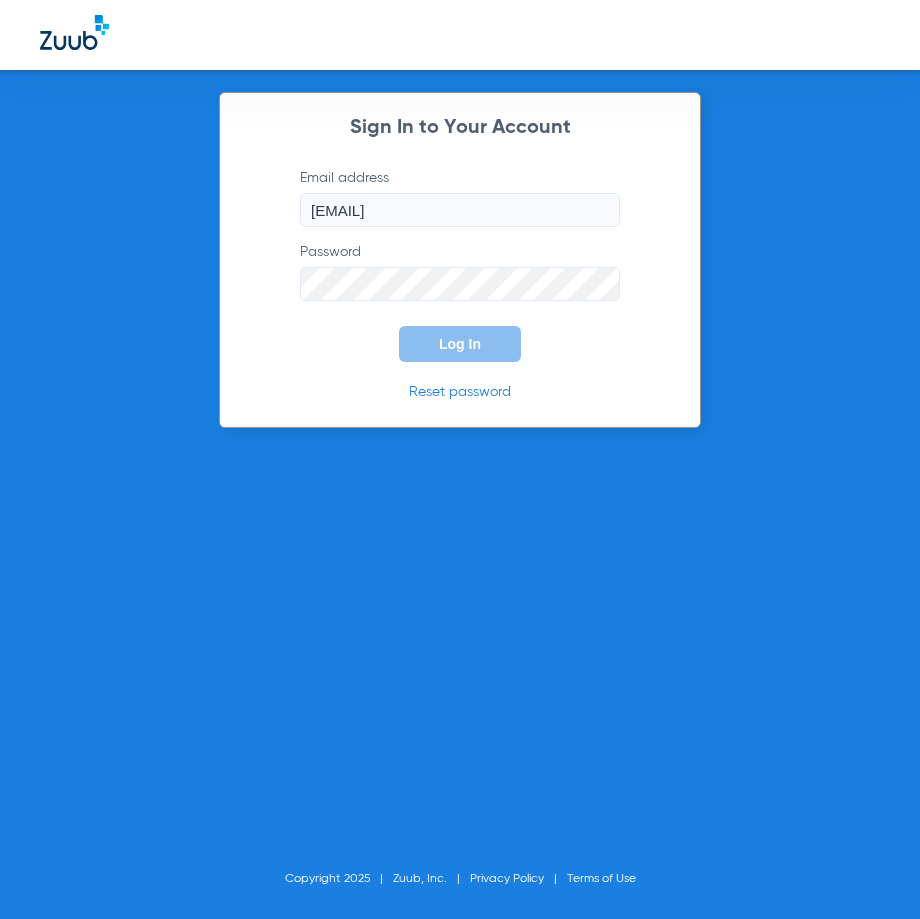 click on "Log In" 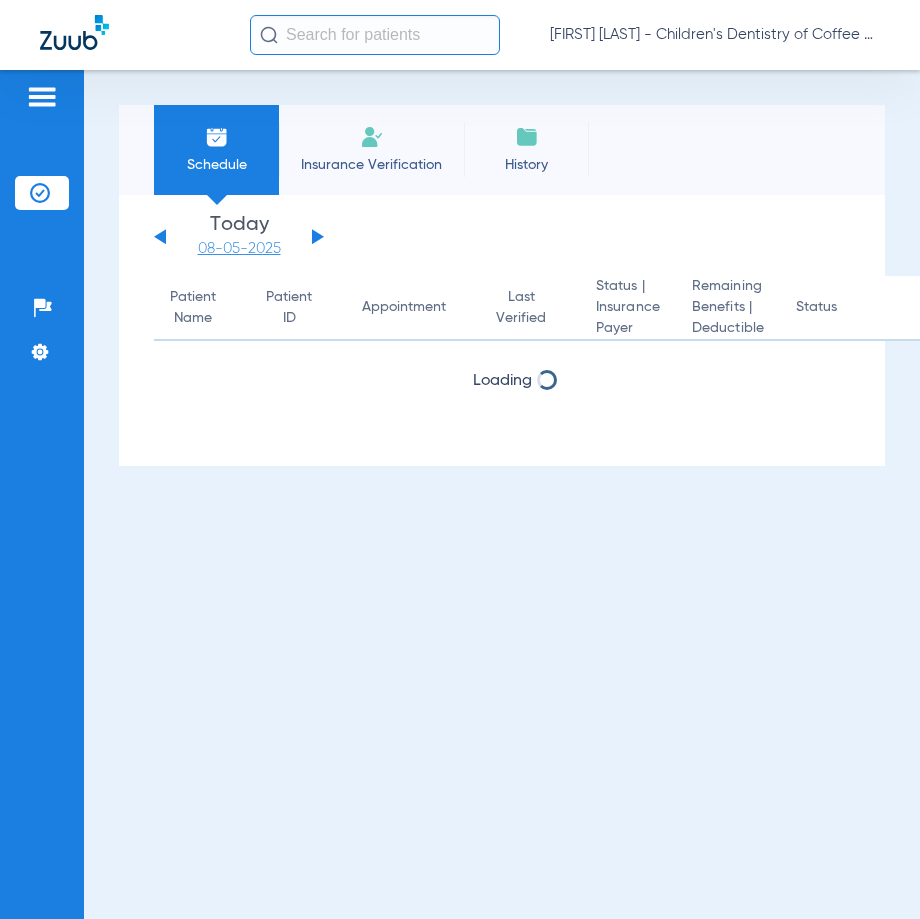 click on "08-05-2025" 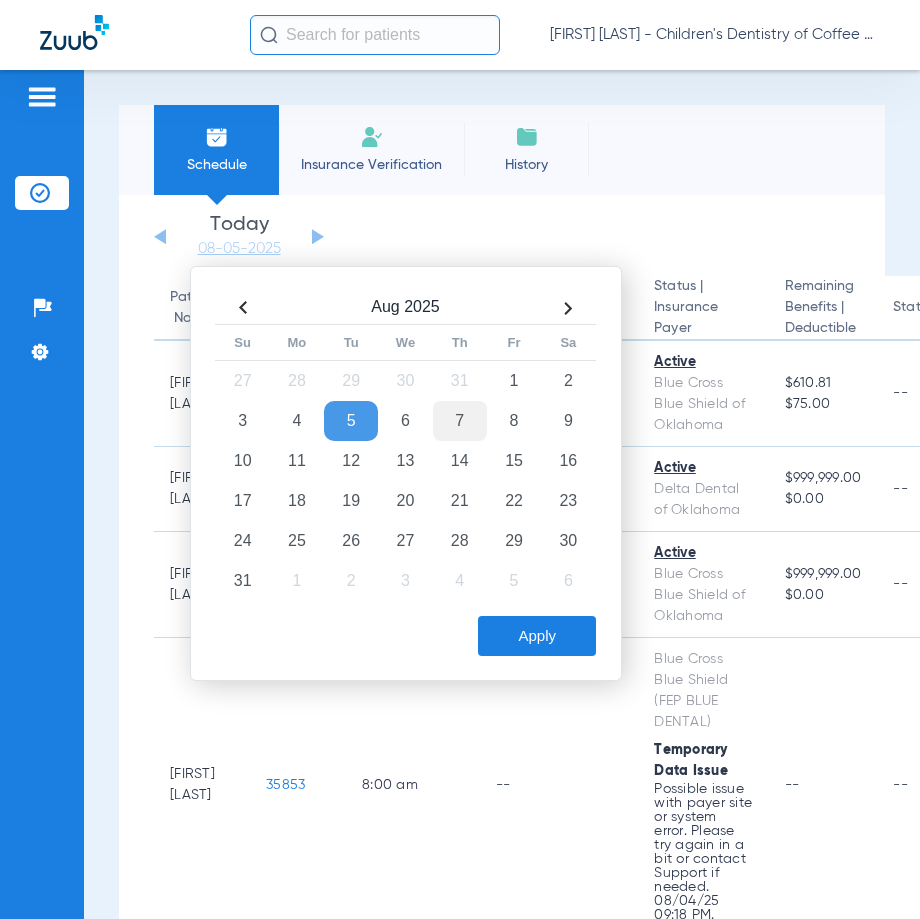 click on "7" 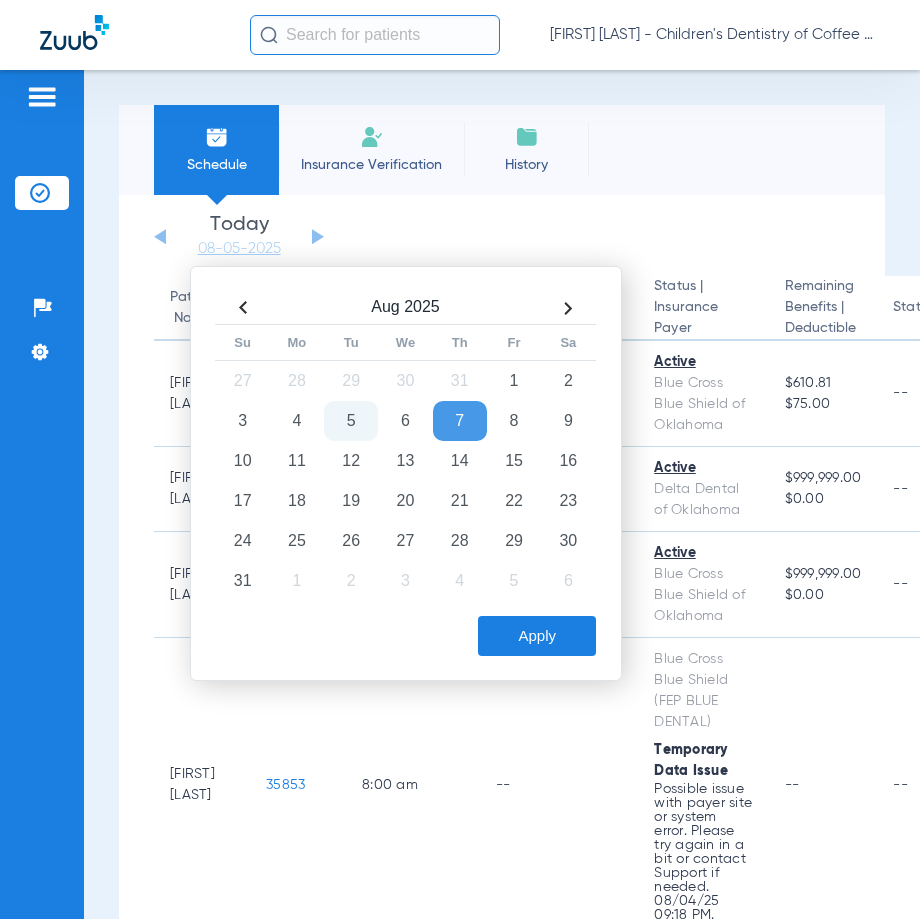 click on "Apply" 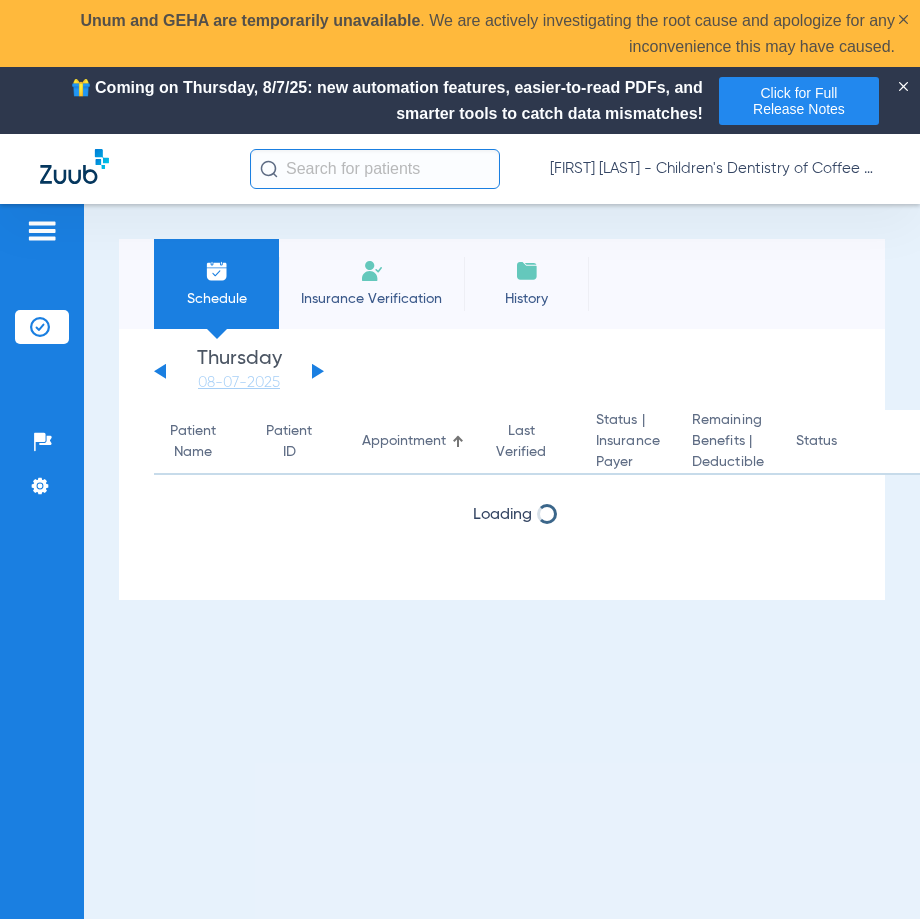 drag, startPoint x: 539, startPoint y: 640, endPoint x: 403, endPoint y: 614, distance: 138.463 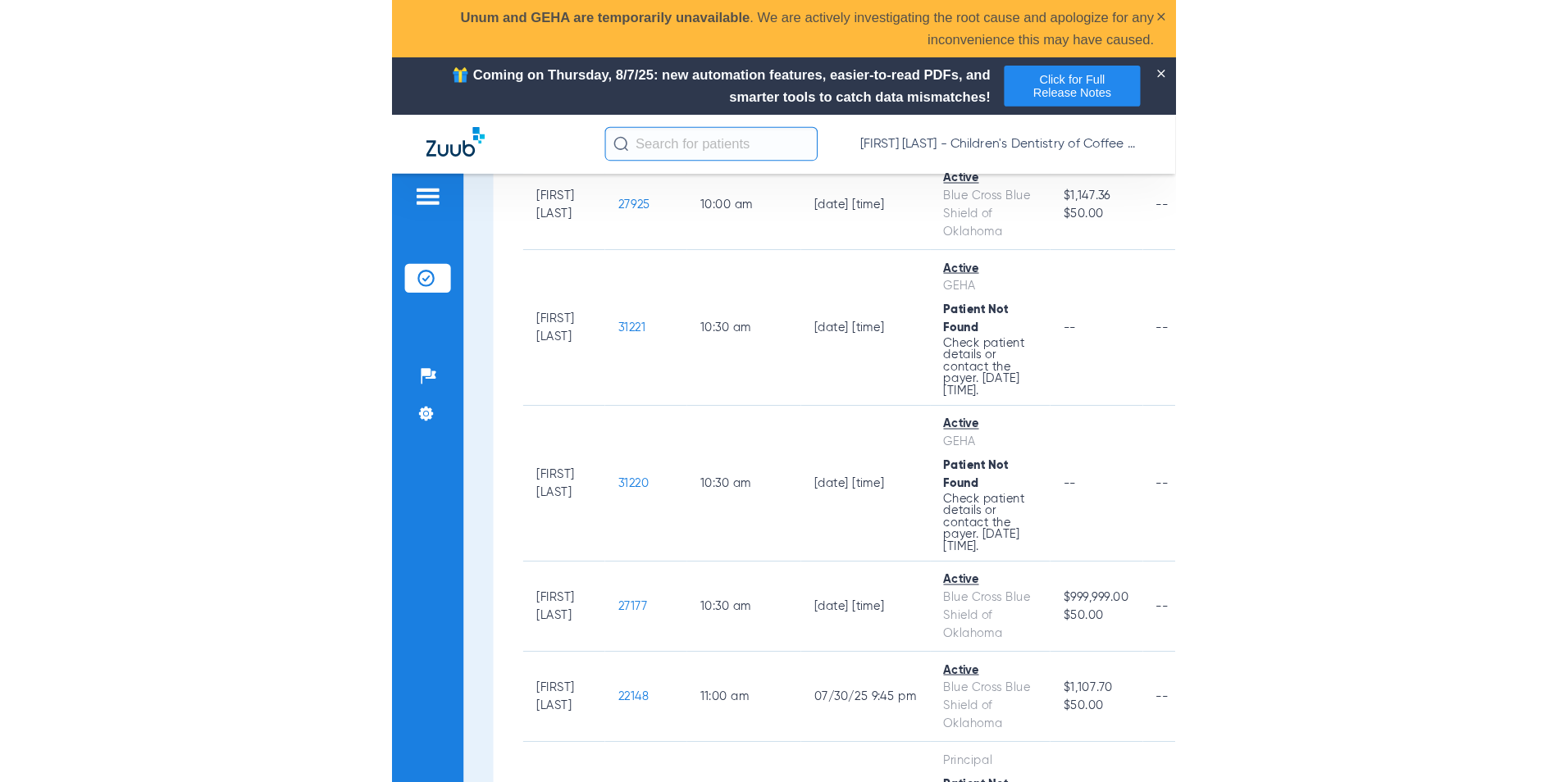 scroll, scrollTop: 984, scrollLeft: 0, axis: vertical 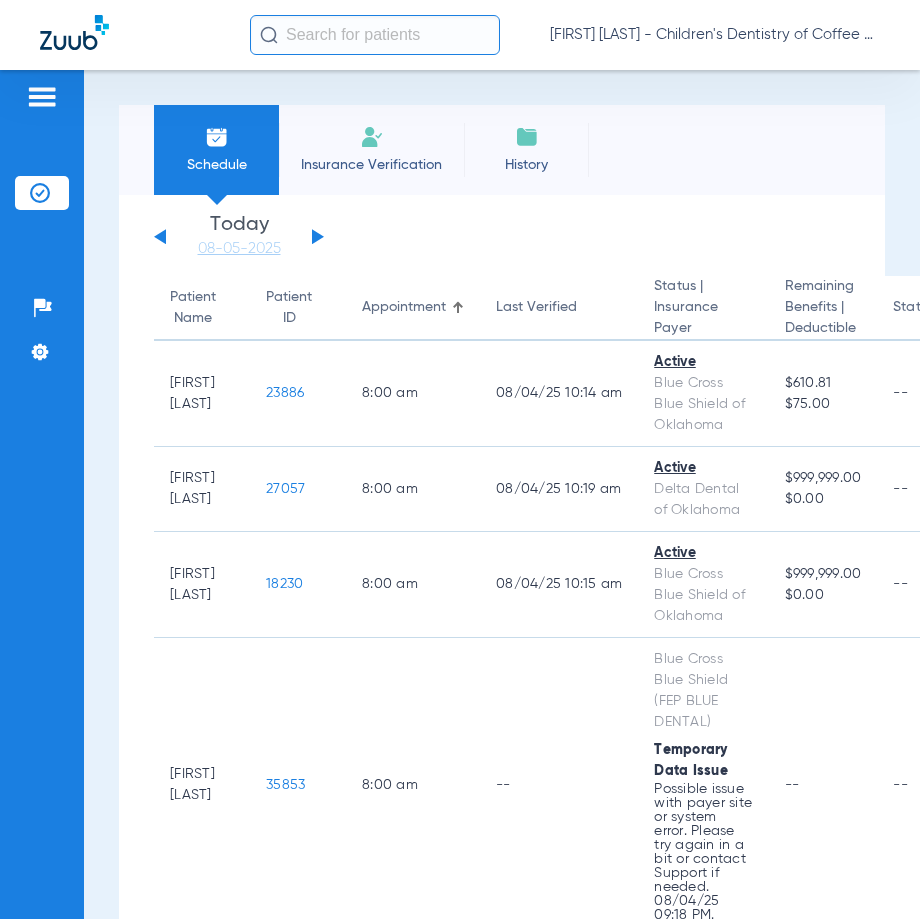 click on "Sunday   06-01-2025   Monday   06-02-2025   Tuesday   06-03-2025   Wednesday   06-04-2025   Thursday   06-05-2025   Friday   06-06-2025   Saturday   06-07-2025   Sunday   06-08-2025   Monday   06-09-2025   Tuesday   06-10-2025   Wednesday   06-11-2025   Thursday   06-12-2025   Friday   06-13-2025   Saturday   06-14-2025   Sunday   06-15-2025   Monday   06-16-2025   Tuesday   06-17-2025   Wednesday   06-18-2025   Thursday   06-19-2025   Friday   06-20-2025   Saturday   06-21-2025   Sunday   06-22-2025   Monday   06-23-2025   Tuesday   06-24-2025   Wednesday   06-25-2025   Thursday   06-26-2025   Friday   06-27-2025   Saturday   06-28-2025   Sunday   06-29-2025   Monday   06-30-2025   Tuesday   07-01-2025   Wednesday   07-02-2025   Thursday   07-03-2025   Friday   07-04-2025   Saturday   07-05-2025   Sunday   07-06-2025   Monday   07-07-2025   Tuesday   07-08-2025   Wednesday   07-09-2025   Thursday   07-10-2025   Friday   07-11-2025   Saturday   07-12-2025   Sunday   07-13-2025   Monday   07-14-2025   Friday" 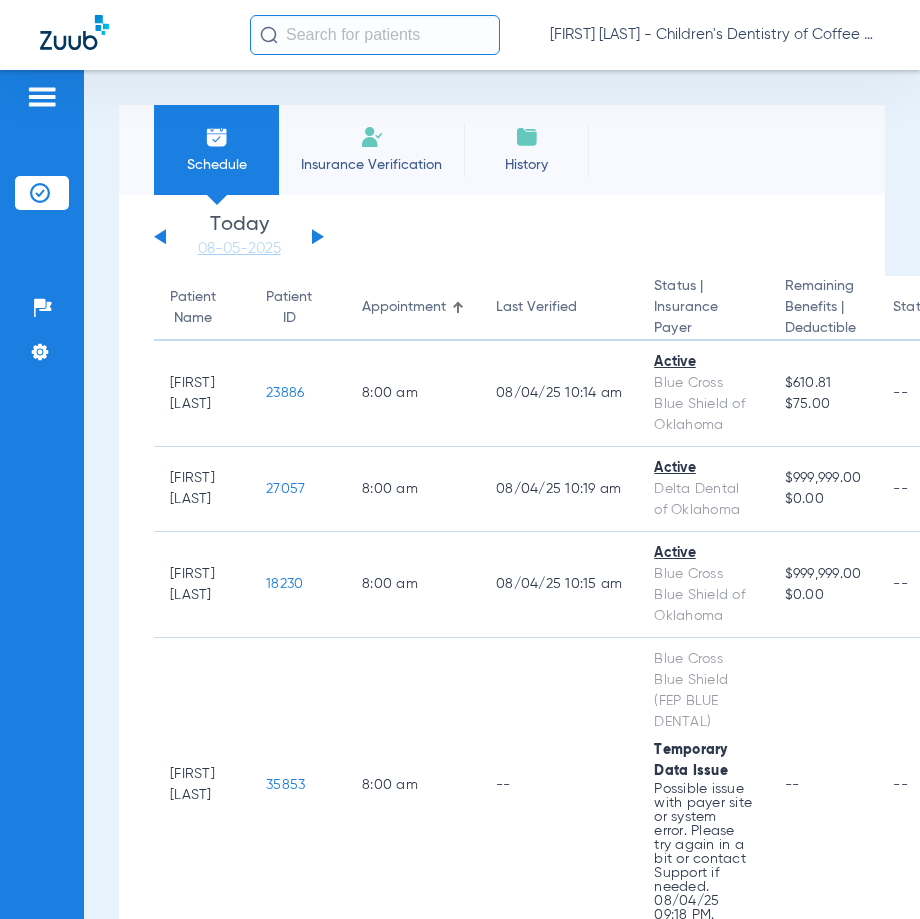 click 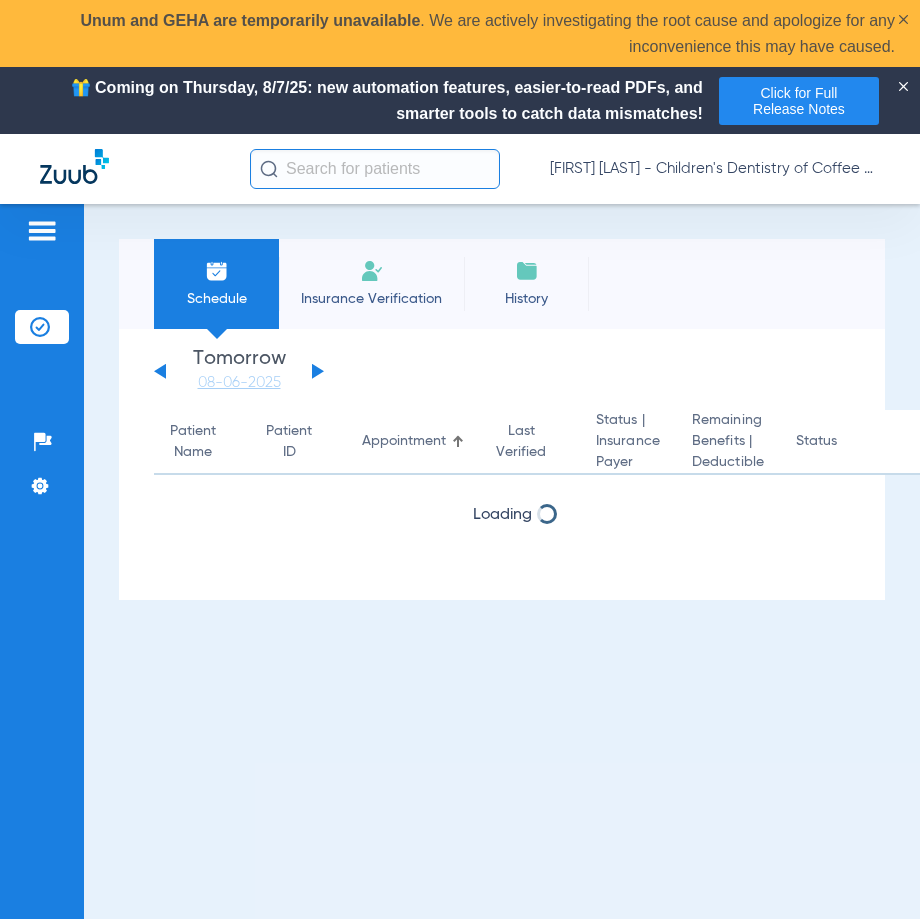 click on "Schedule Insurance Verification History Last Appt. Sync Time: Today - [TIME] Sunday 06-01-2025 Monday 06-02-2025 Tuesday 06-03-2025 Wednesday 06-04-2025 Thursday 06-05-2025 Friday 06-06-2025 Saturday 06-07-2025 Sunday 06-08-2025 Monday 06-09-2025 Tuesday 06-10-2025 Wednesday 06-11-2025 Thursday 06-12-2025 Friday 06-13-2025 Saturday 06-14-2025 Sunday 06-15-2025 Monday 06-16-2025 Tuesday 06-17-2025 Wednesday 06-18-2025 Thursday 06-19-2025 Friday 06-20-2025 Saturday 06-21-2025 Sunday 06-22-2025 Monday 06-23-2025 Tuesday 06-24-2025 Wednesday 06-25-2025 Thursday 06-26-2025 Friday 06-27-2025 Saturday 06-28-2025 Sunday 06-29-2025 Monday 06-30-2025 Tuesday 07-01-2025 Wednesday 07-02-2025 Thursday 07-03-2025 Friday 07-04-2025 Saturday 07-05-2025 Sunday 07-06-2025 Monday 07-07-2025 Tuesday 07-08-2025 Wednesday 07-09-2025 Thursday 07-10-2025 Friday Su Mo" at bounding box center [502, 628] 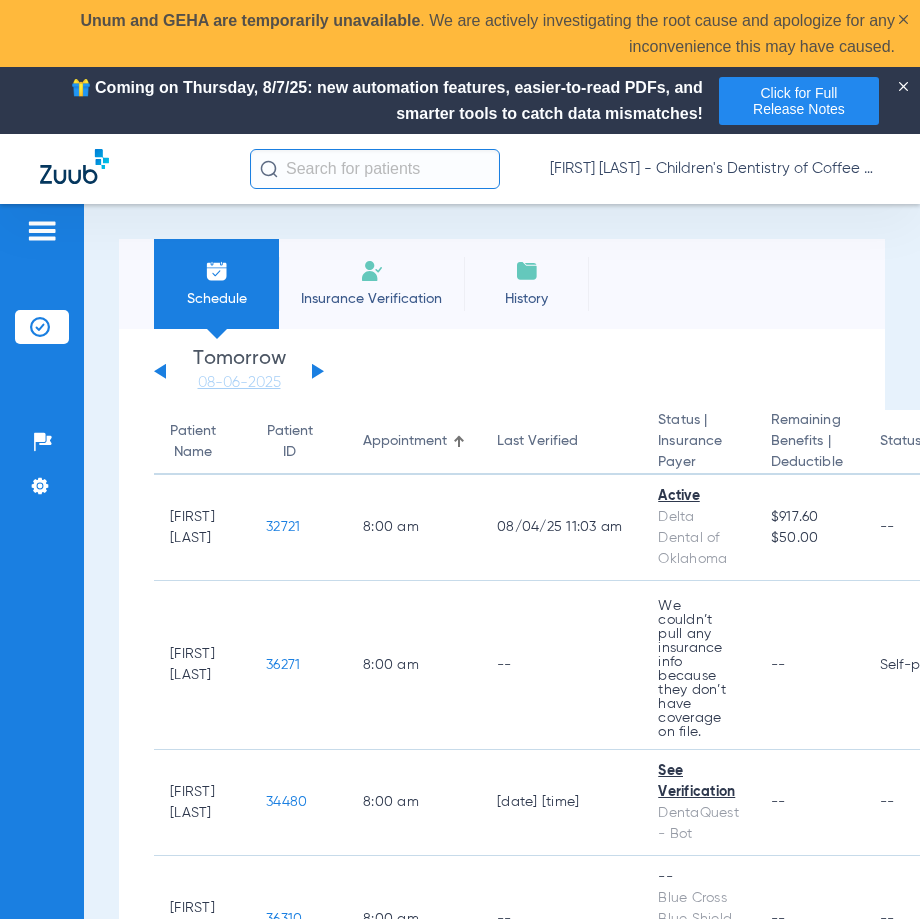 click on "Tomorrow   [DATE]" 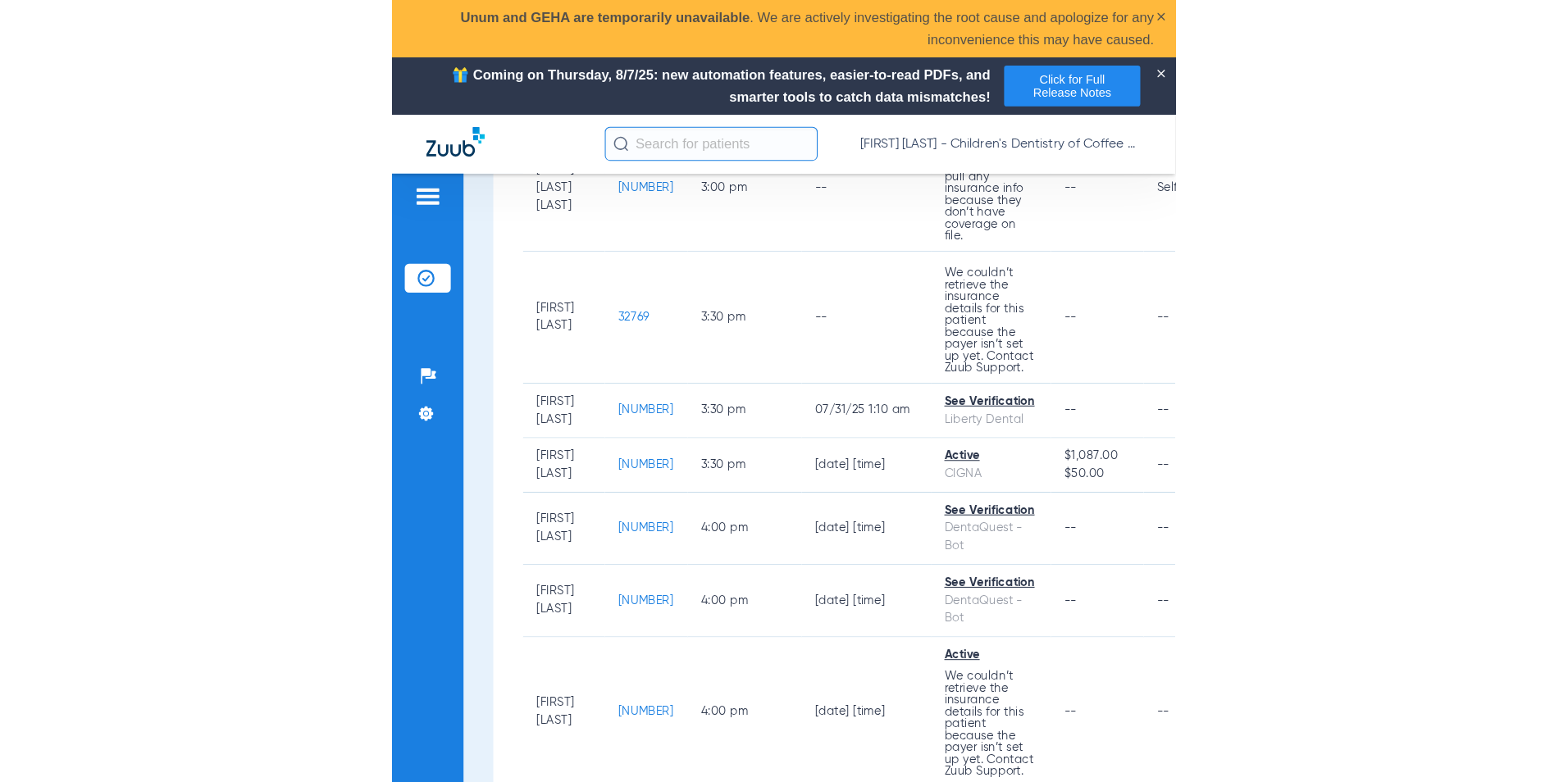 scroll, scrollTop: 1795, scrollLeft: 0, axis: vertical 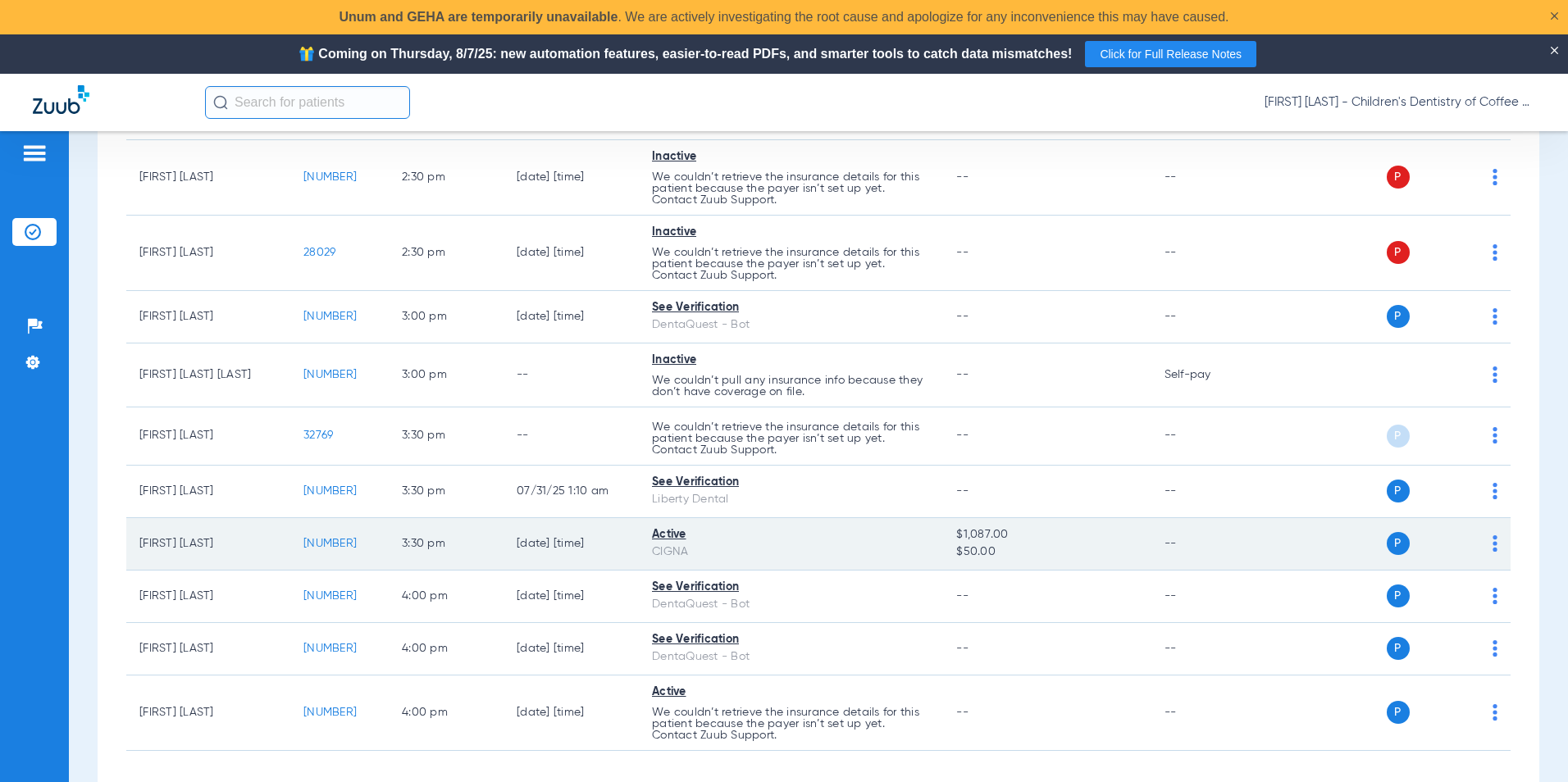 click on "P S" 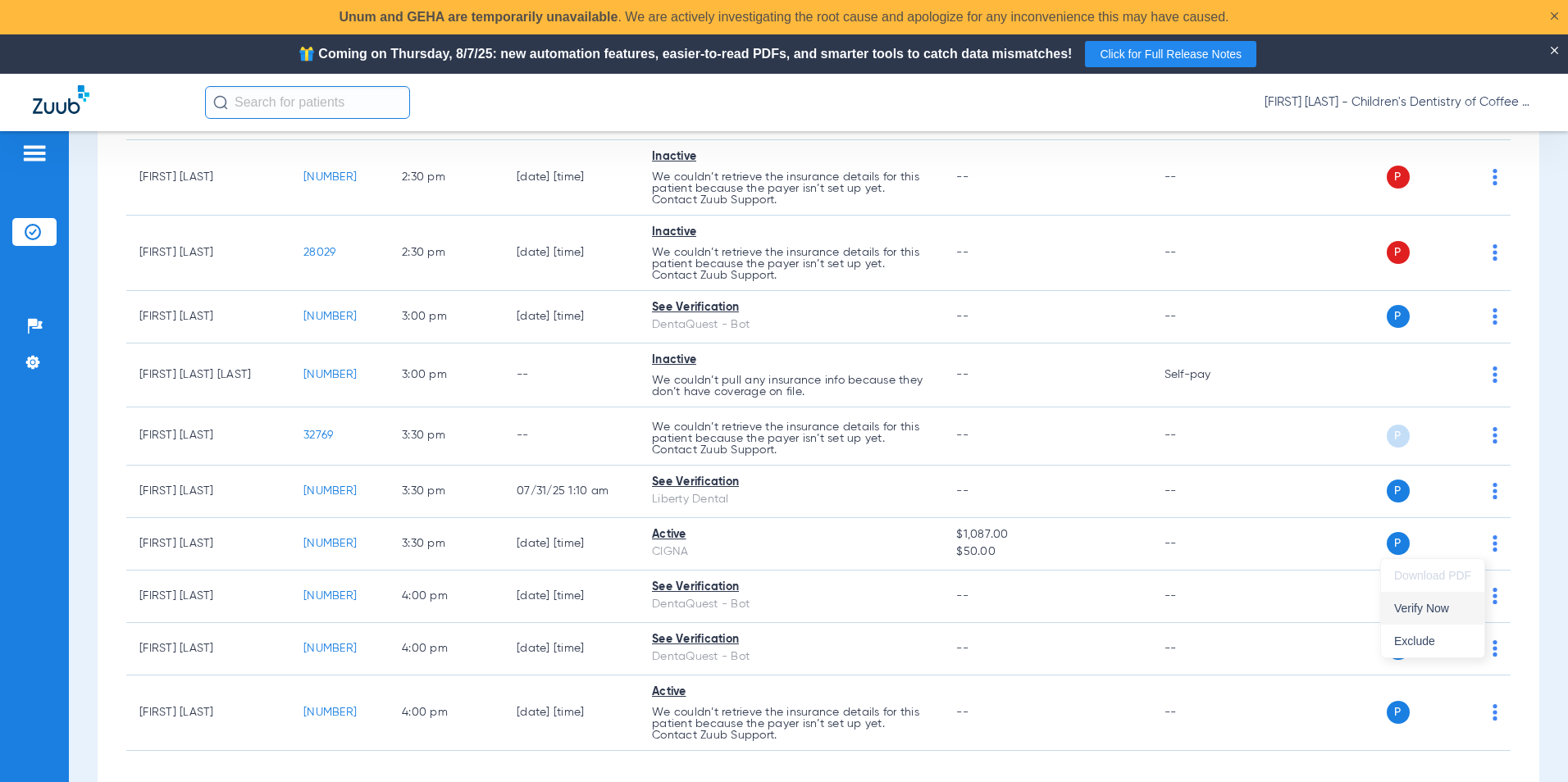 click on "Verify Now" at bounding box center [1433, 608] 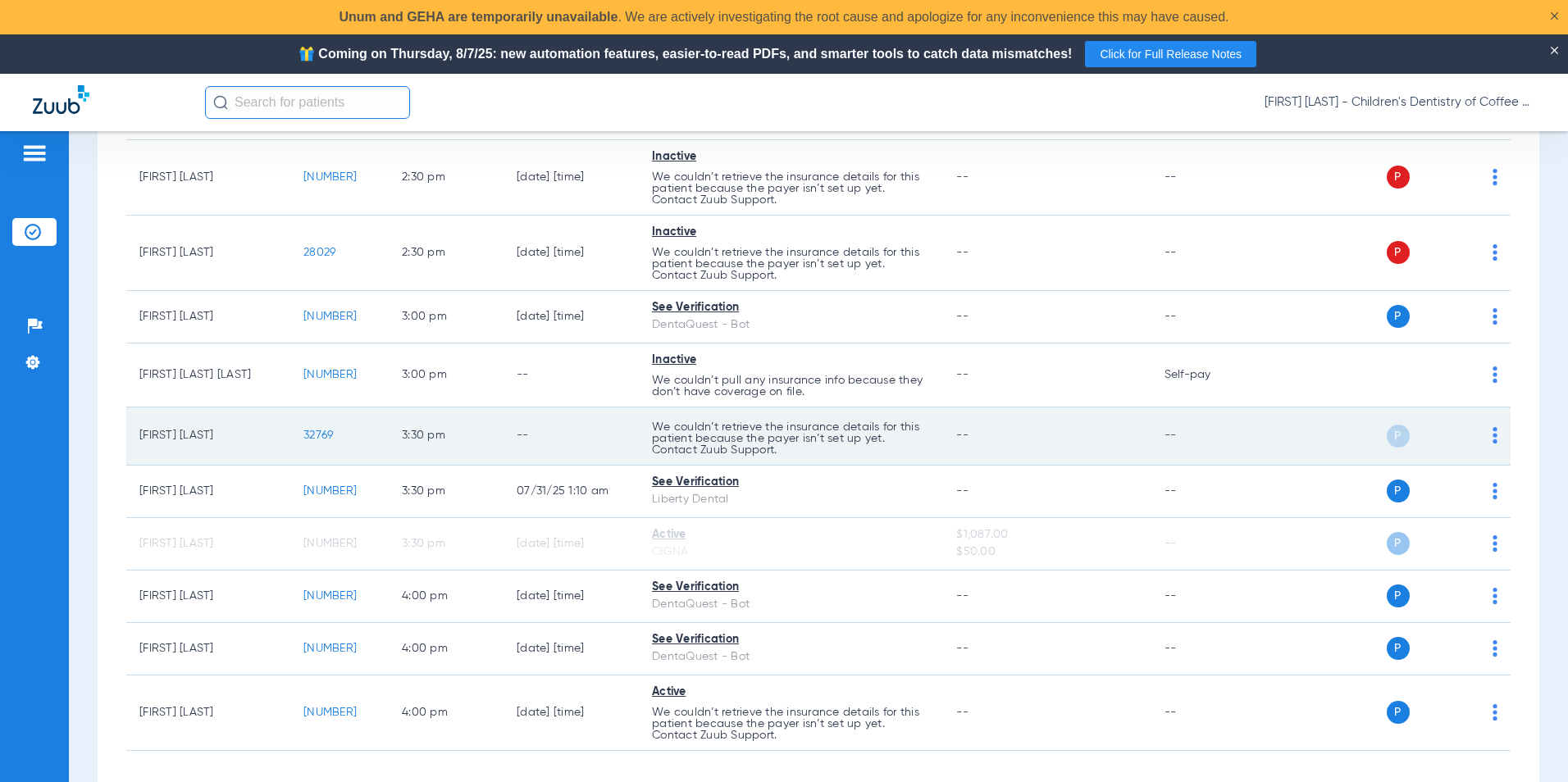 scroll, scrollTop: 1794, scrollLeft: 0, axis: vertical 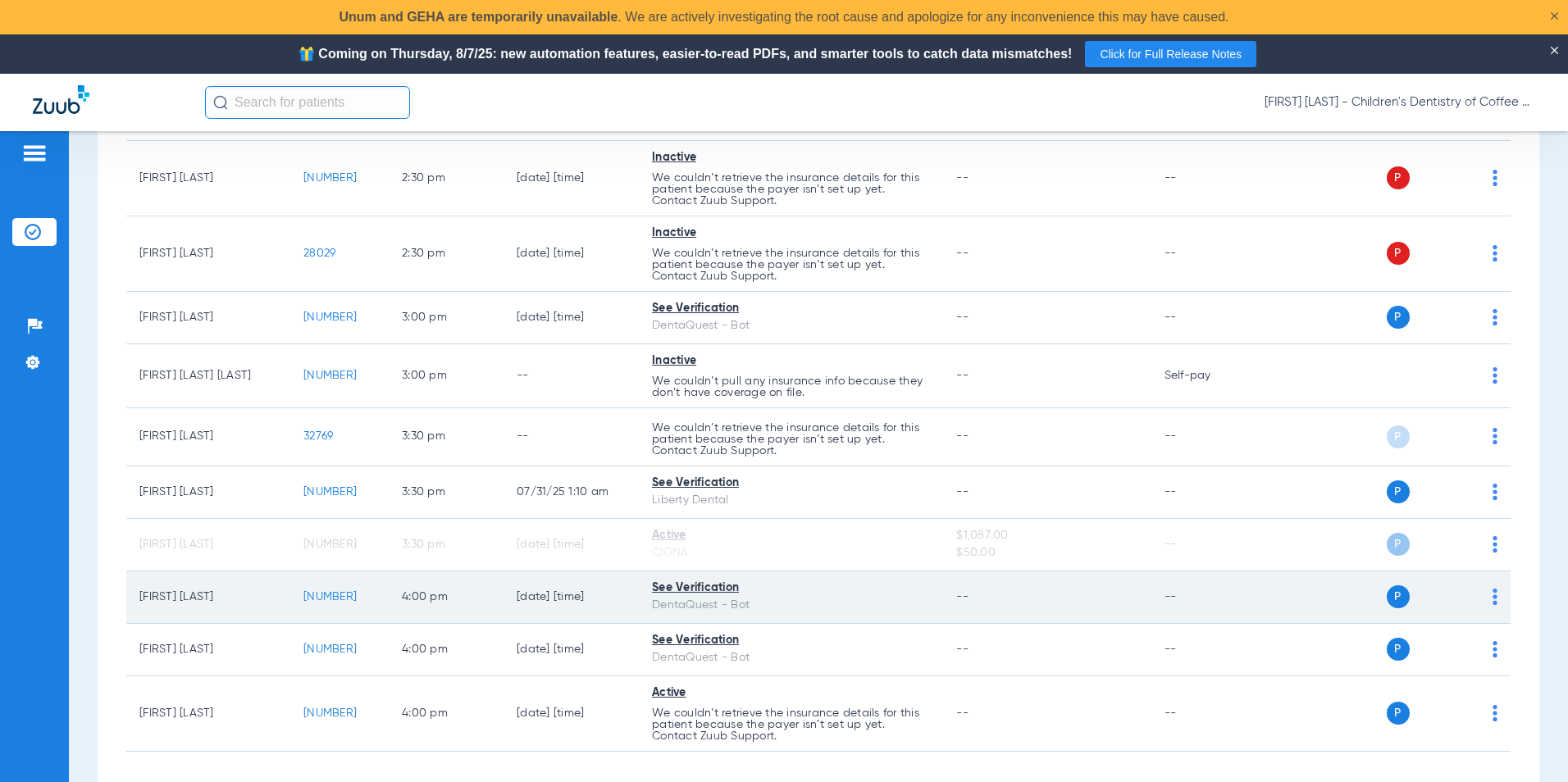 click 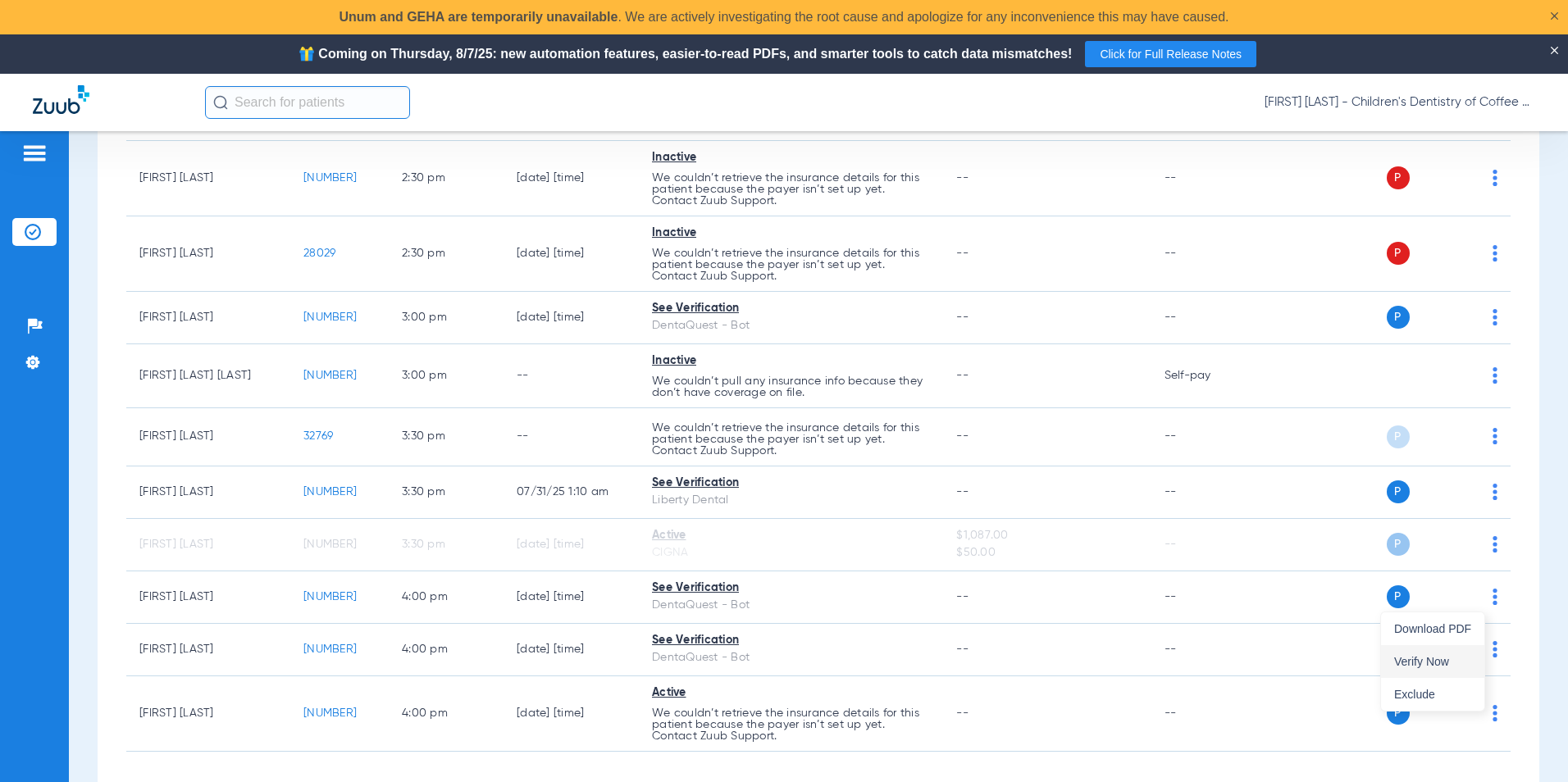 drag, startPoint x: 1451, startPoint y: 634, endPoint x: 1452, endPoint y: 662, distance: 28.0179 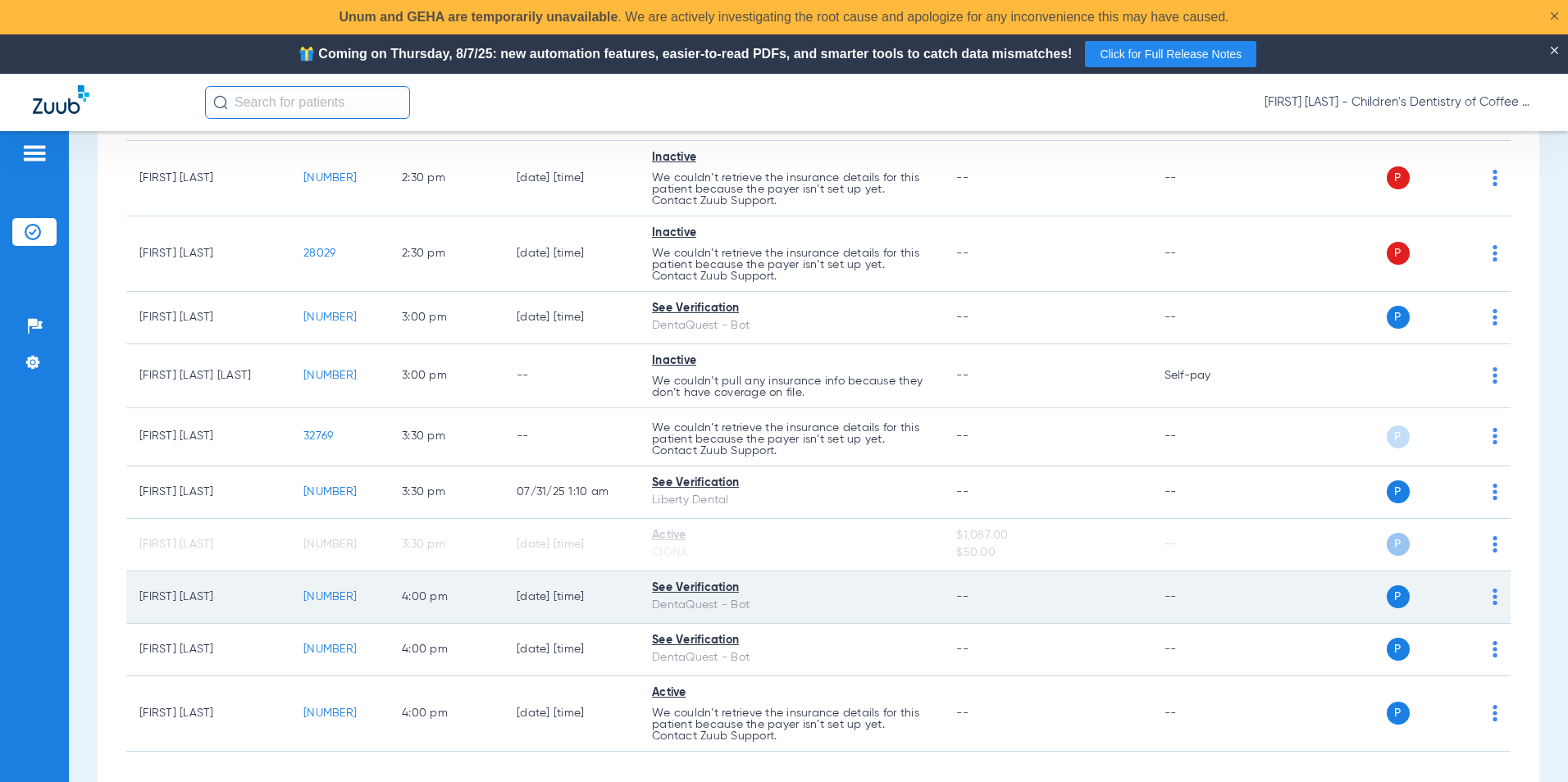 click on "P S" 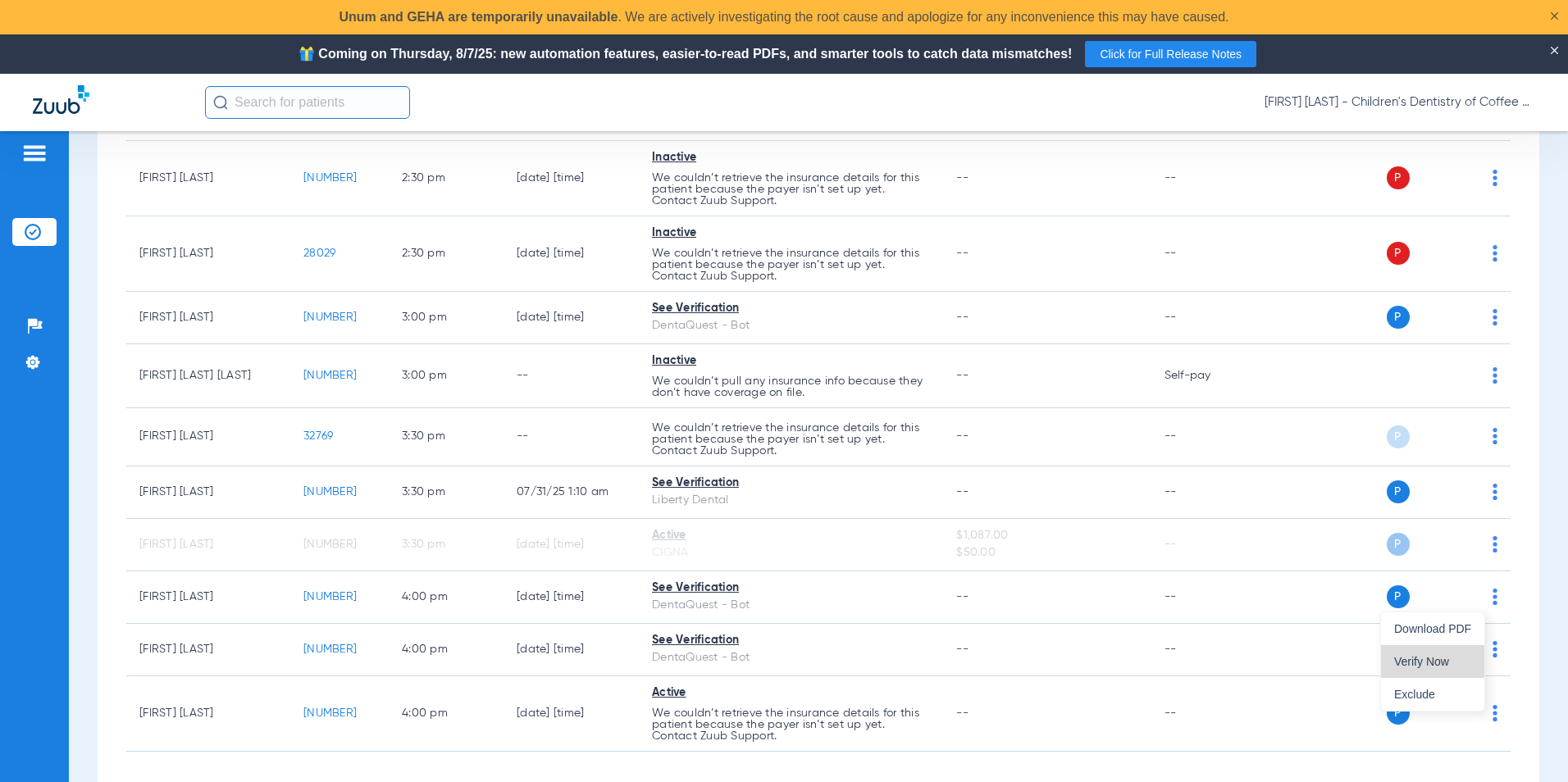 click on "Verify Now" at bounding box center [1433, 662] 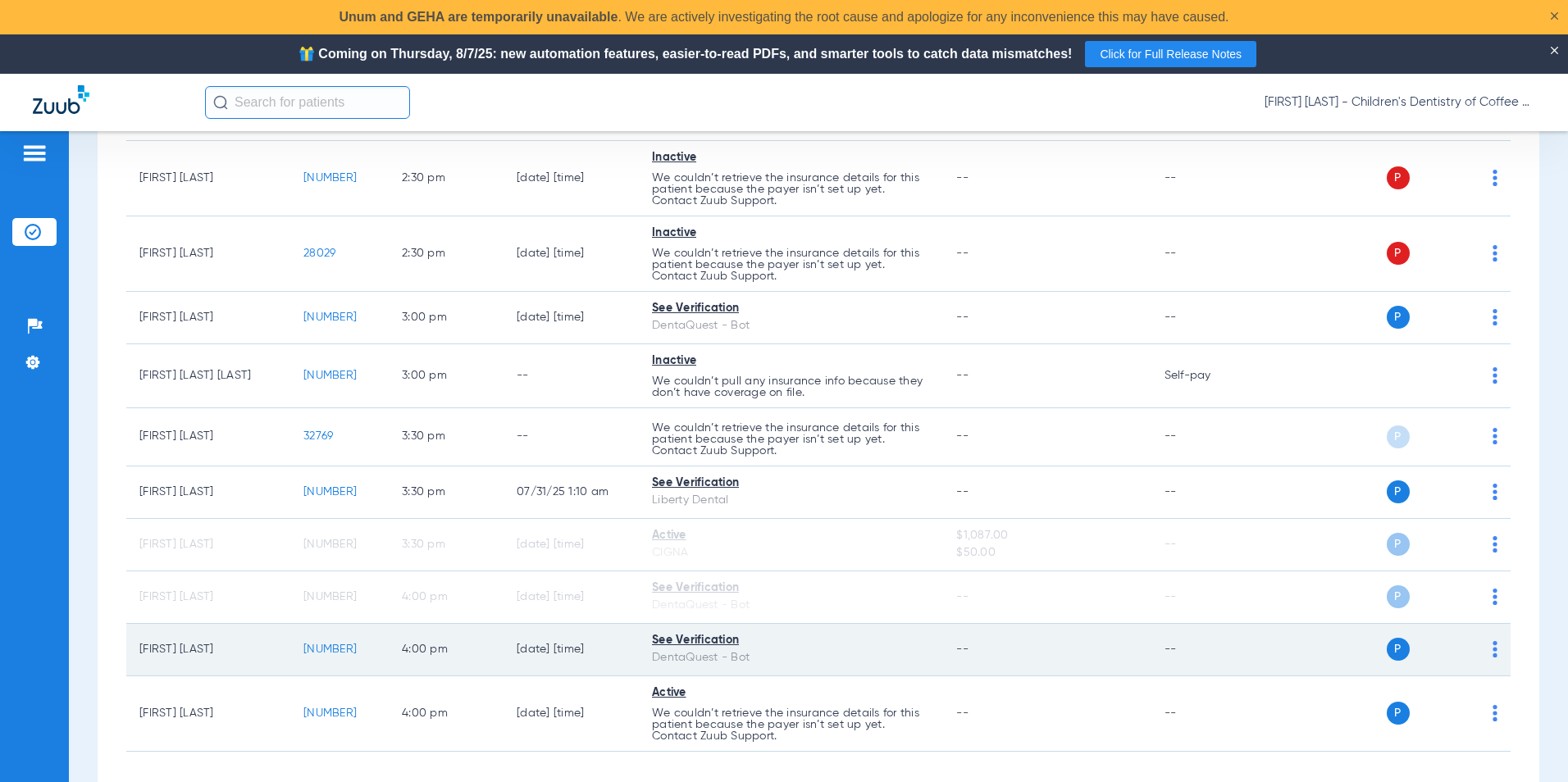 click 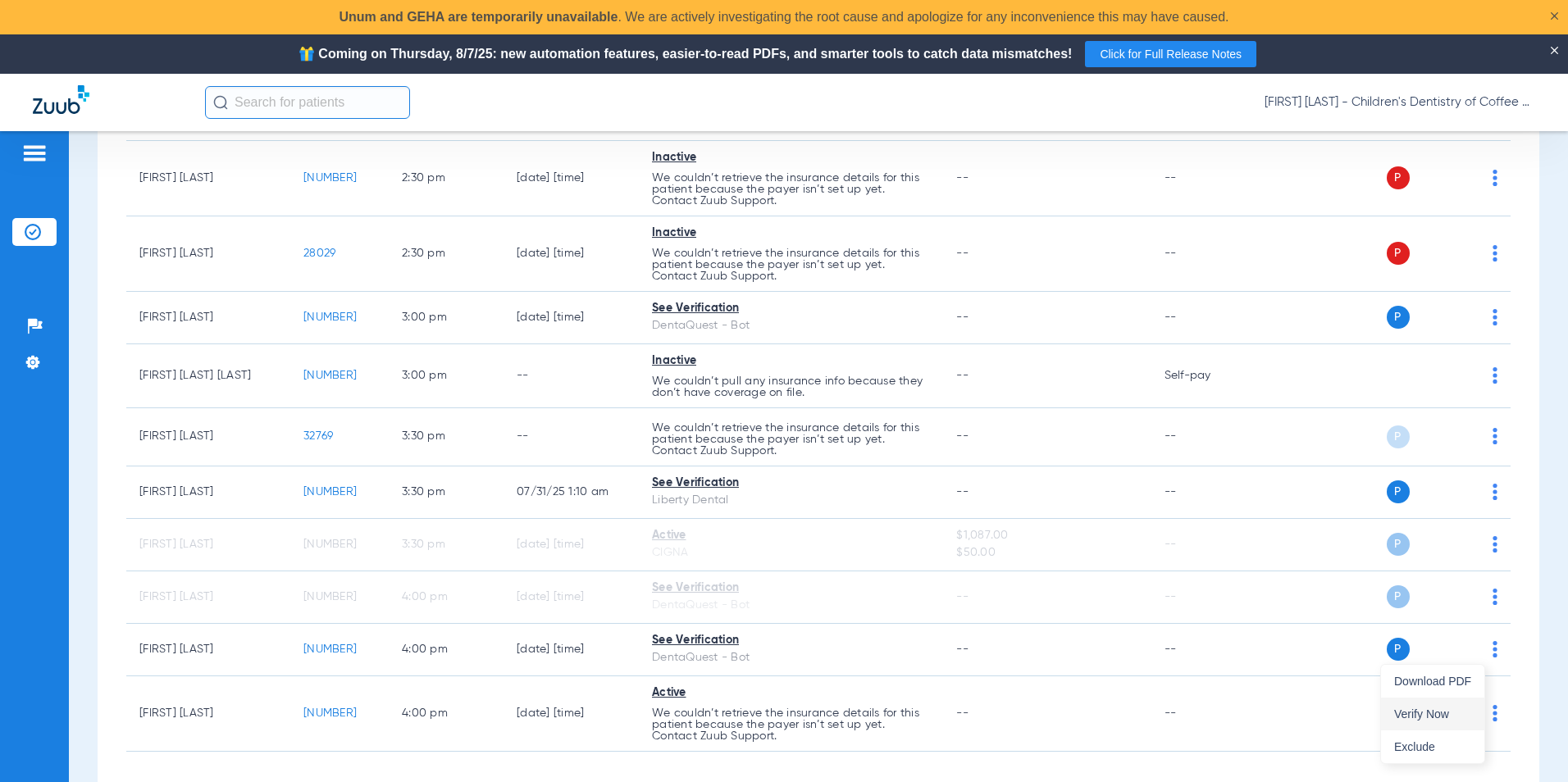click on "Verify Now" at bounding box center (1433, 714) 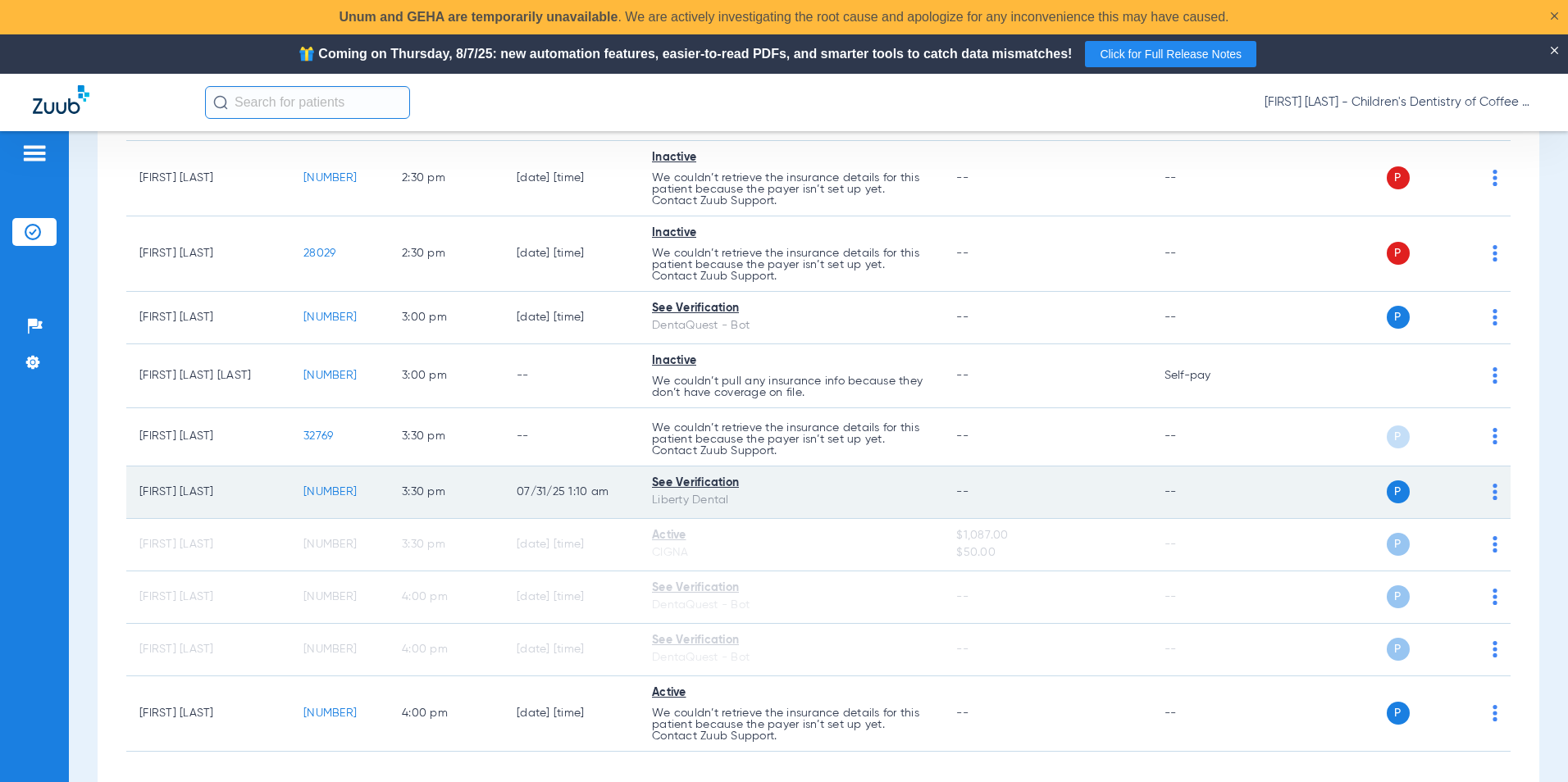 click on "P S" 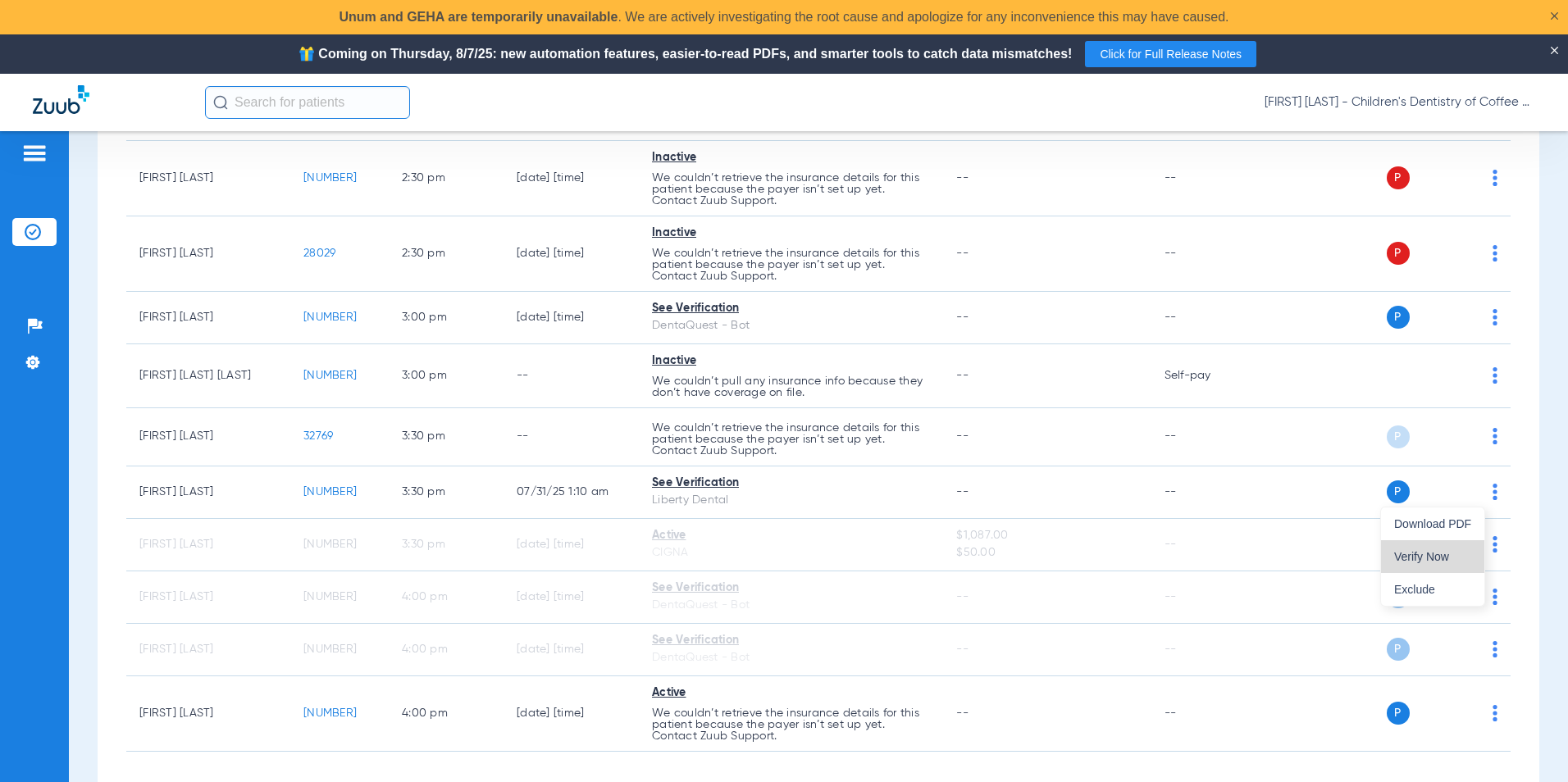 click on "Verify Now" at bounding box center [1433, 557] 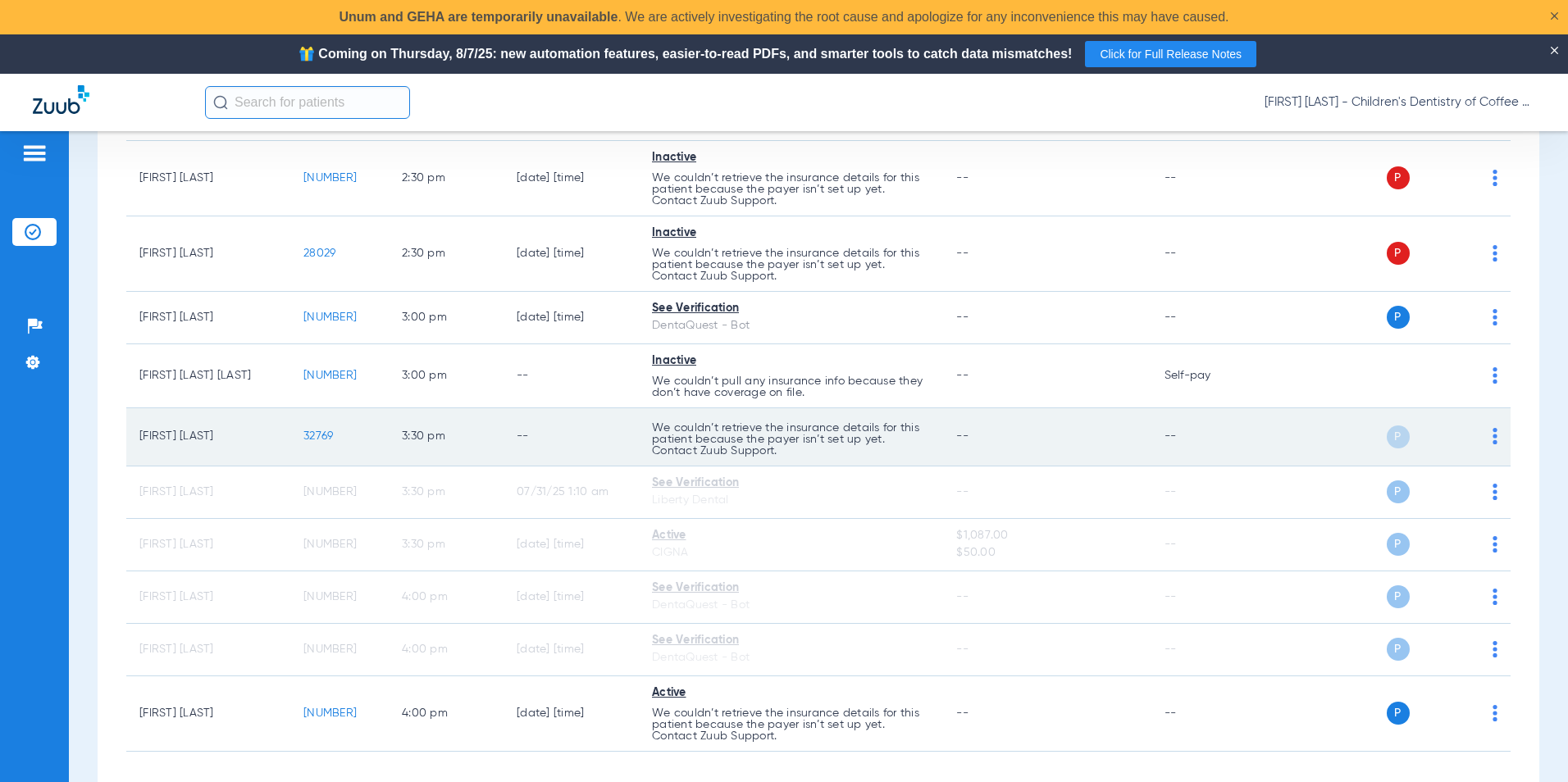 scroll, scrollTop: 1712, scrollLeft: 0, axis: vertical 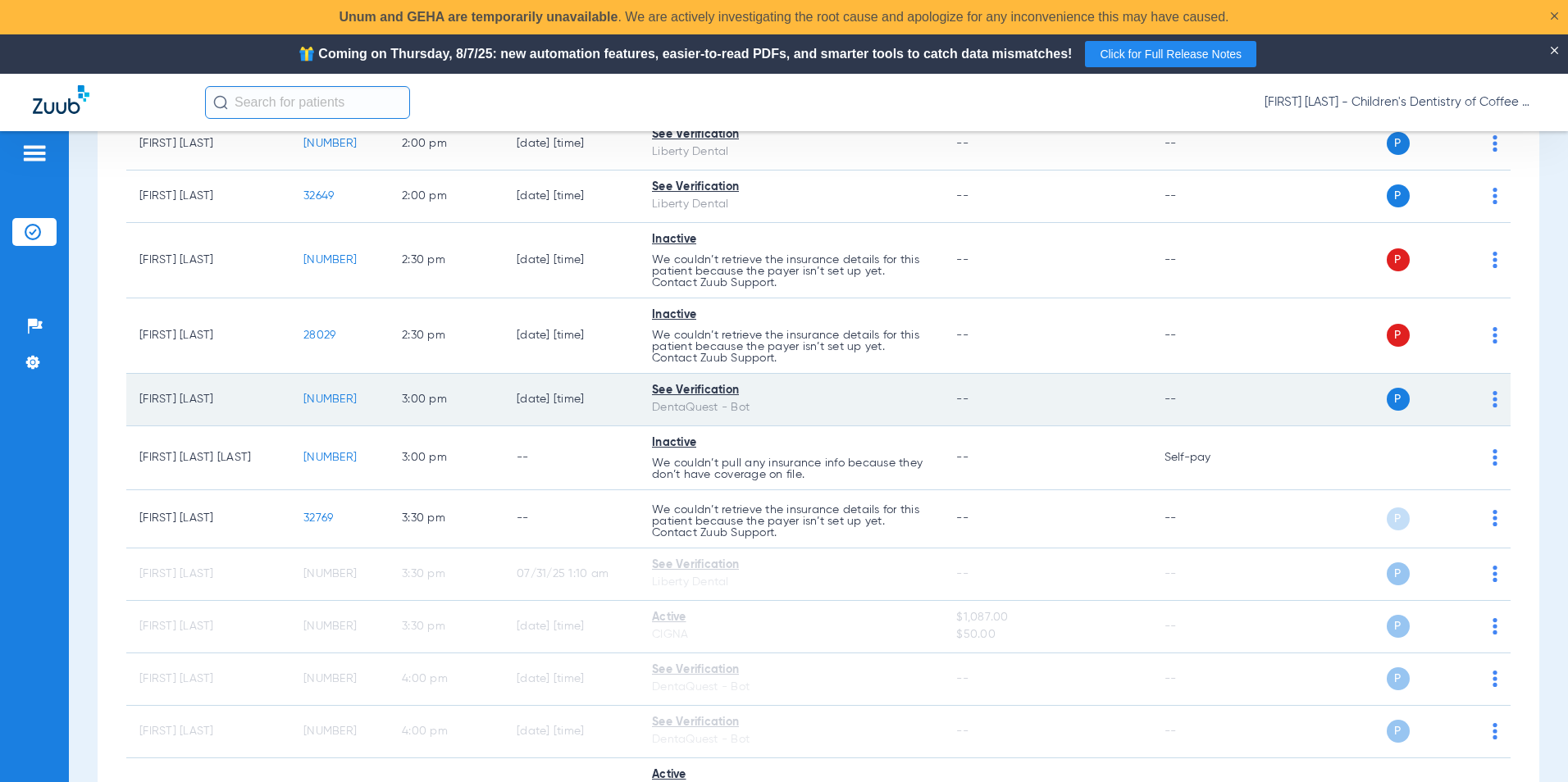 click 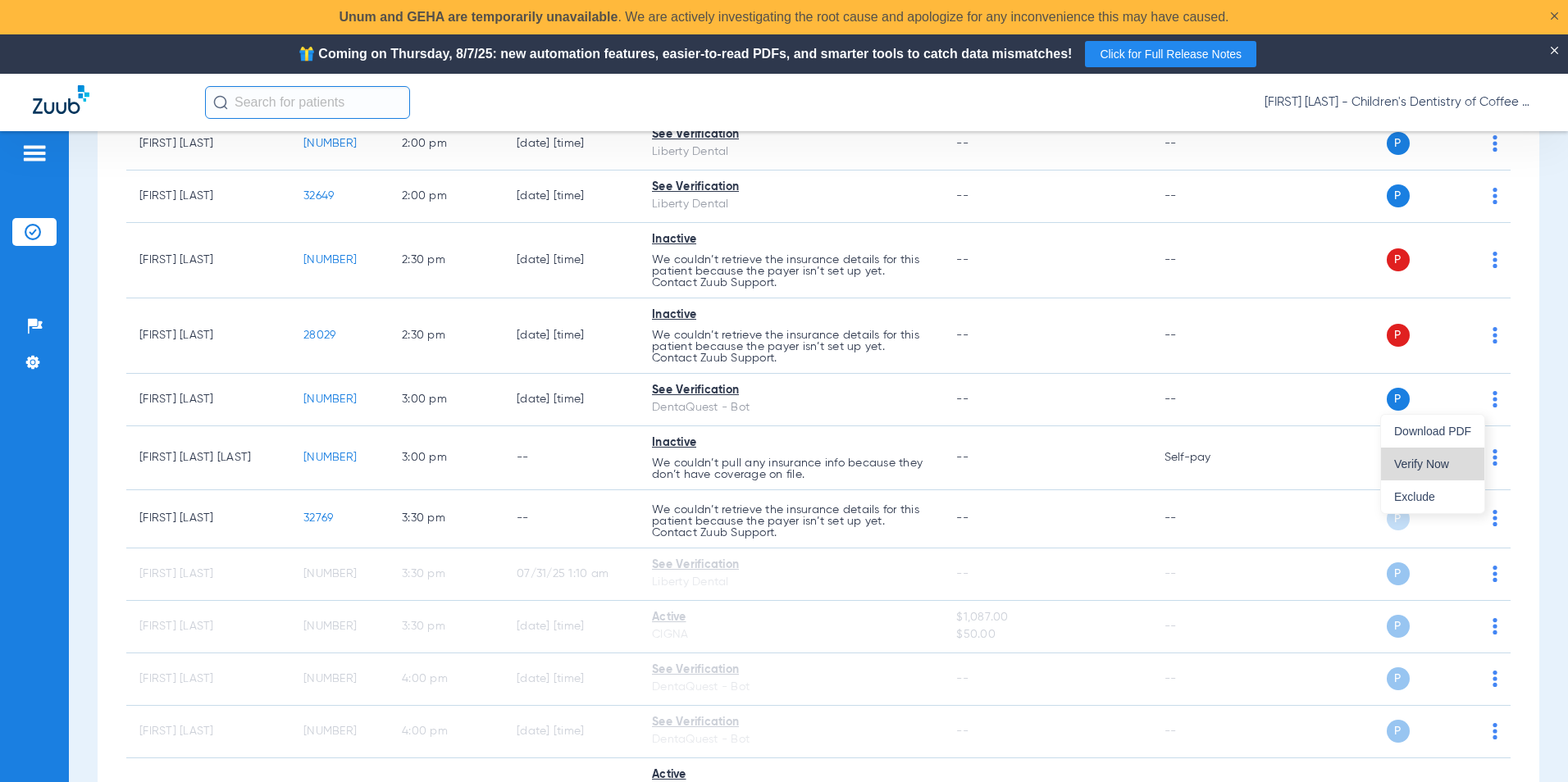 click on "Verify Now" at bounding box center [1433, 464] 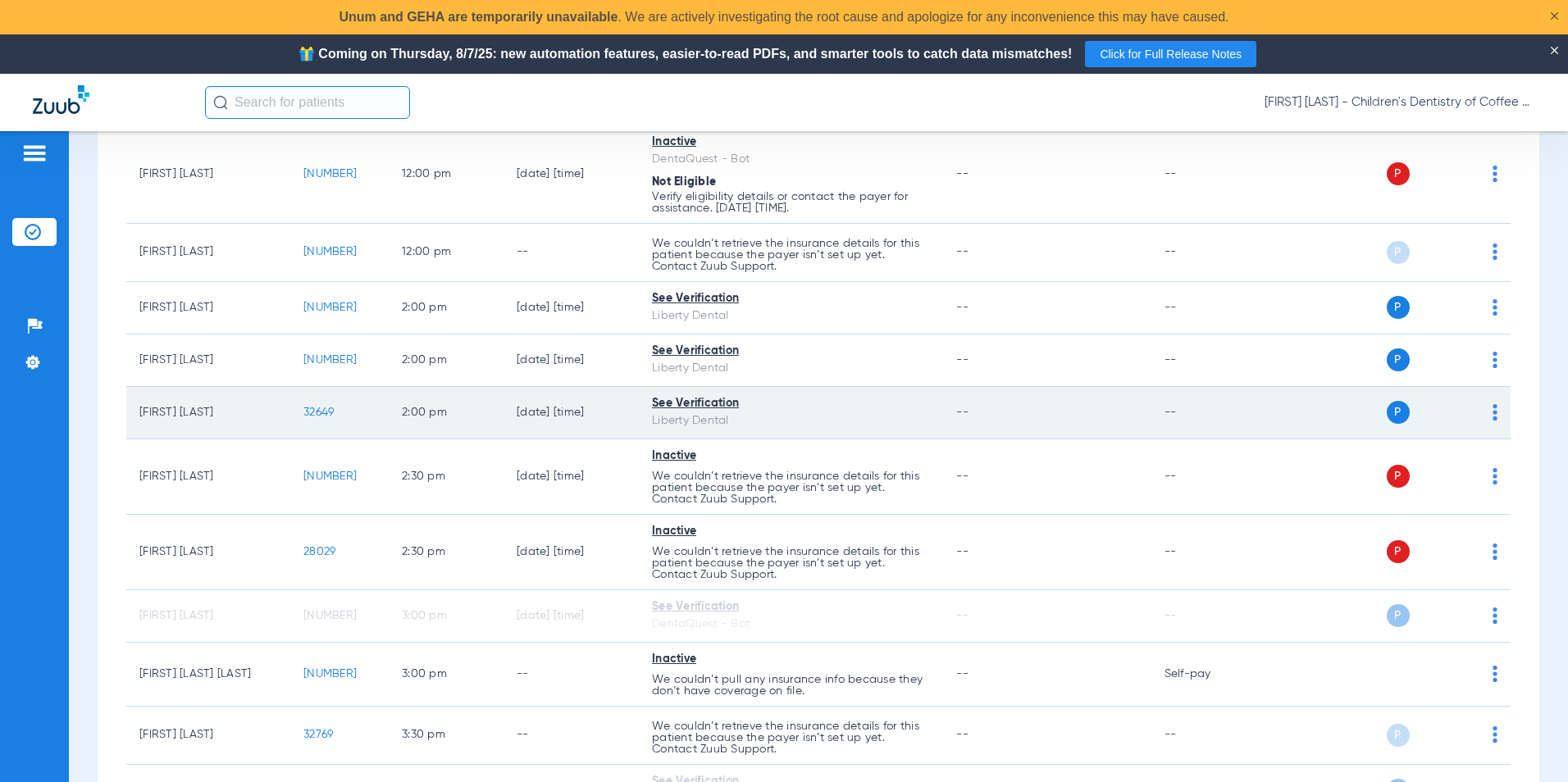 scroll, scrollTop: 1466, scrollLeft: 0, axis: vertical 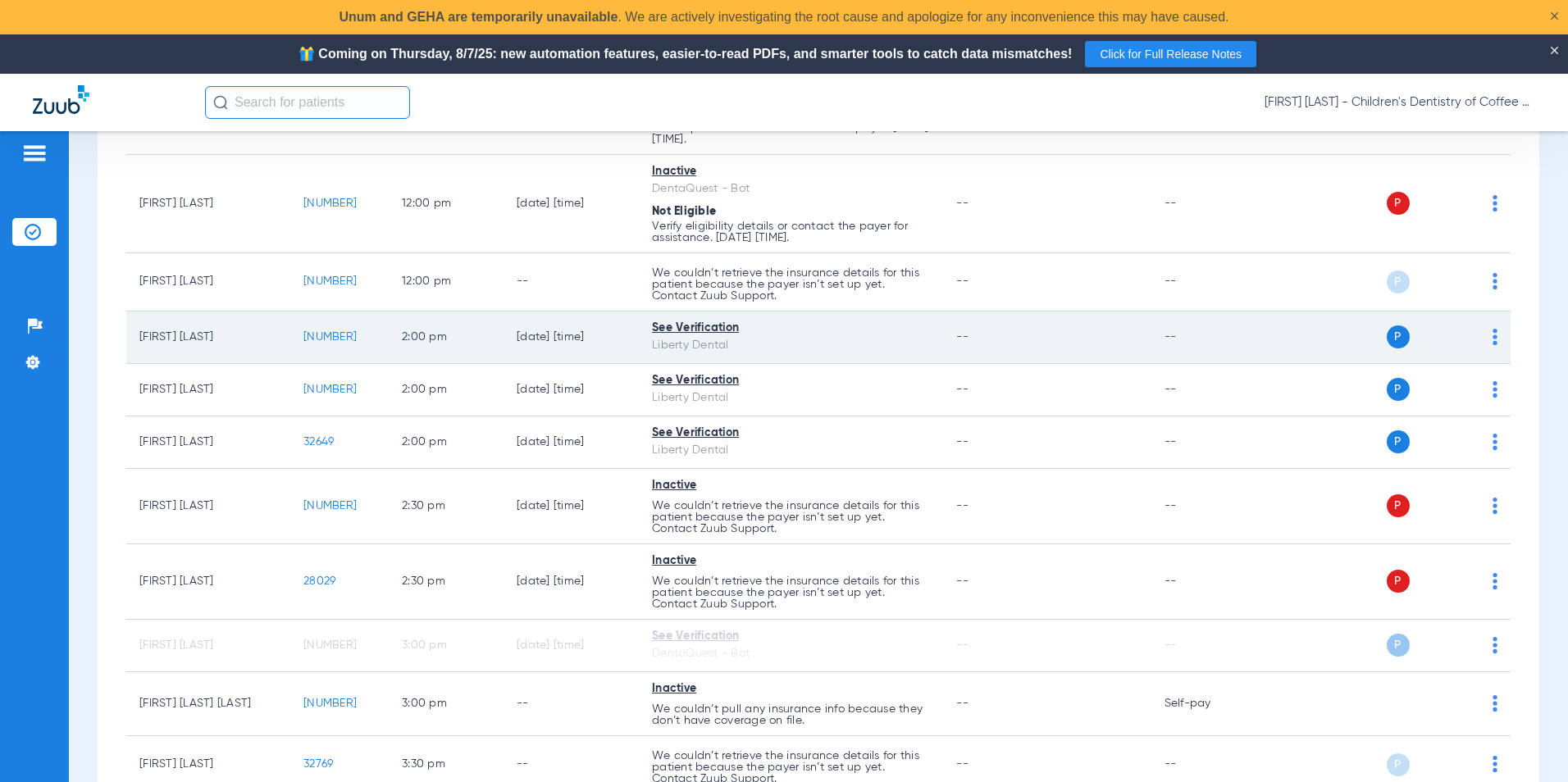 click on "P S" 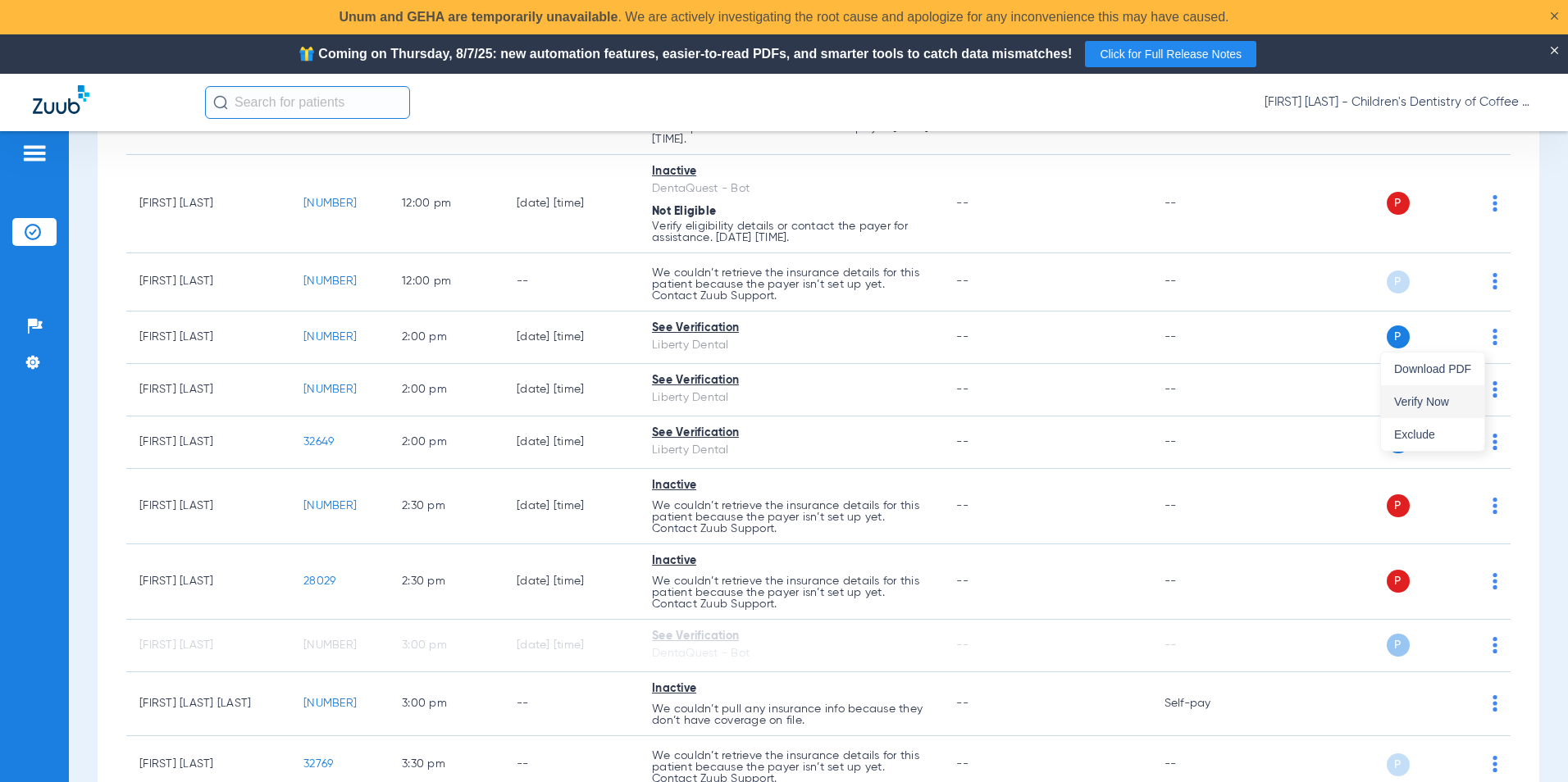 click on "Verify Now" at bounding box center (1433, 402) 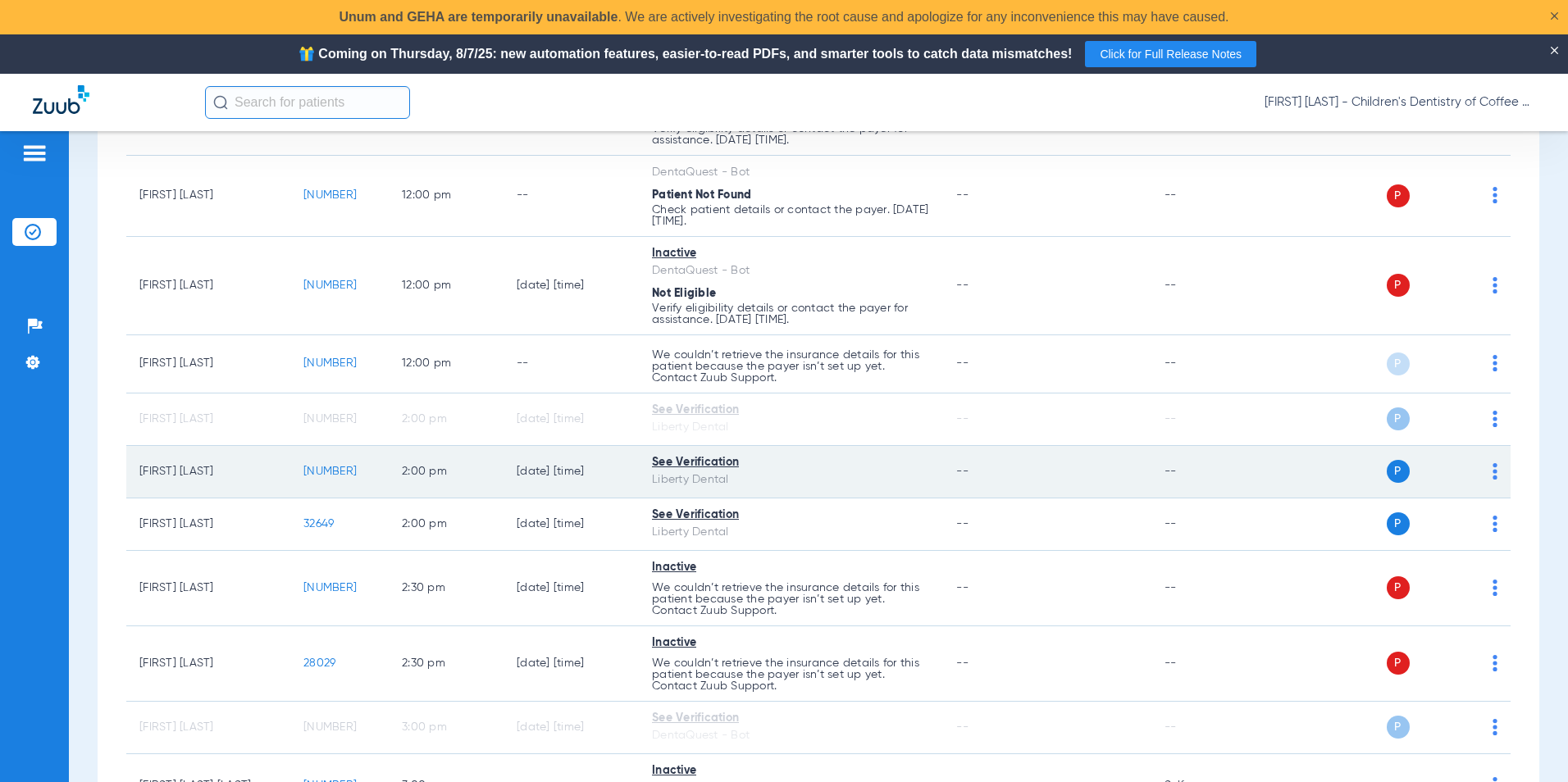 scroll, scrollTop: 1303, scrollLeft: 0, axis: vertical 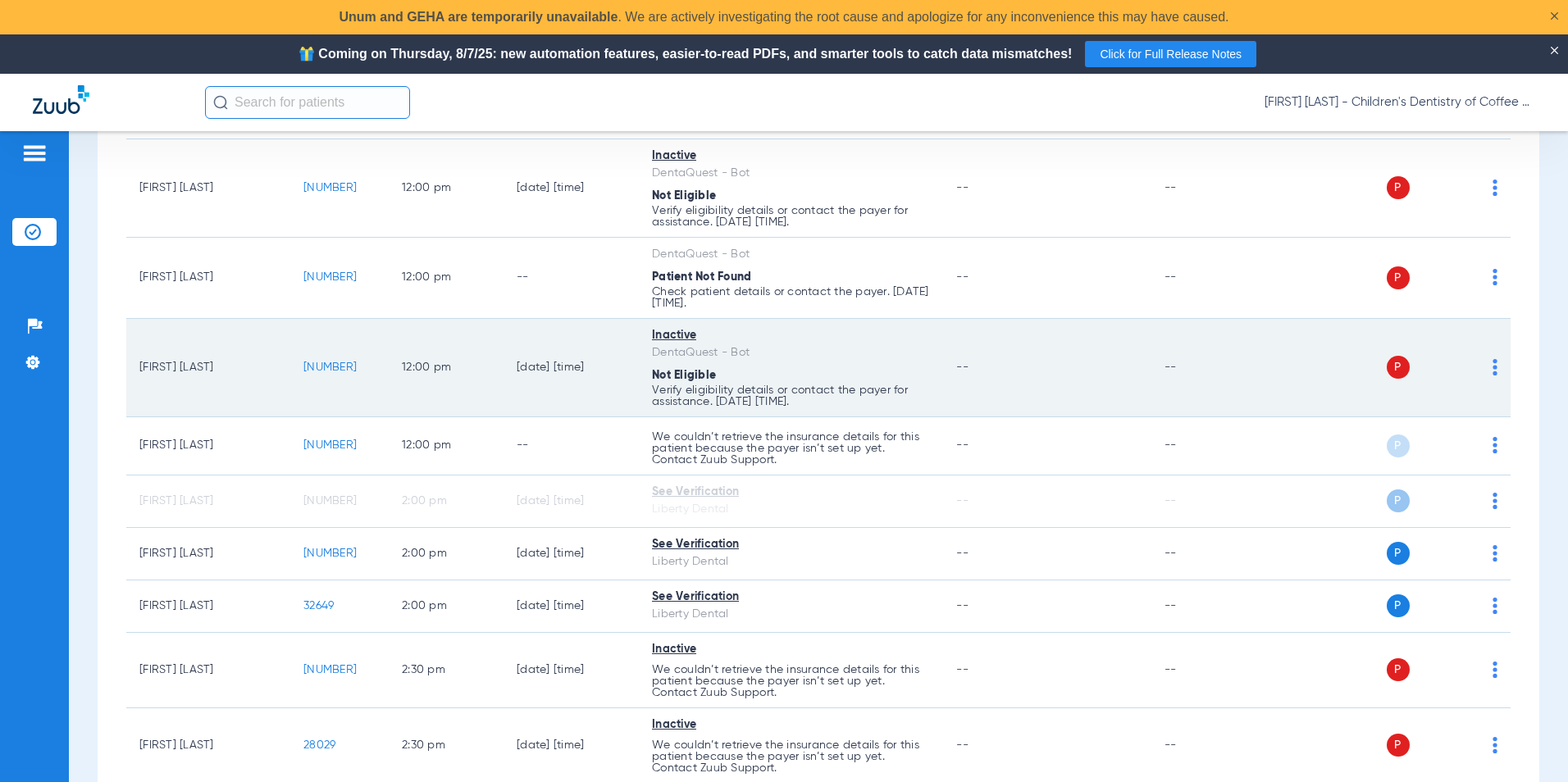 click on "P S" 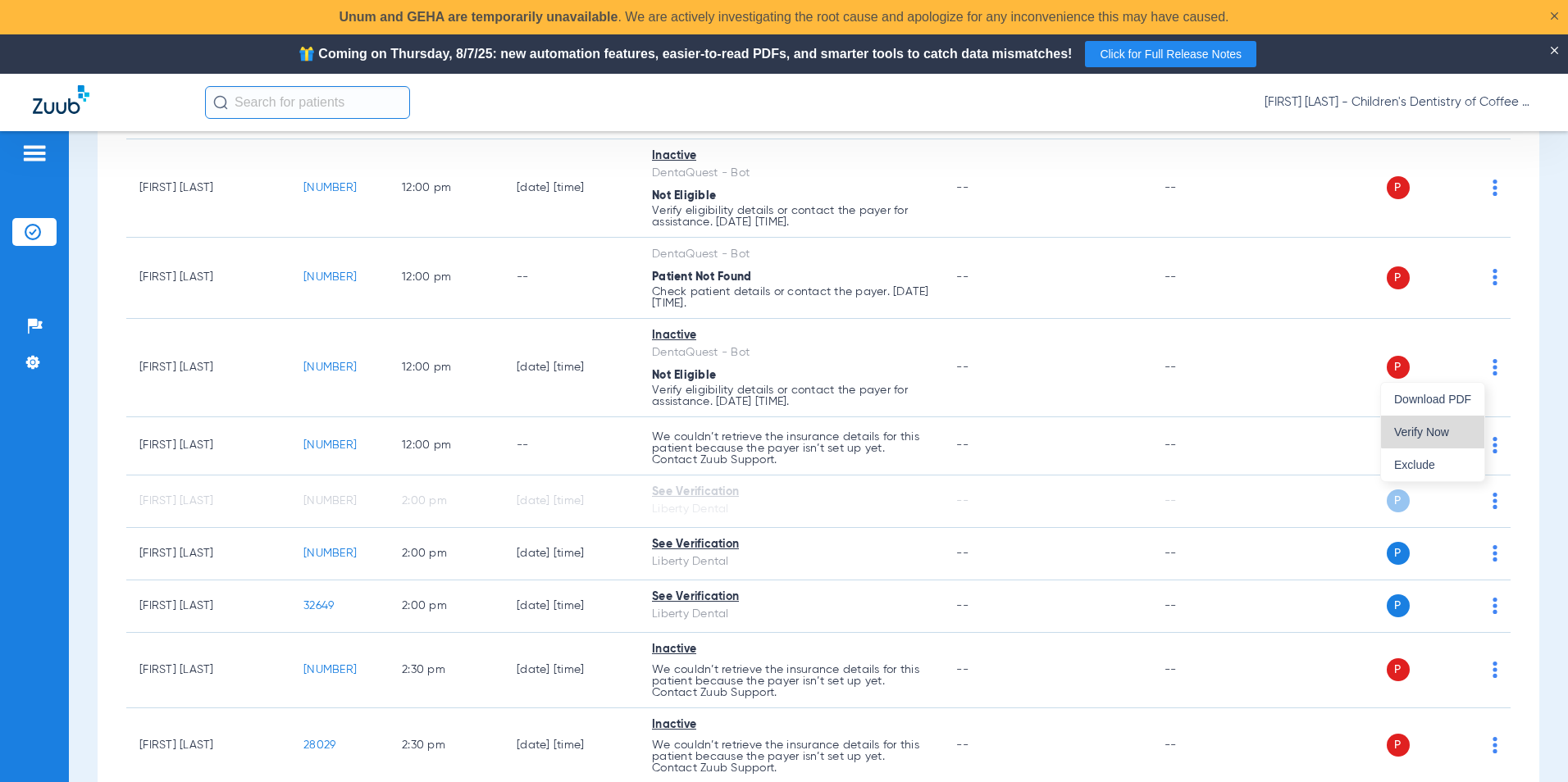 click on "Verify Now" at bounding box center [1433, 432] 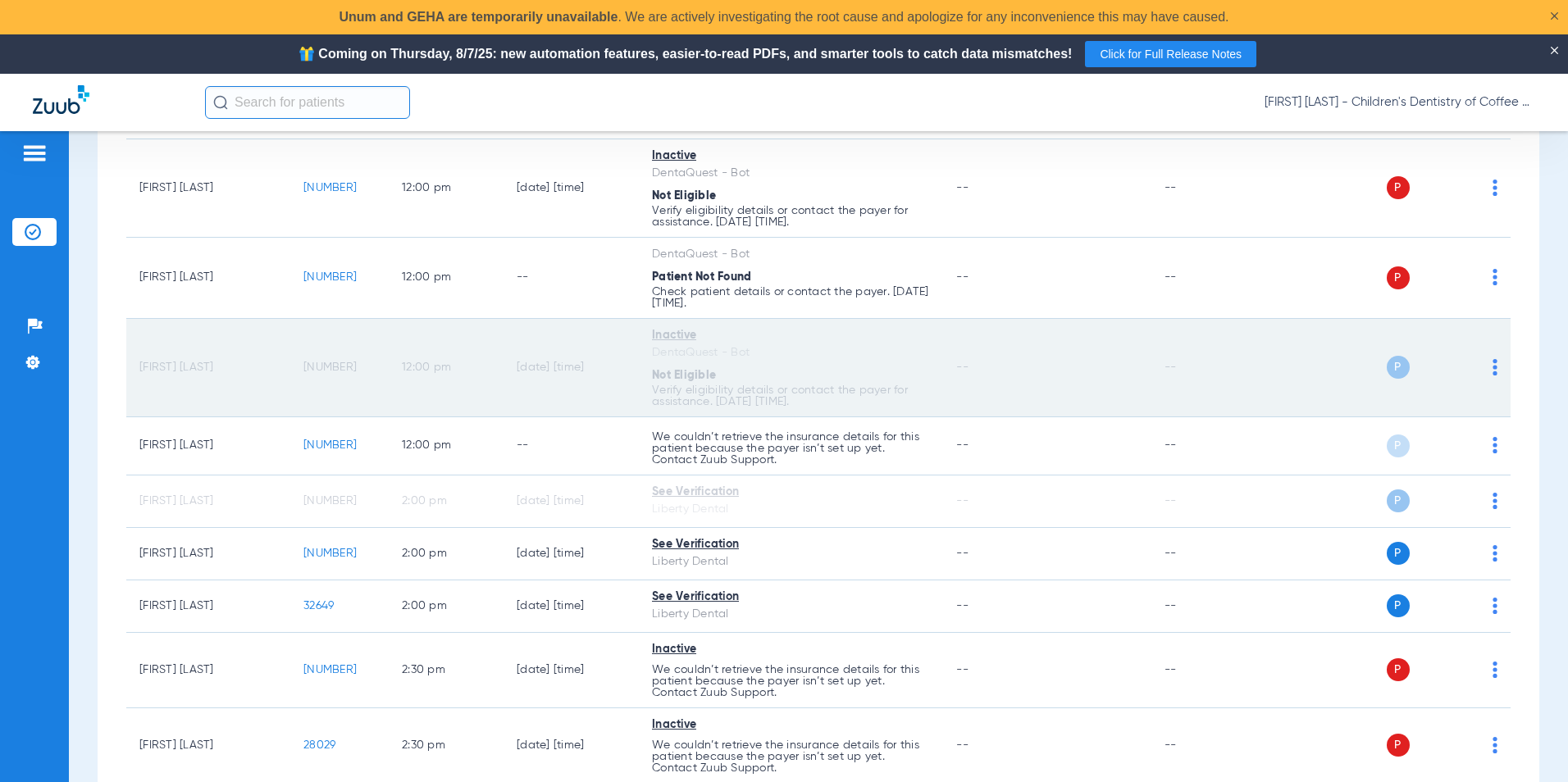 scroll, scrollTop: 1221, scrollLeft: 0, axis: vertical 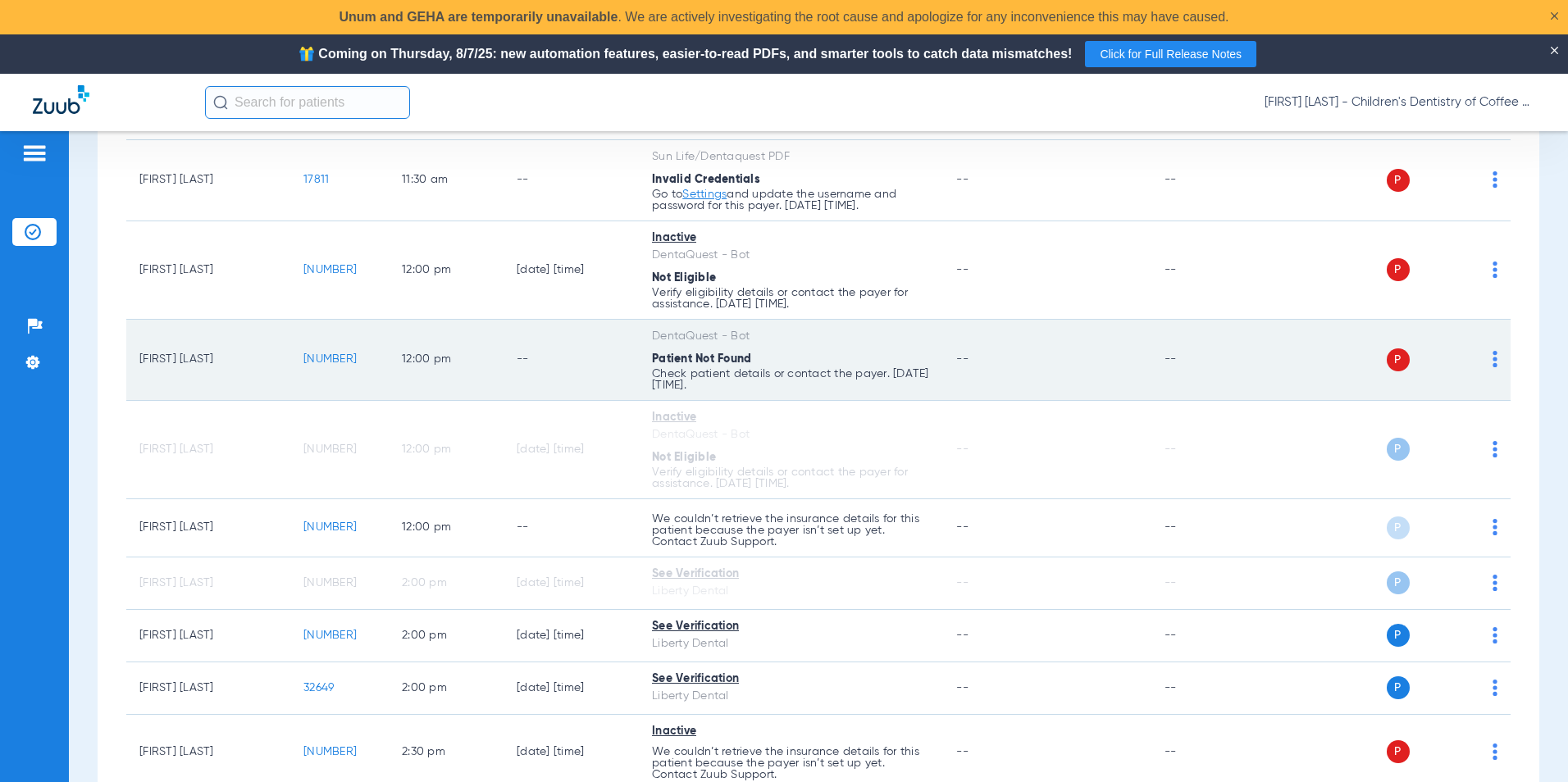 click on "P S" 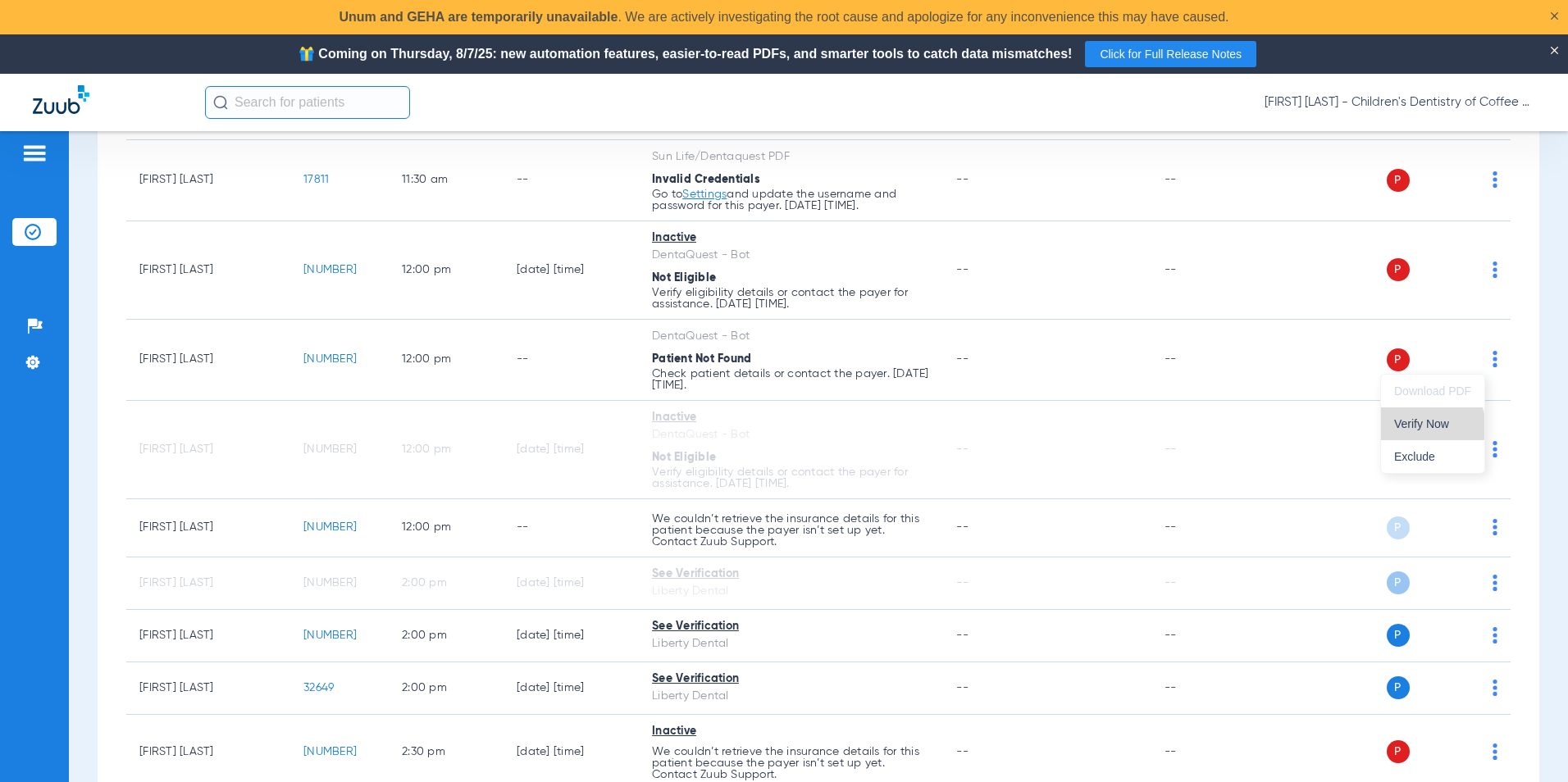 click on "Verify Now" at bounding box center (1433, 424) 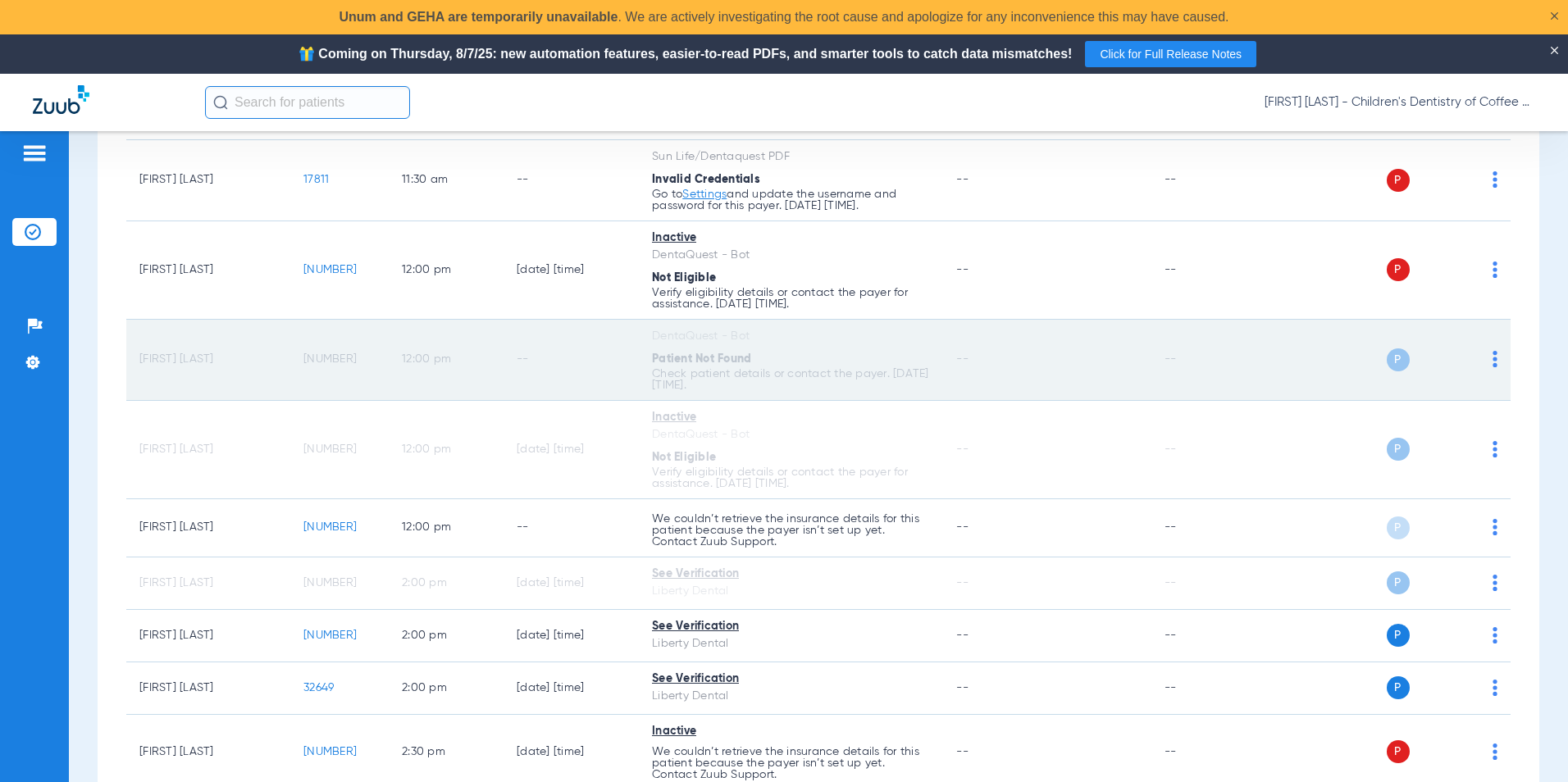 scroll, scrollTop: 1139, scrollLeft: 0, axis: vertical 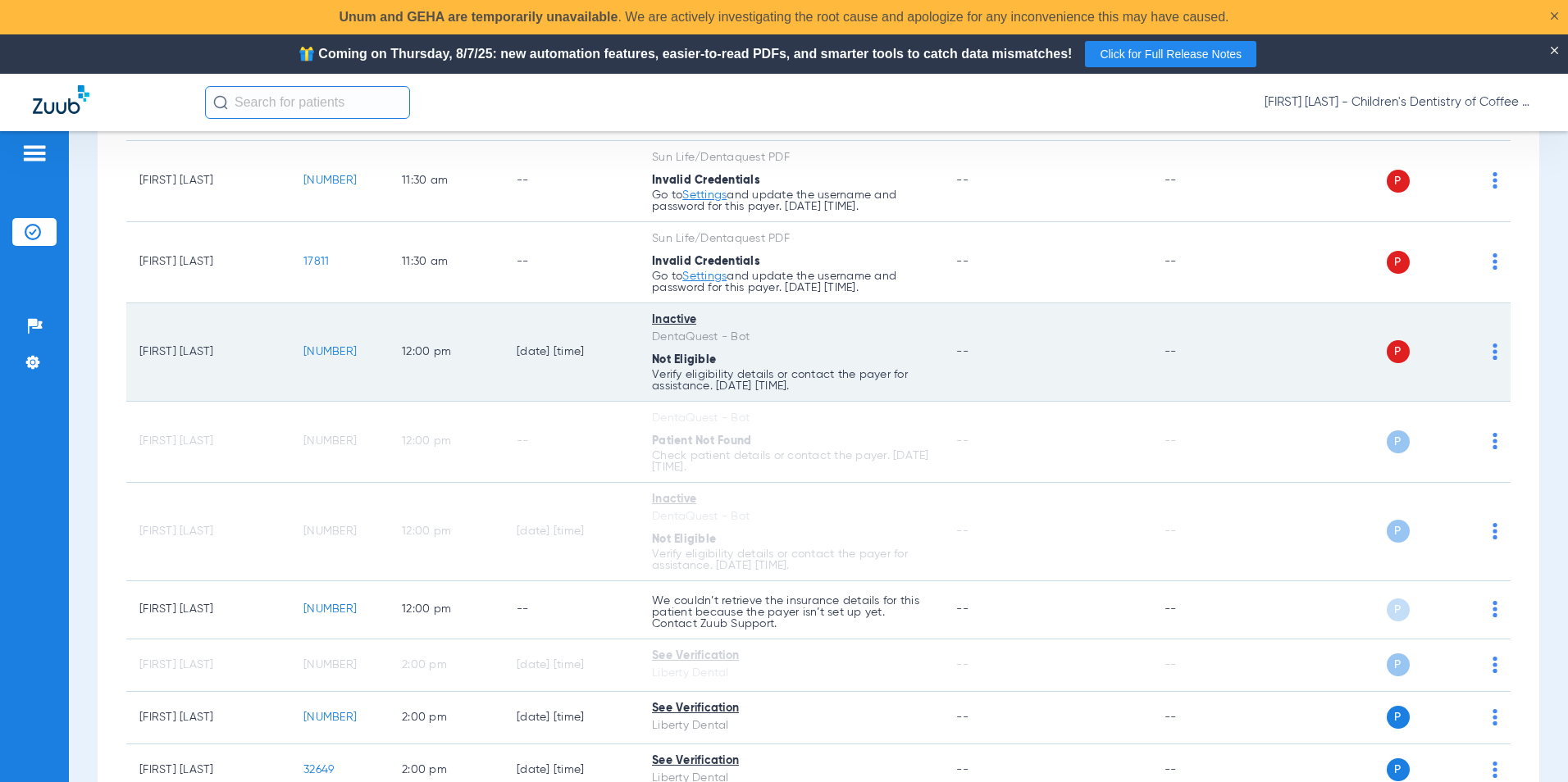click on "P S" 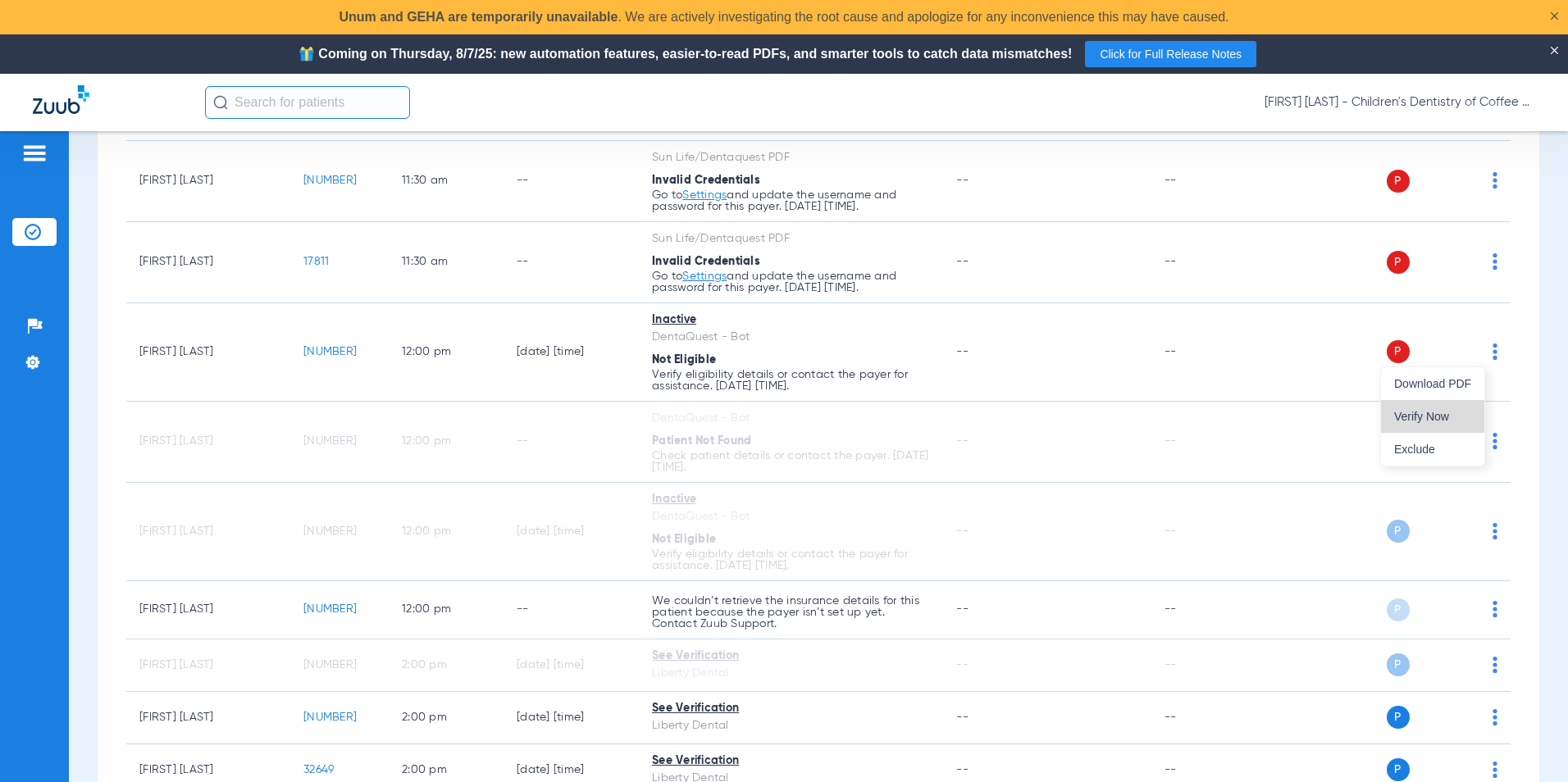 click on "Verify Now" at bounding box center [1433, 416] 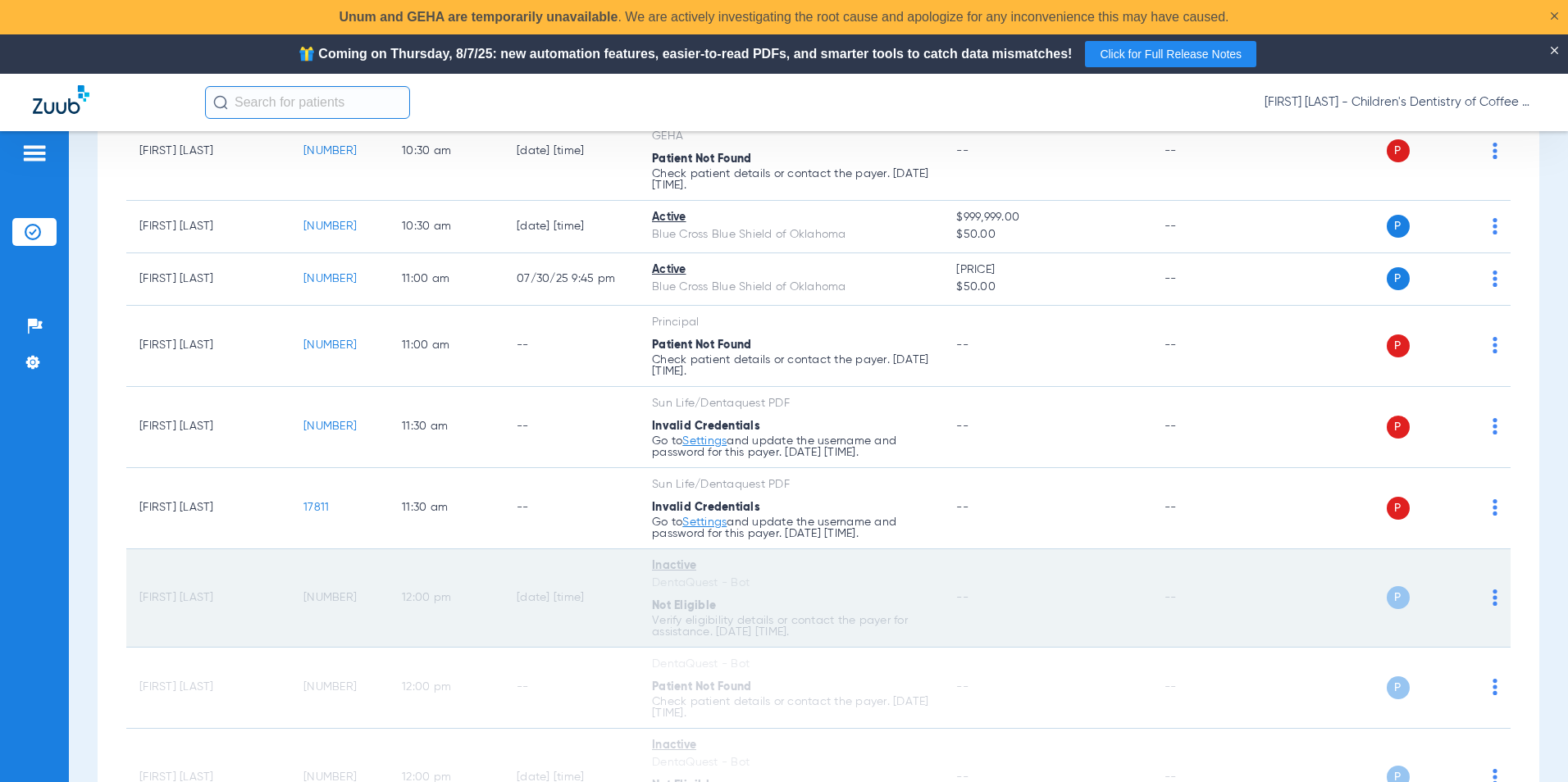 scroll, scrollTop: 811, scrollLeft: 0, axis: vertical 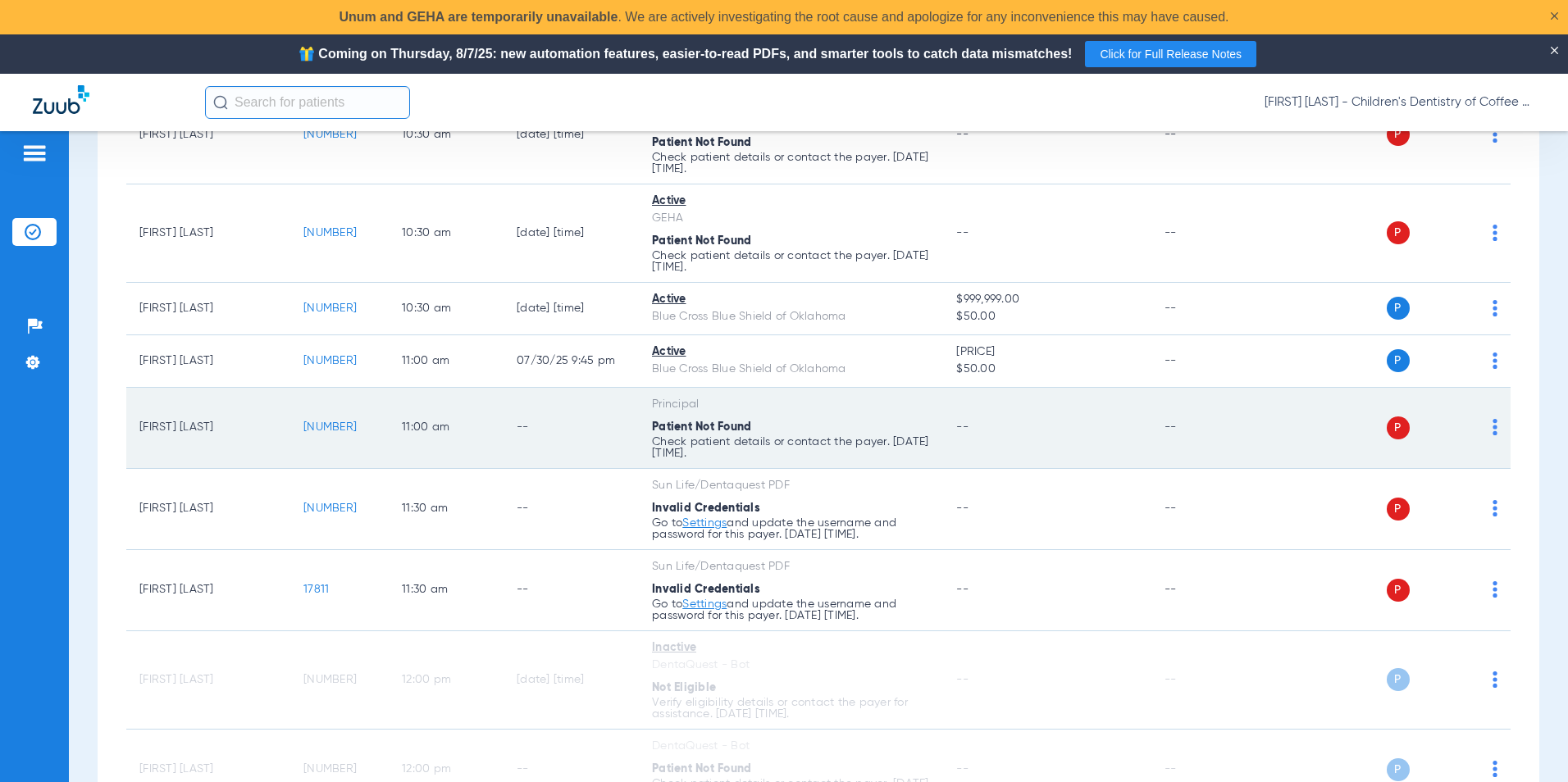click 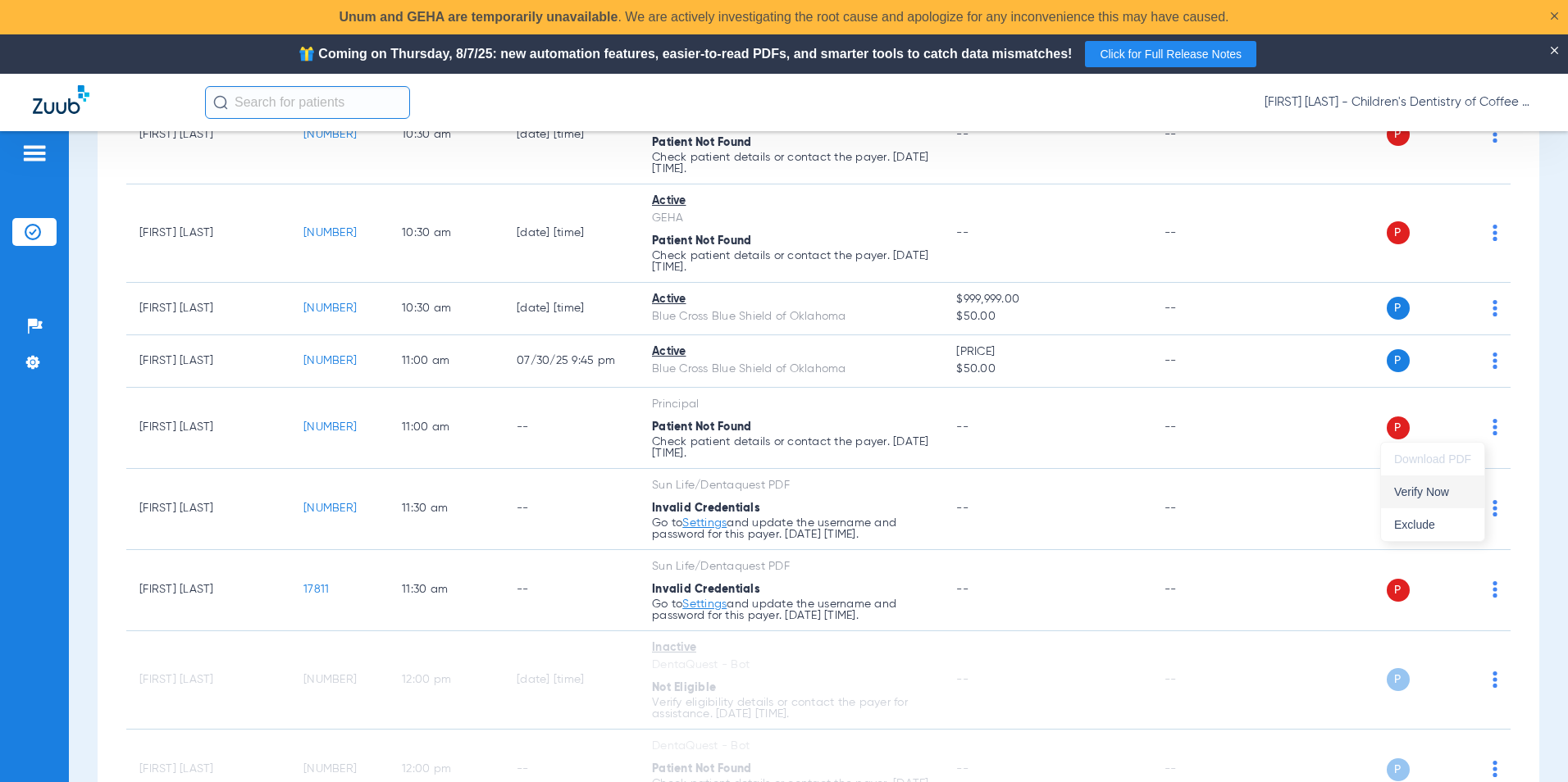 click on "Verify Now" at bounding box center (1433, 492) 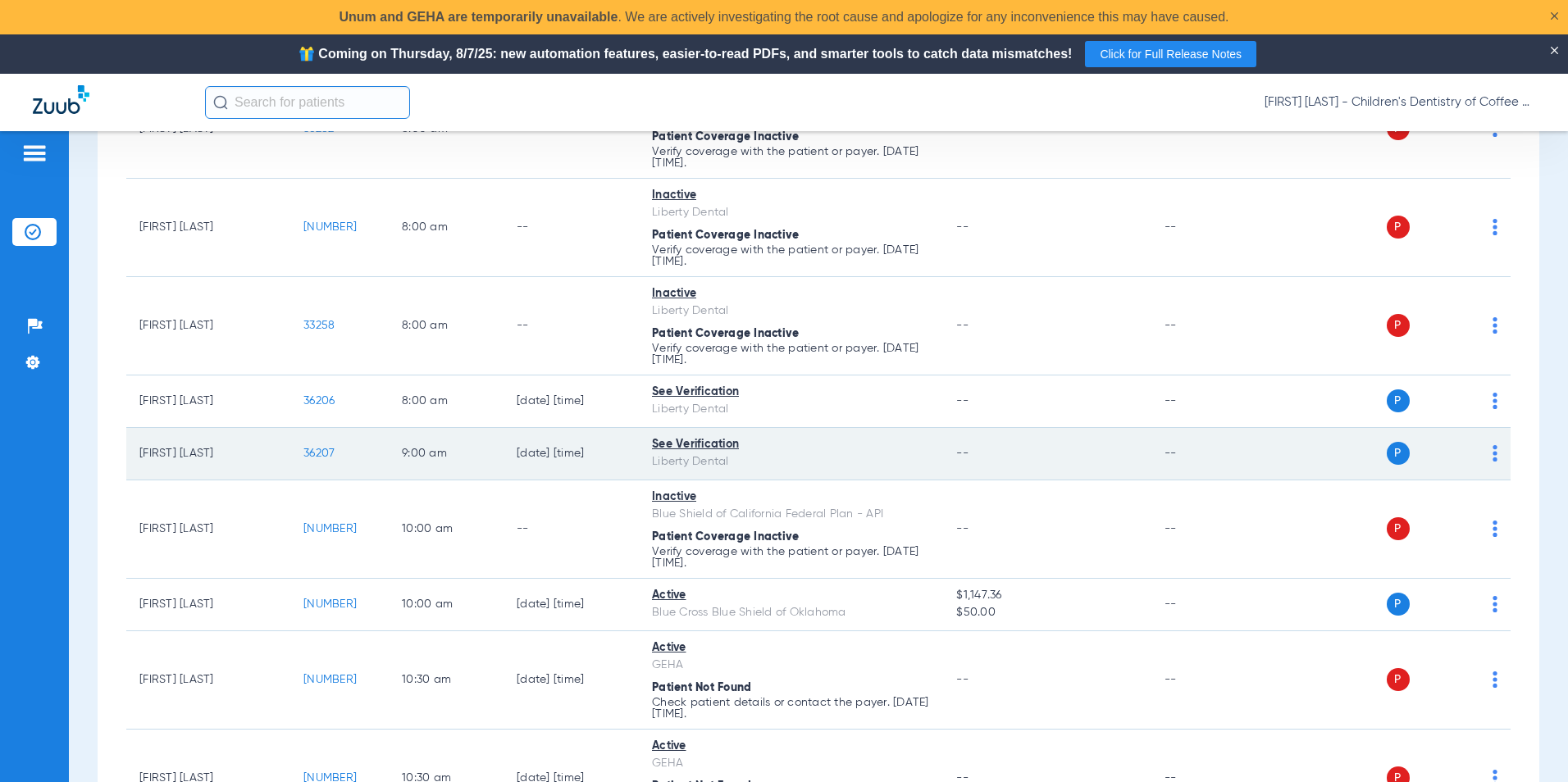 scroll, scrollTop: 237, scrollLeft: 0, axis: vertical 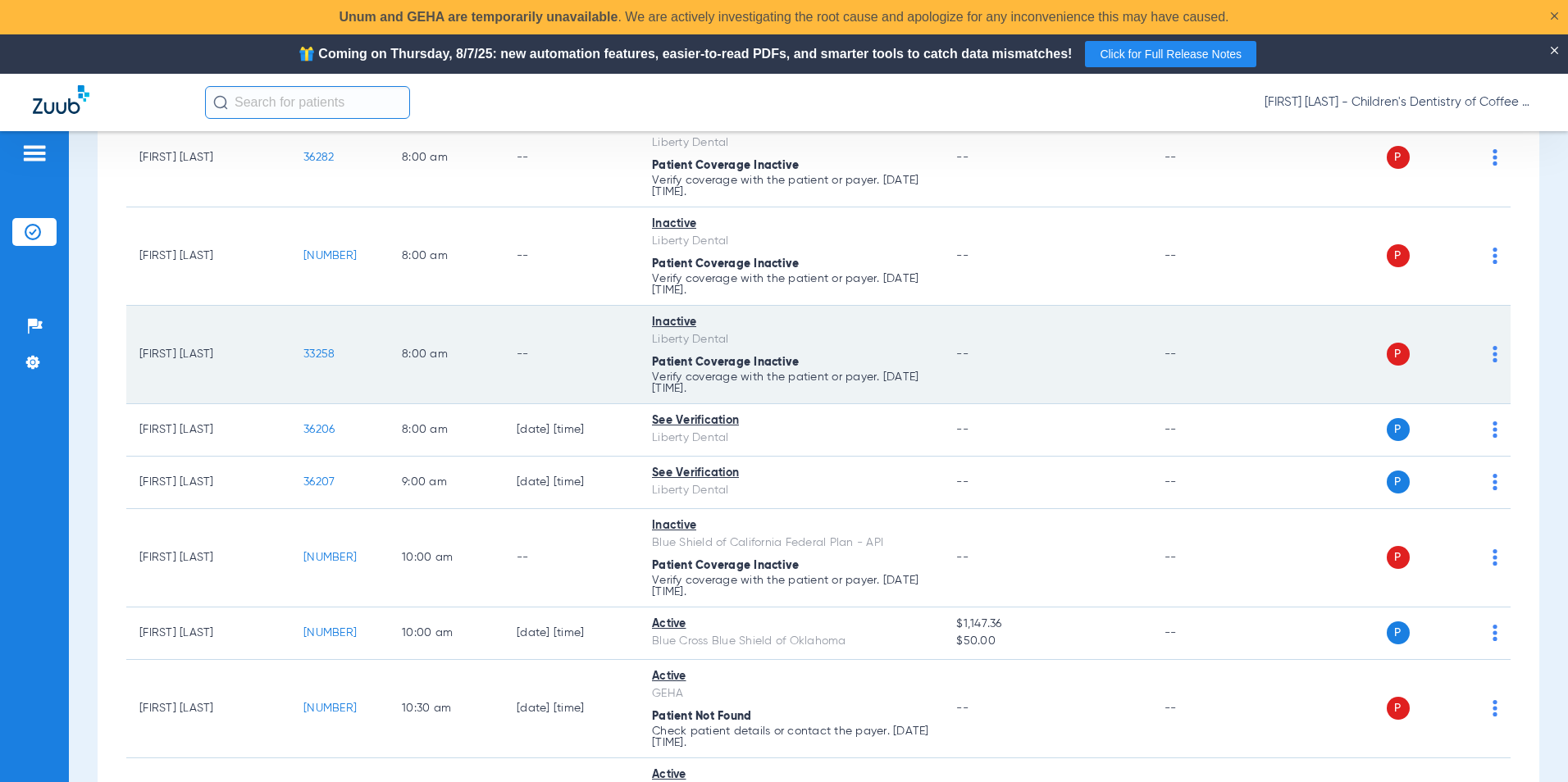 click 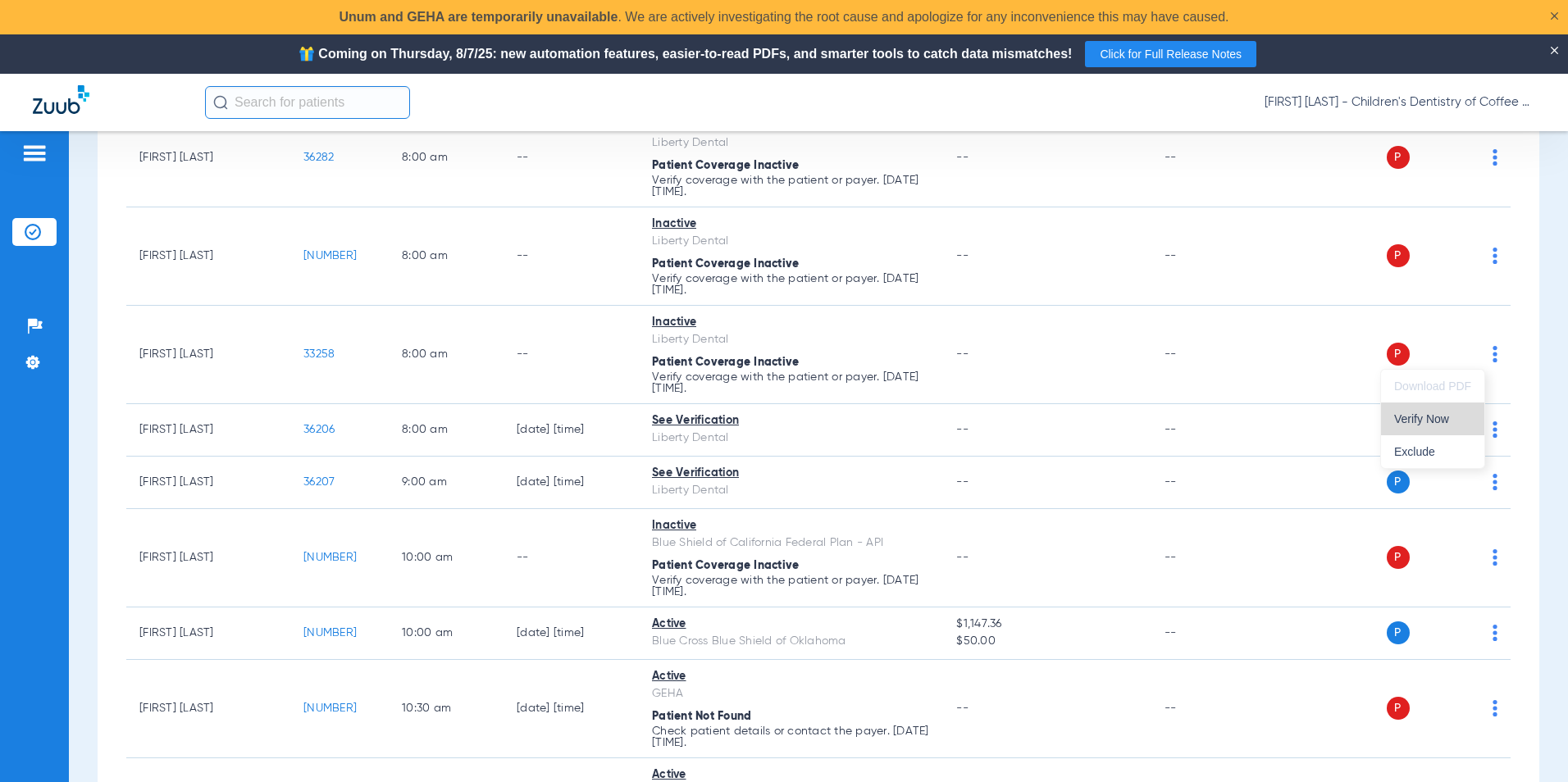 click on "Verify Now" at bounding box center [1433, 419] 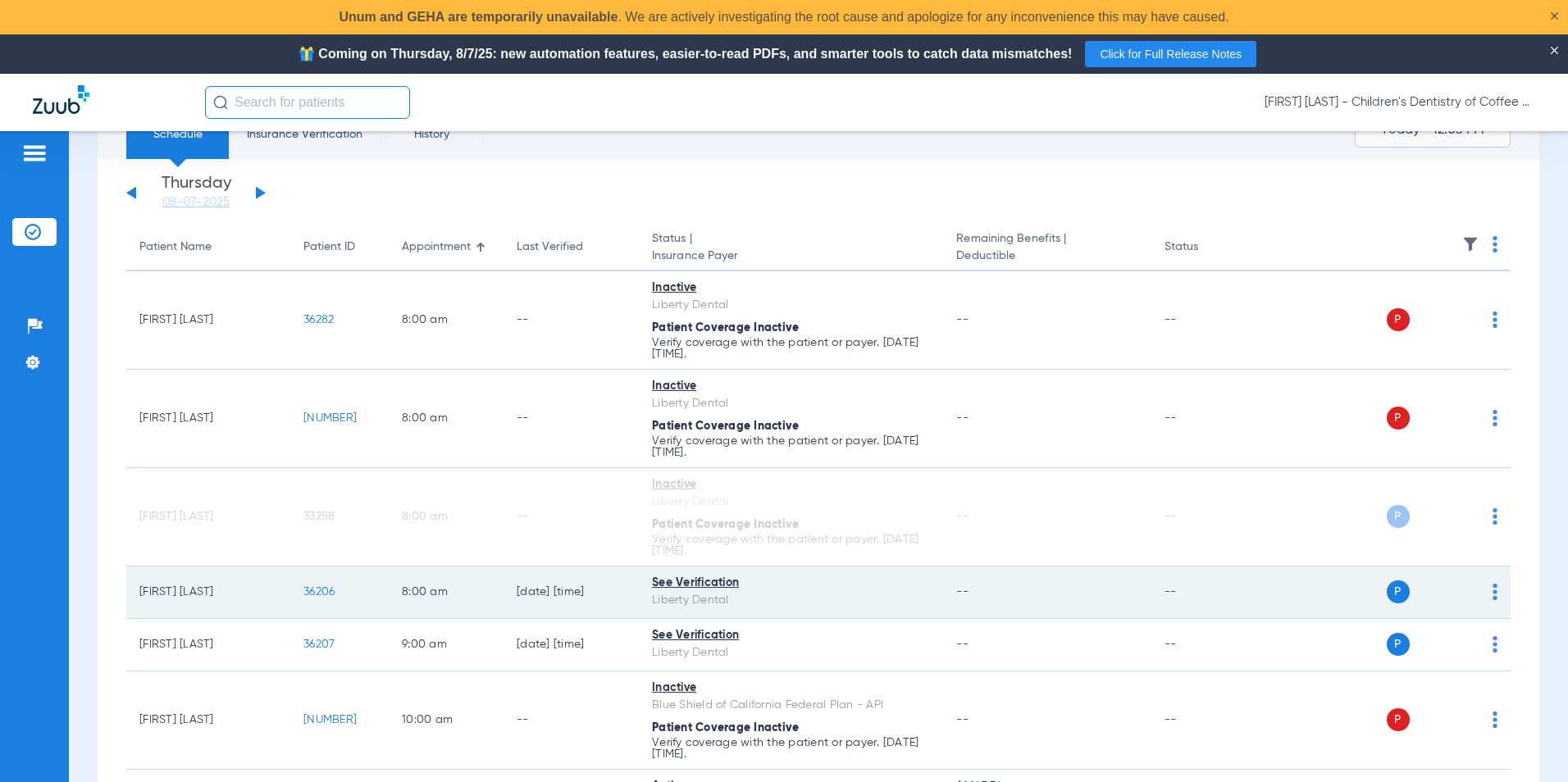 scroll, scrollTop: 73, scrollLeft: 0, axis: vertical 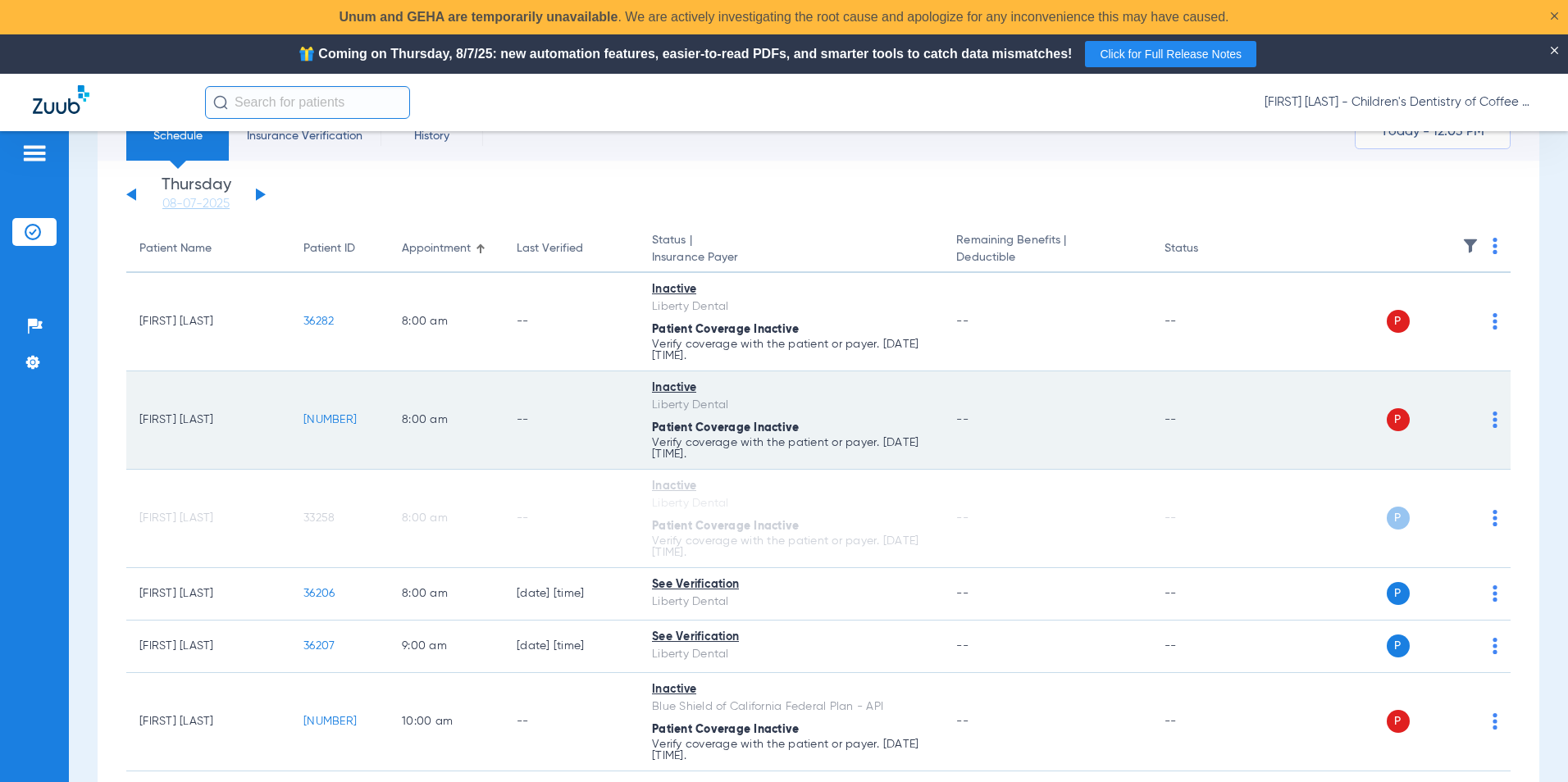 click on "P S" 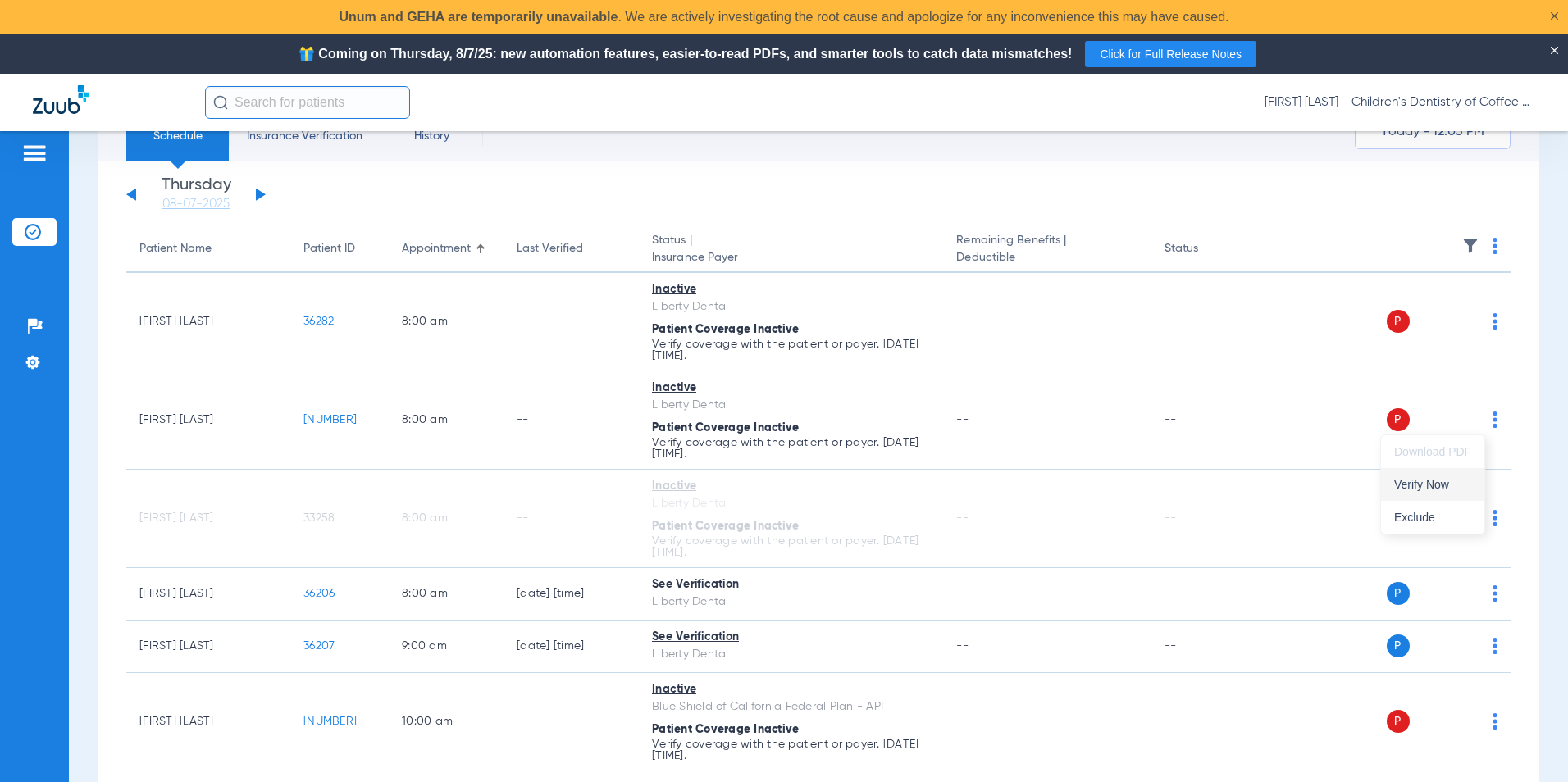 click on "Verify Now" at bounding box center [1433, 484] 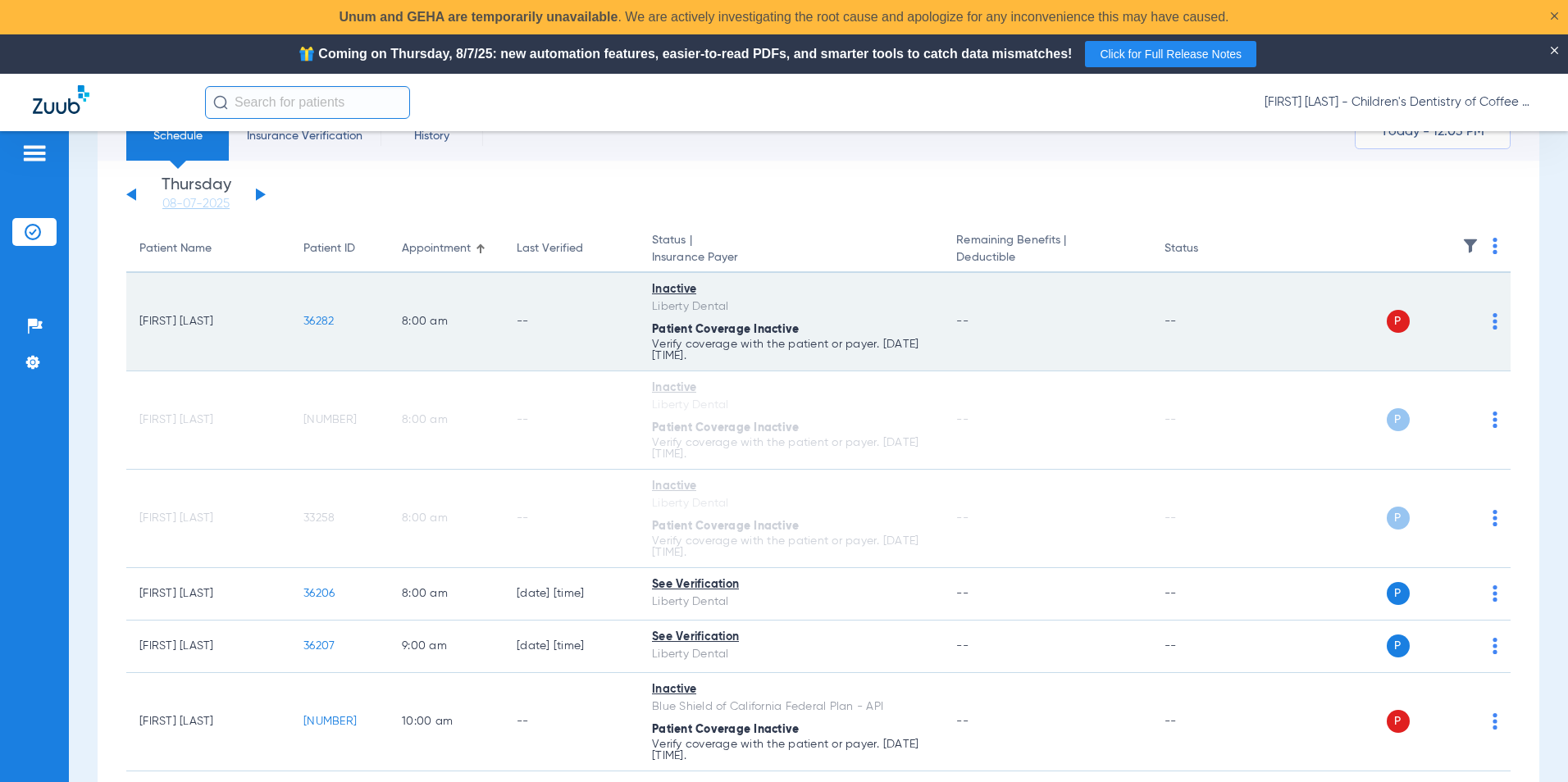 click 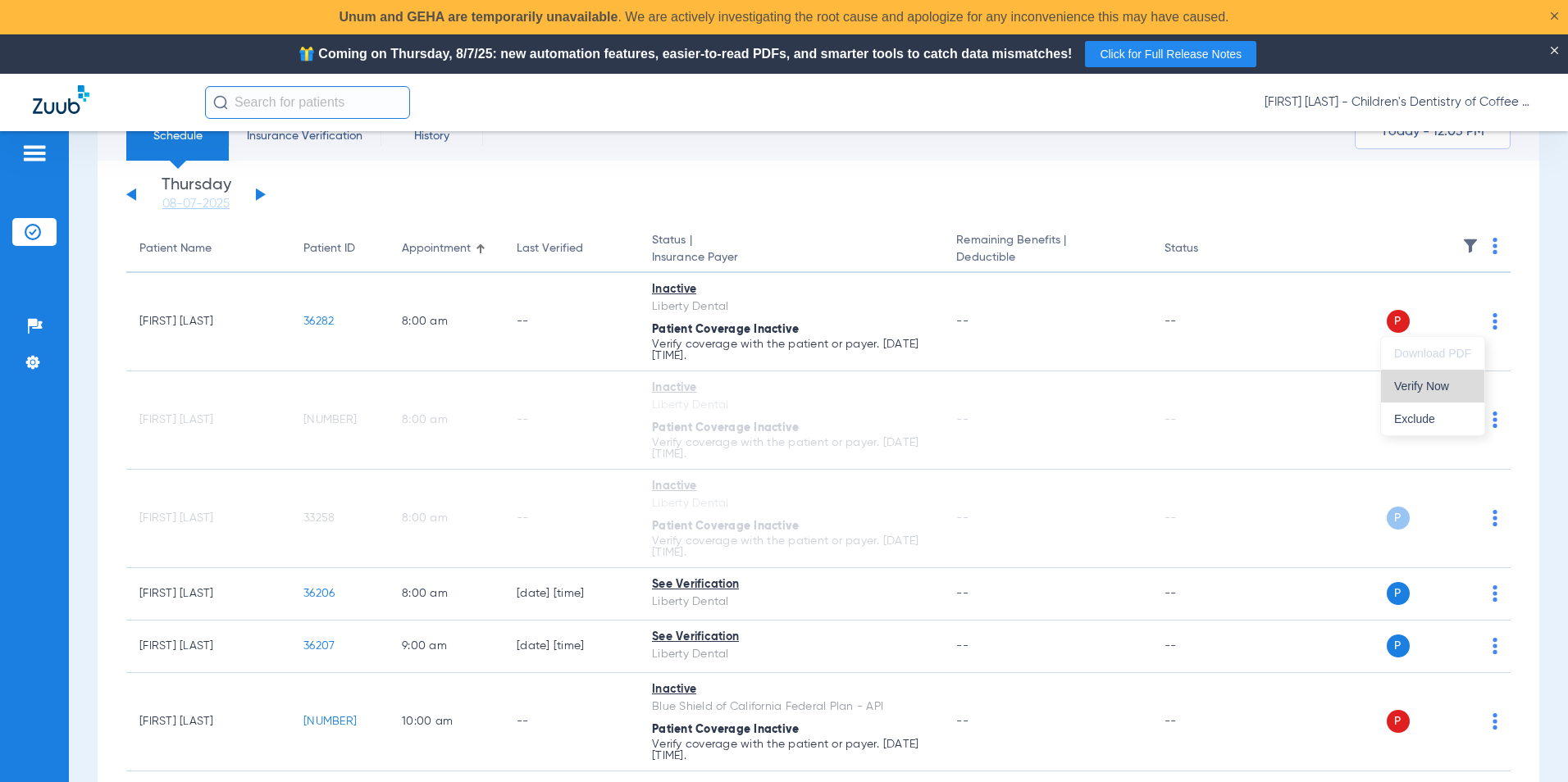 click on "Verify Now" at bounding box center [1433, 386] 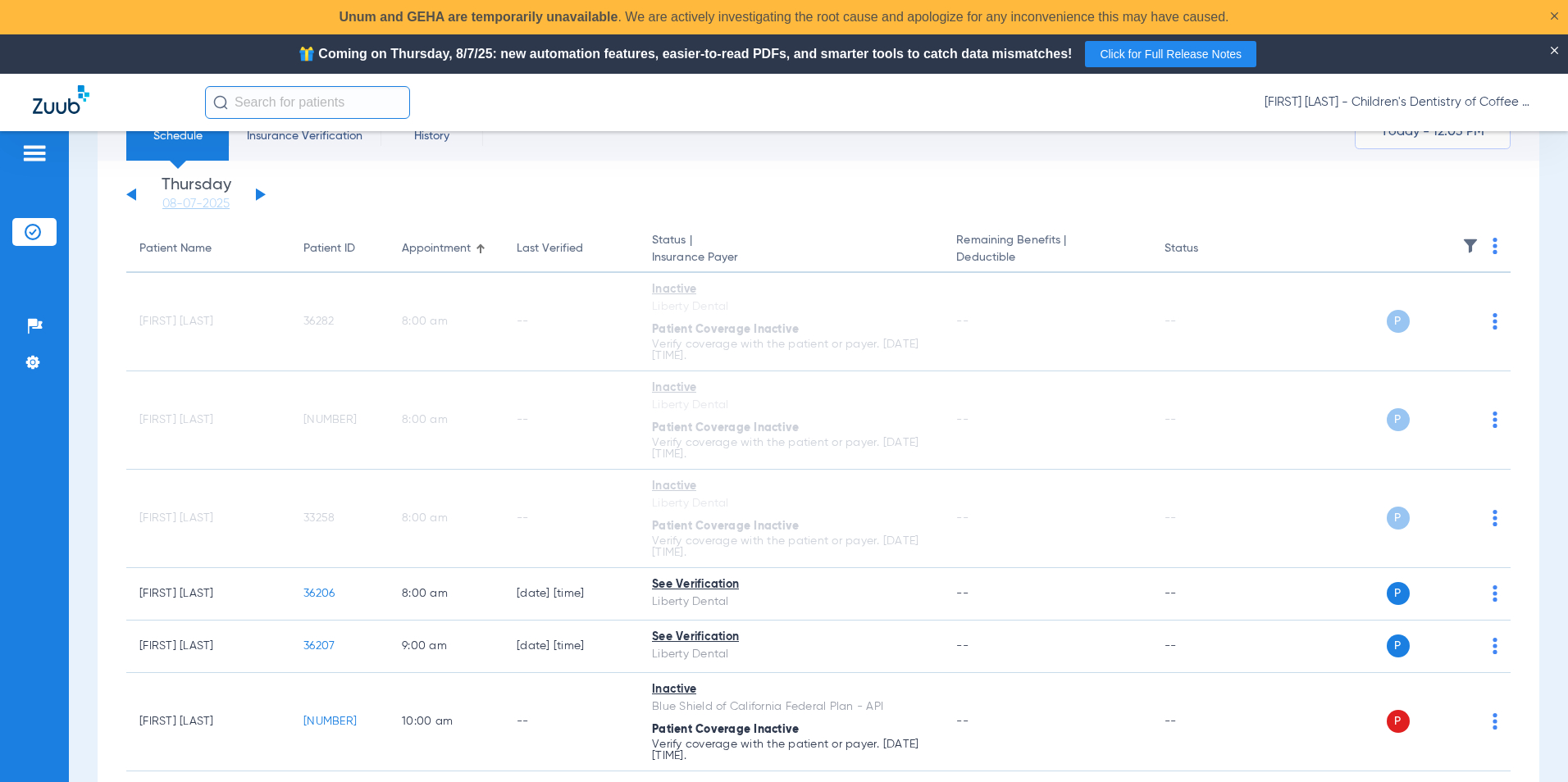 click 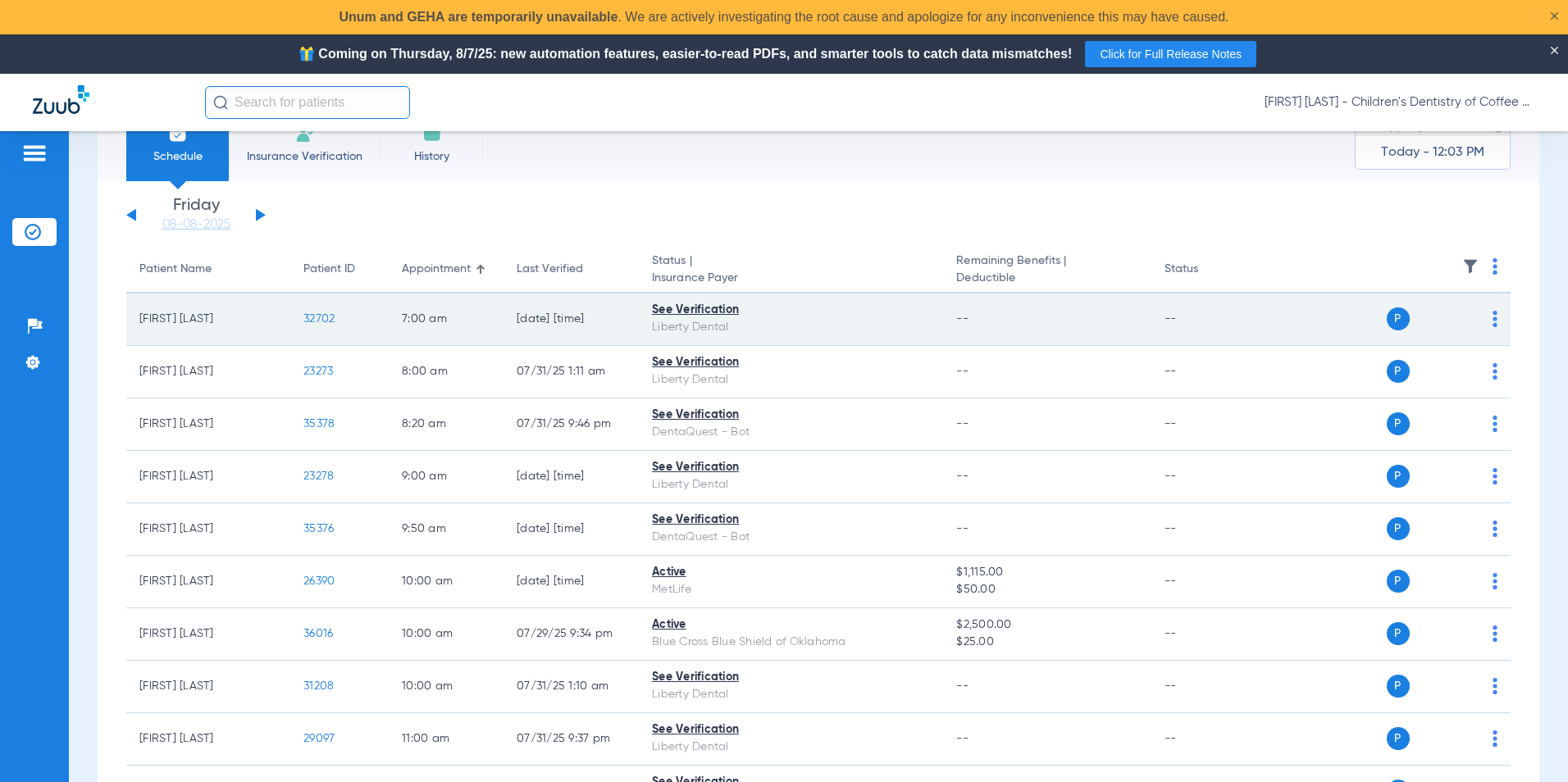 scroll, scrollTop: 82, scrollLeft: 0, axis: vertical 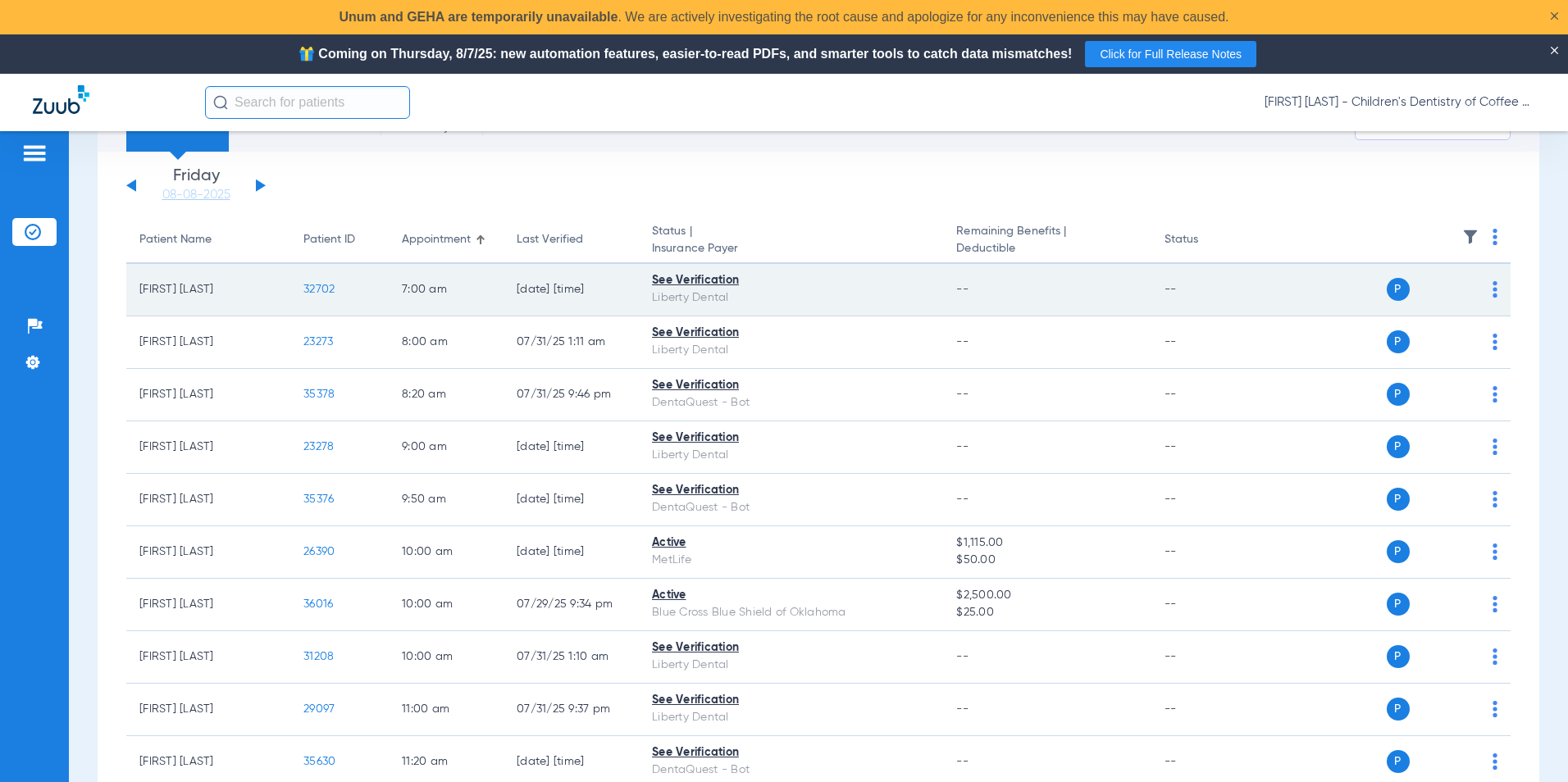 click on "P S" 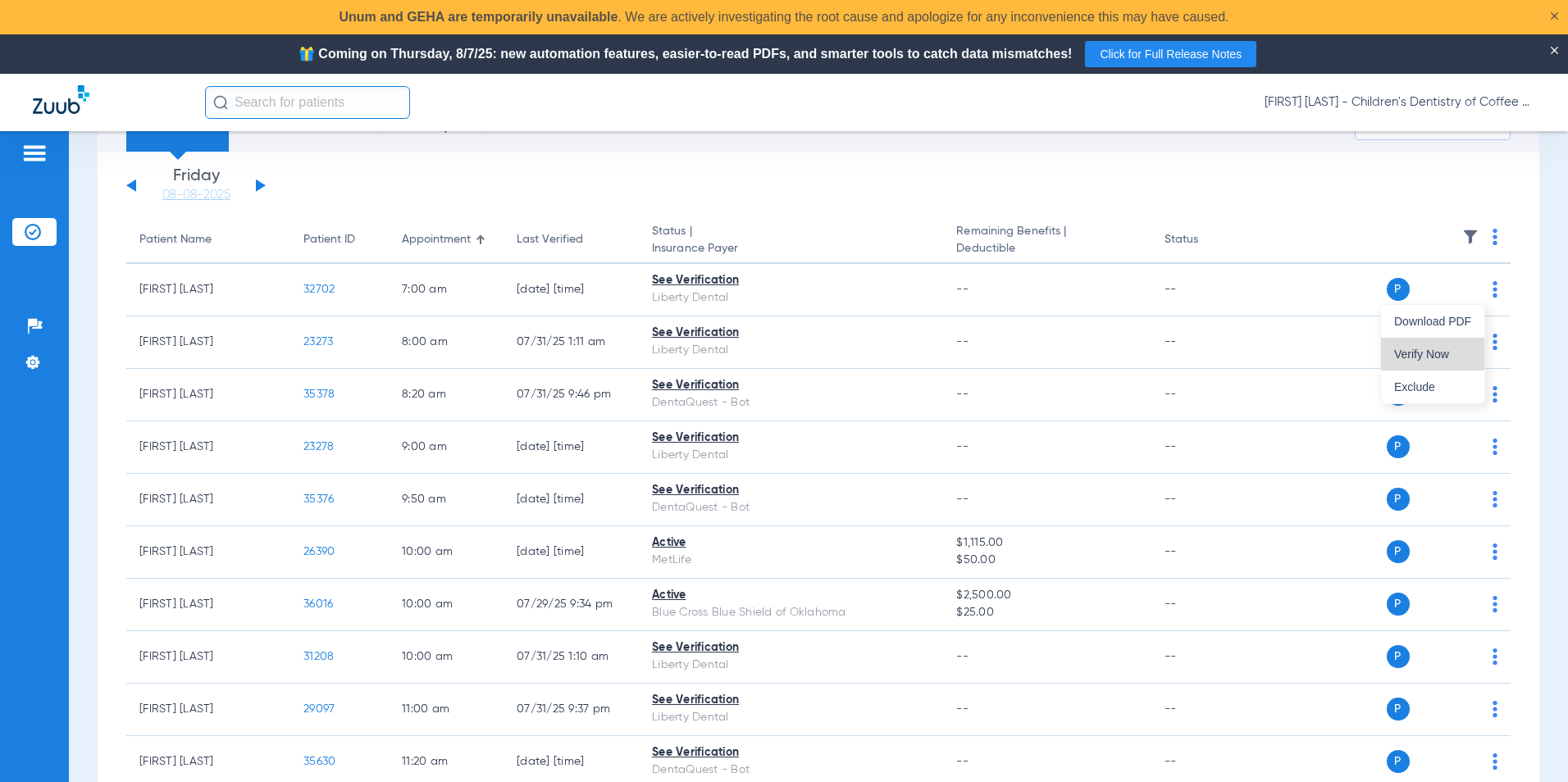 click on "Verify Now" at bounding box center (1433, 354) 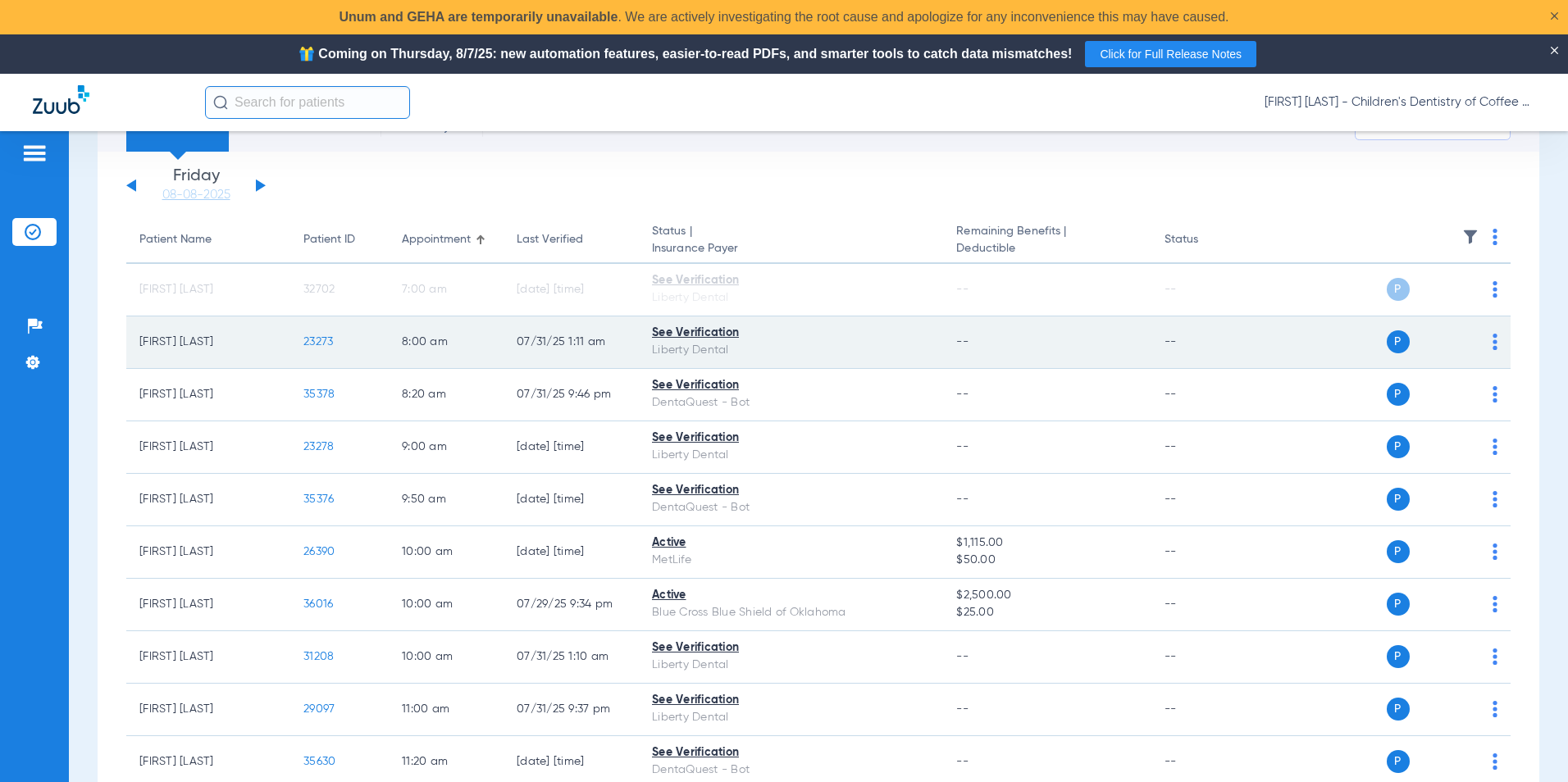 click 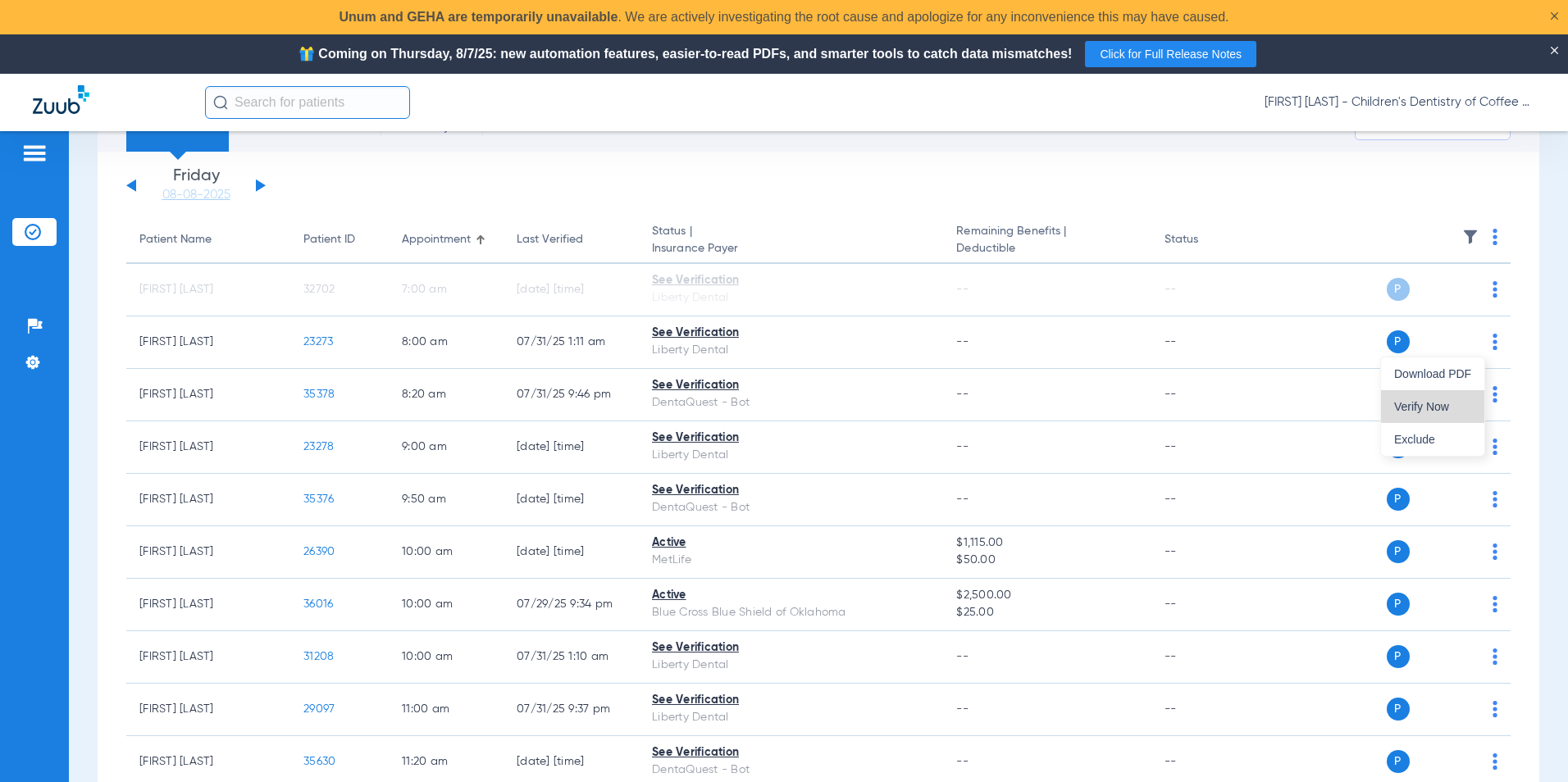 click on "Verify Now" at bounding box center [1433, 407] 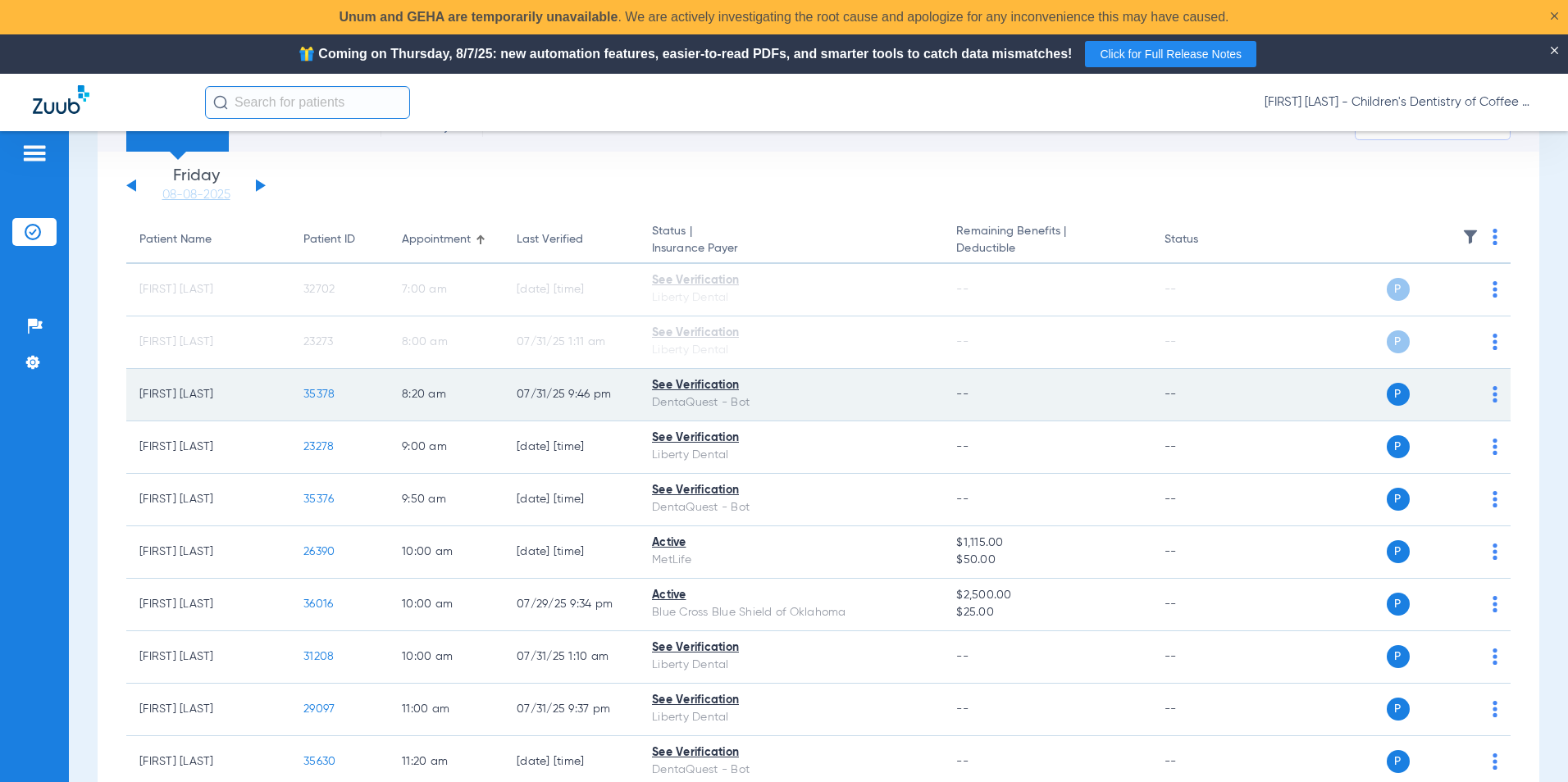 click 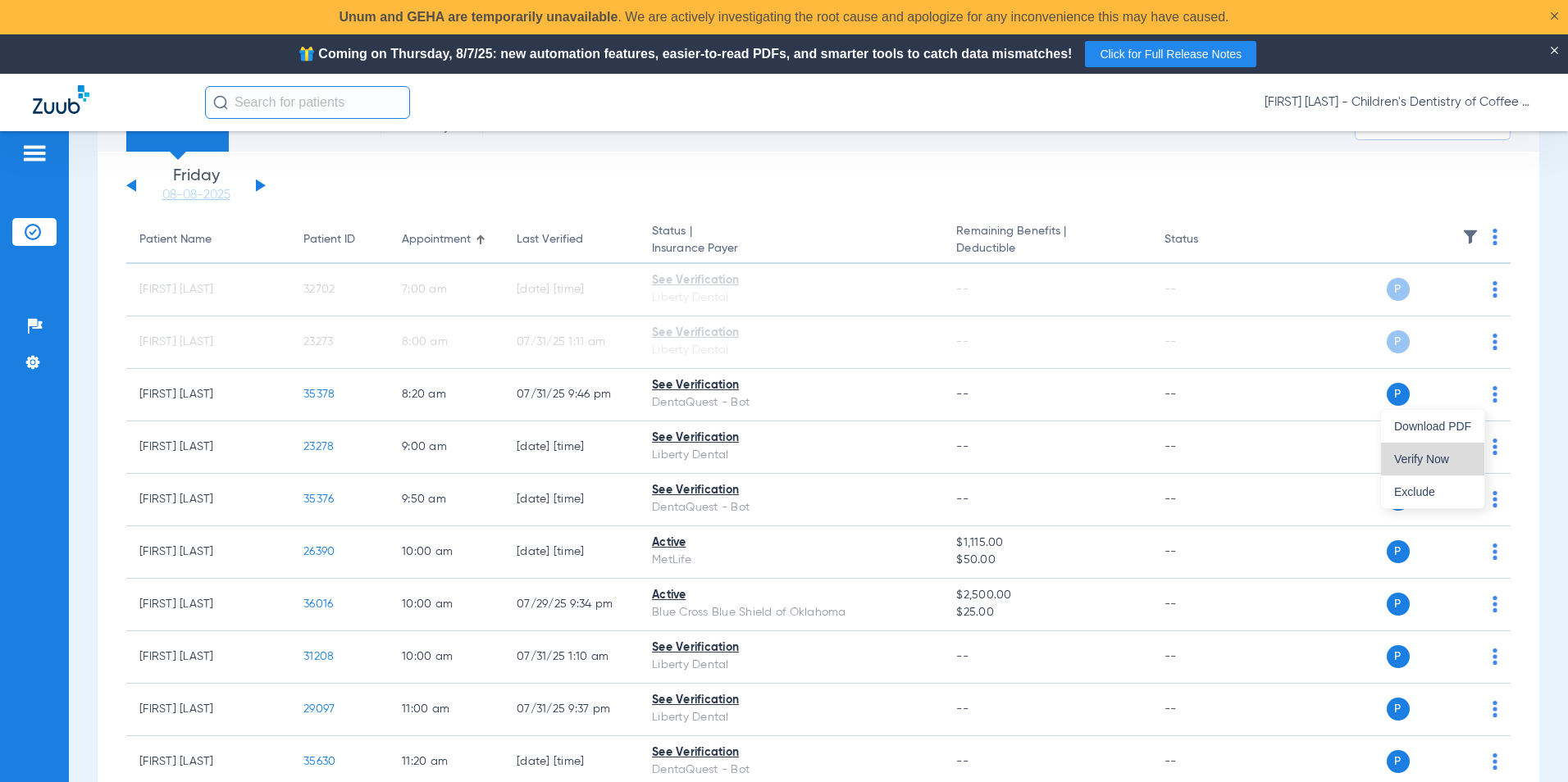 click on "Verify Now" at bounding box center (1433, 459) 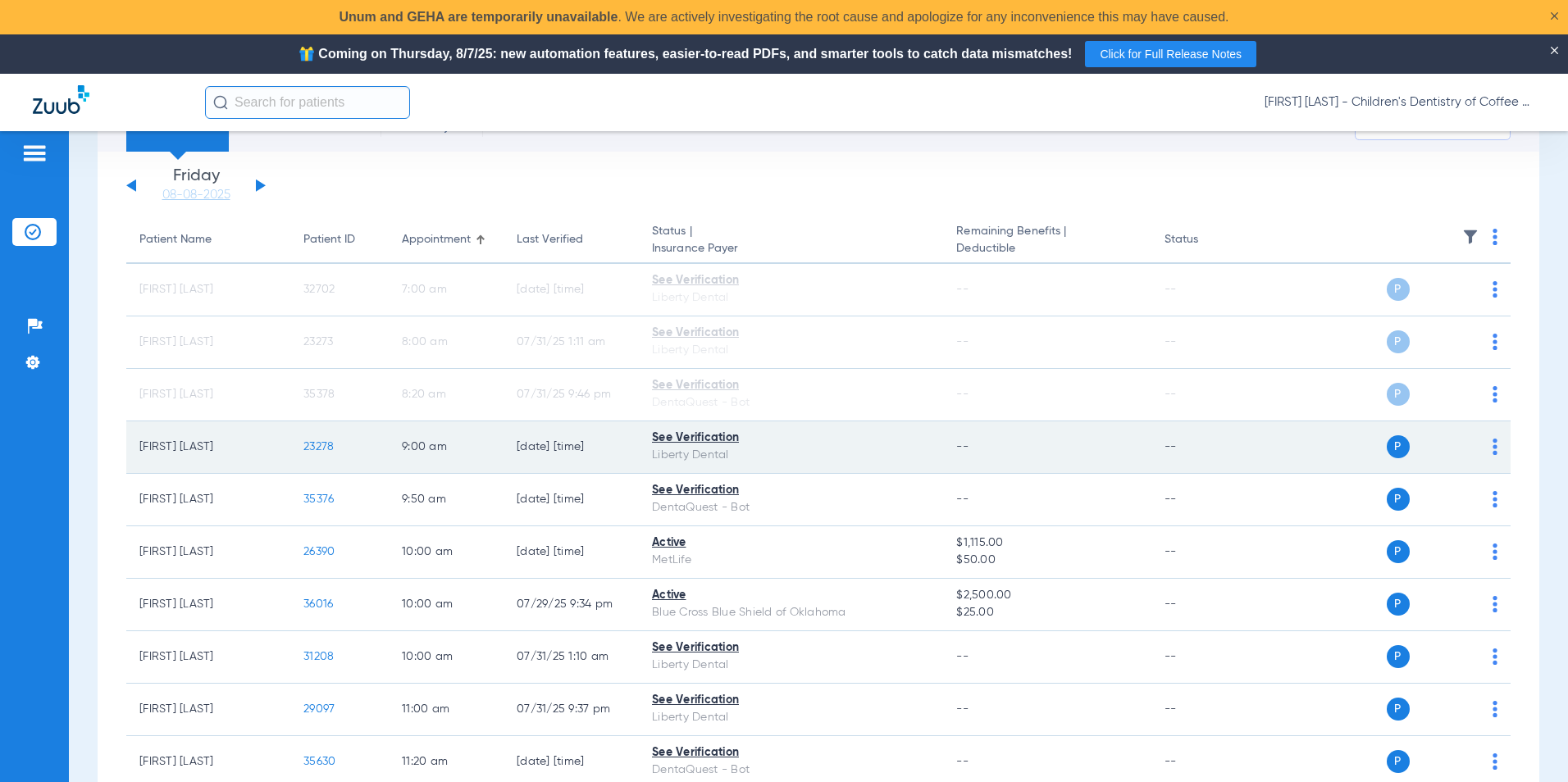 click on "P S" 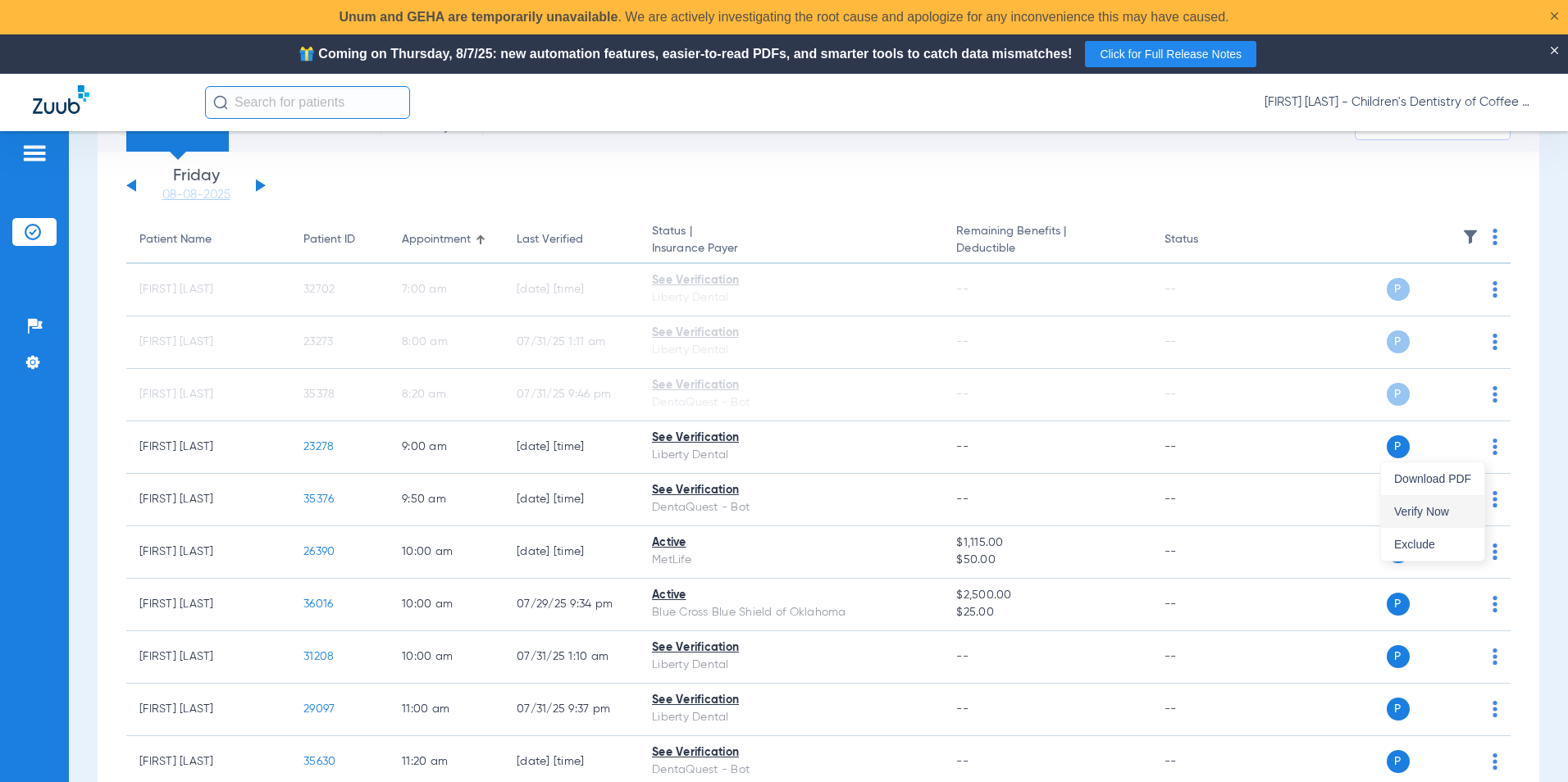 click on "Verify Now" at bounding box center (1433, 511) 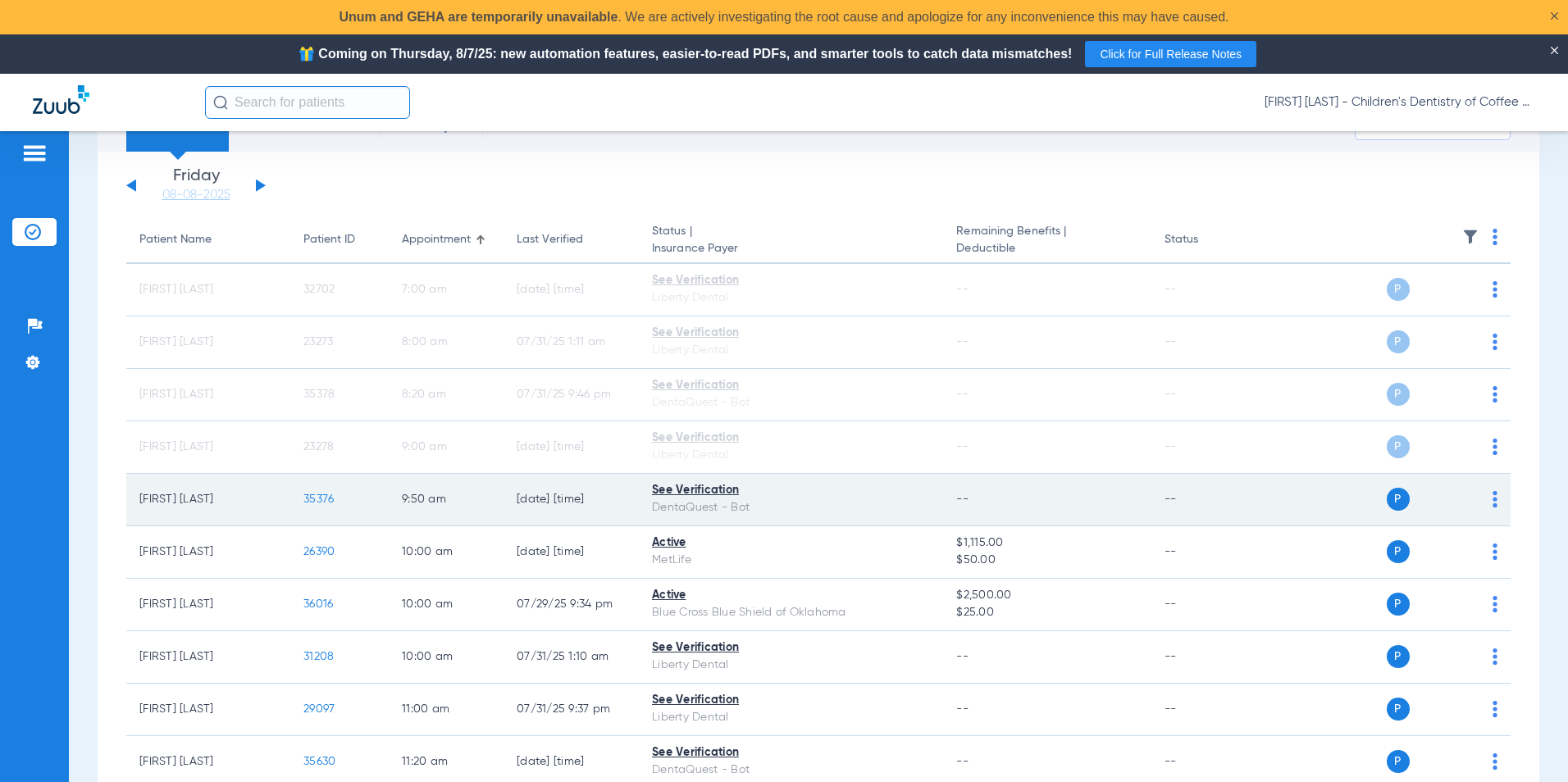 drag, startPoint x: 1489, startPoint y: 504, endPoint x: 1480, endPoint y: 501, distance: 9.486833 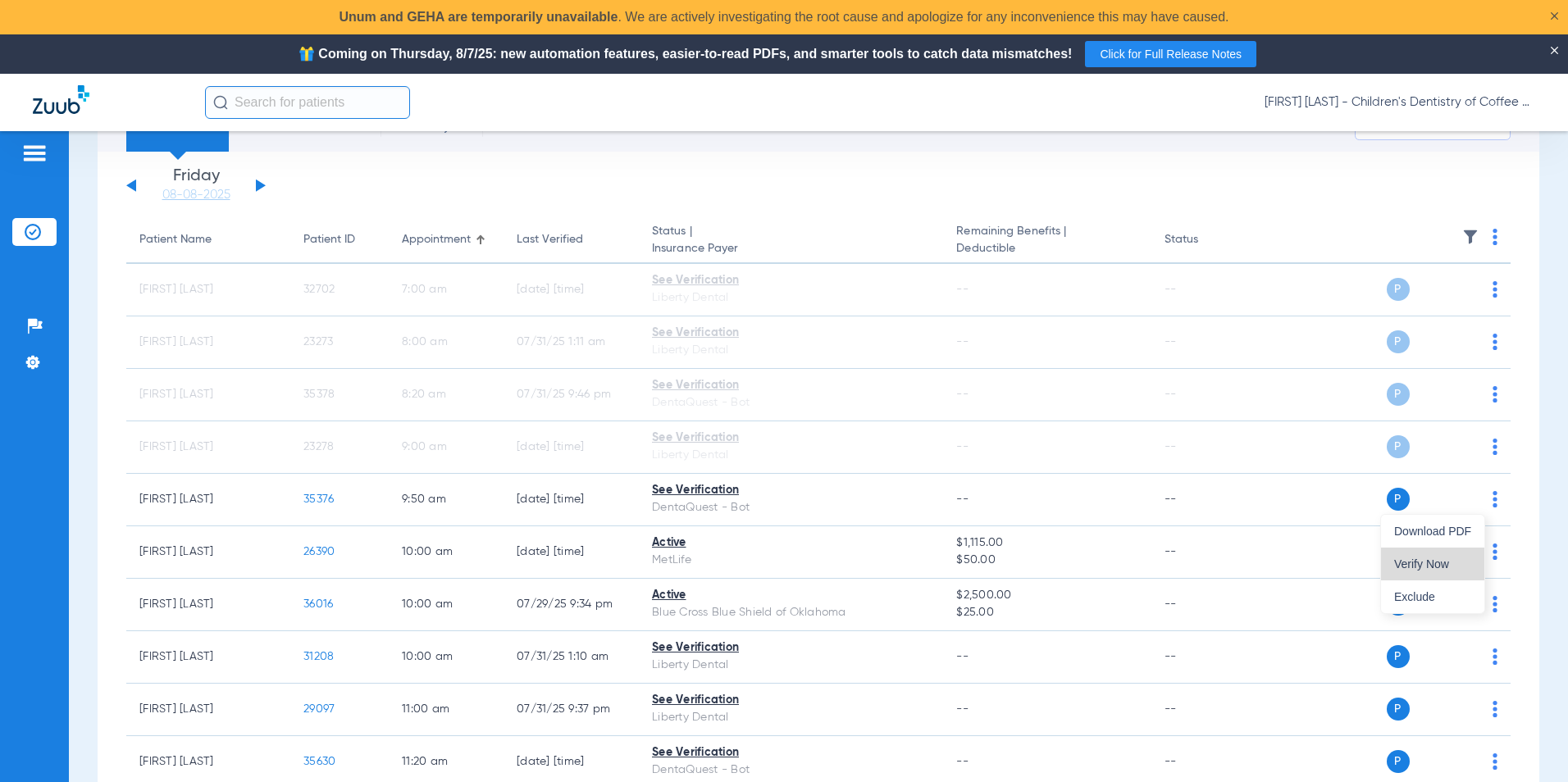 click on "Verify Now" at bounding box center (1433, 564) 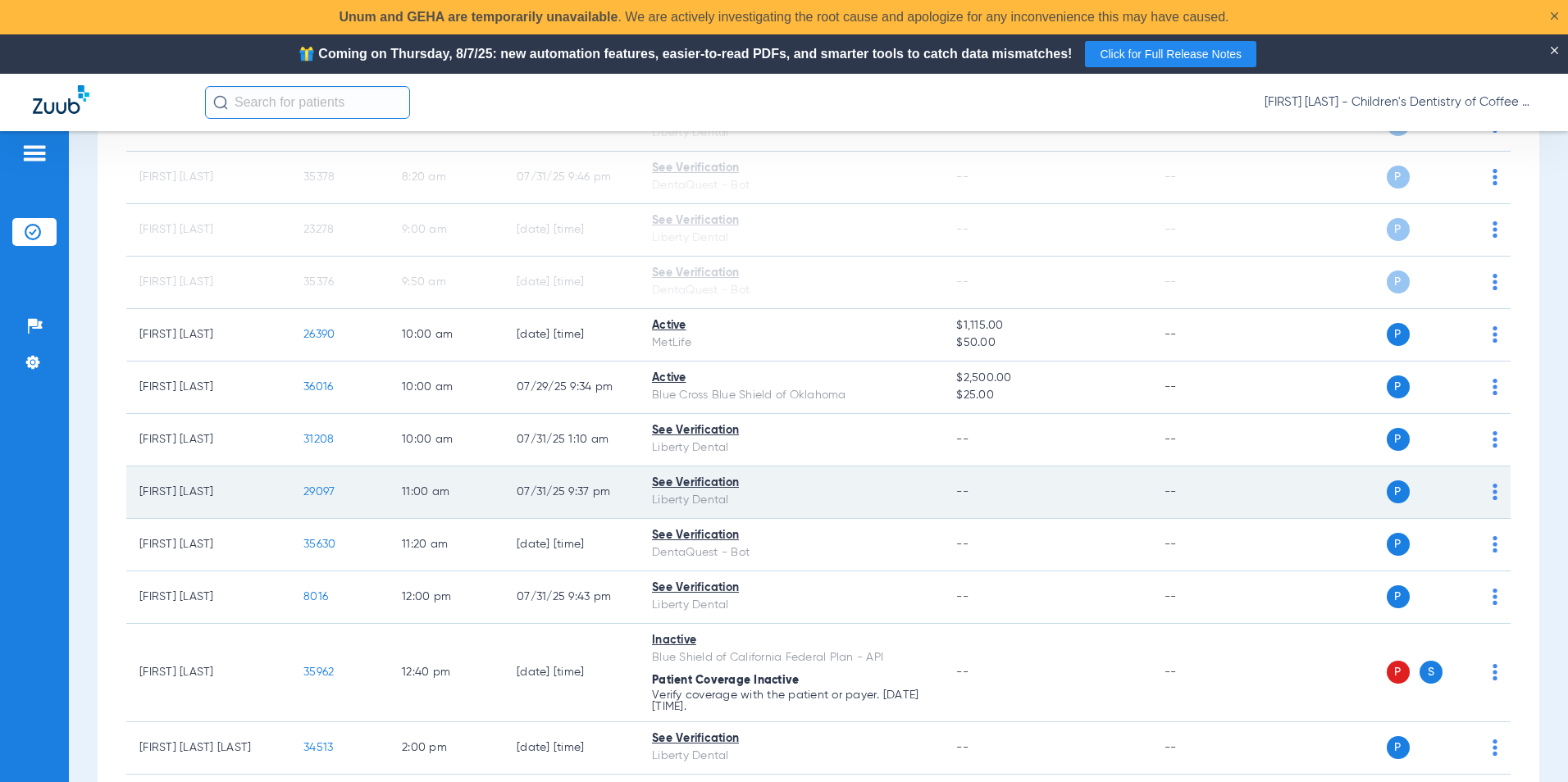 scroll, scrollTop: 328, scrollLeft: 0, axis: vertical 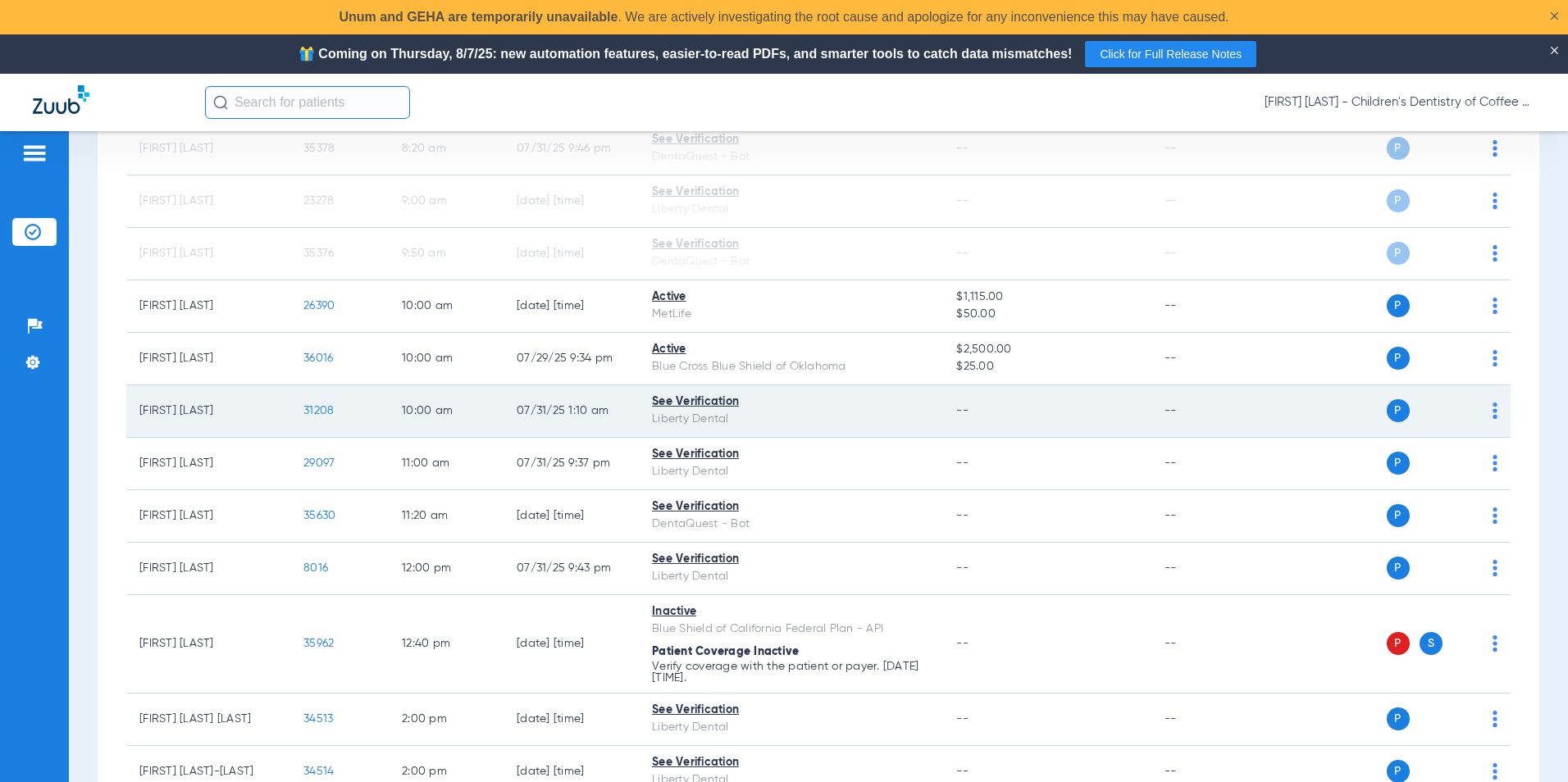 click on "P S" 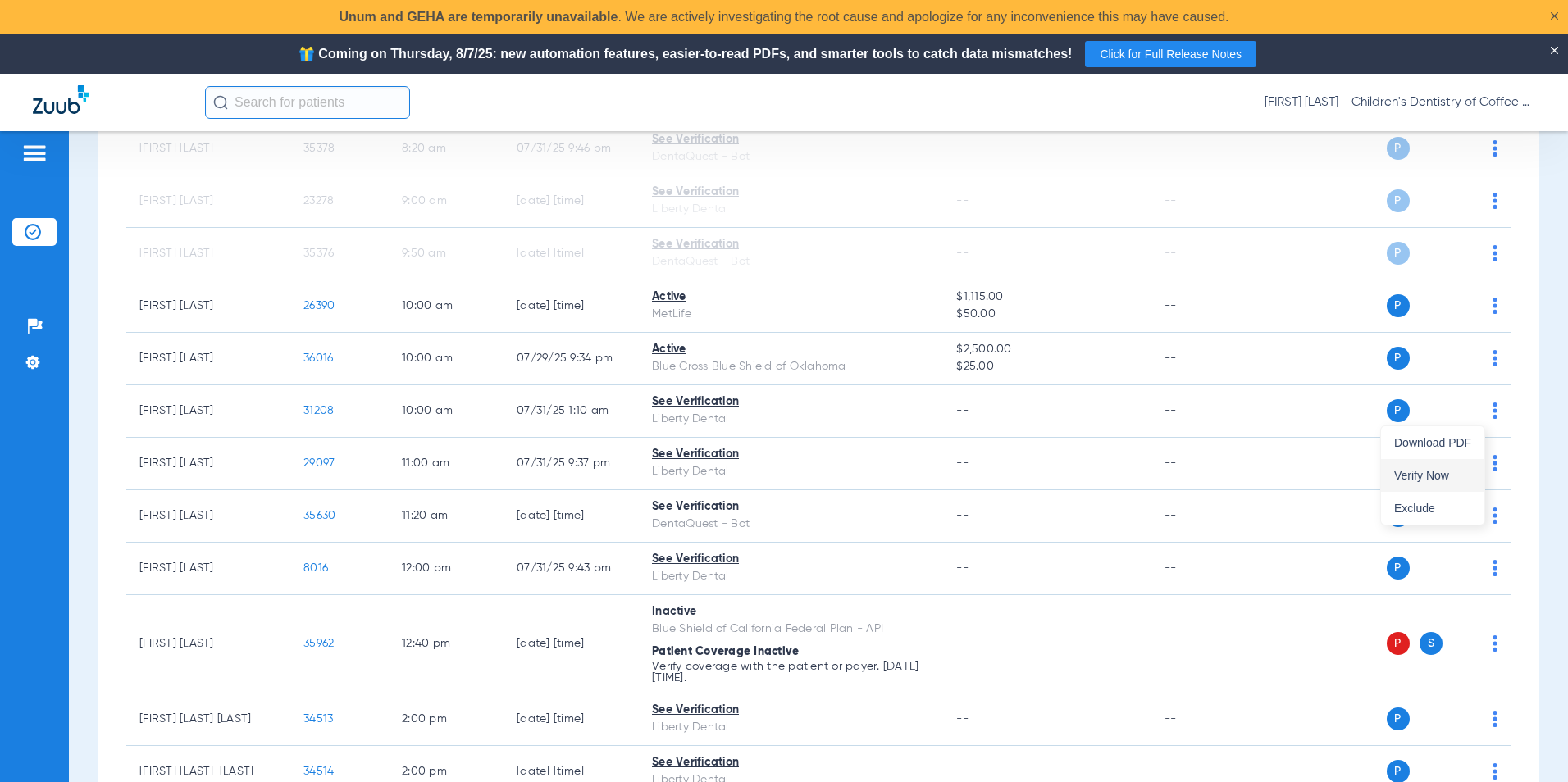 click on "Verify Now" at bounding box center [1433, 475] 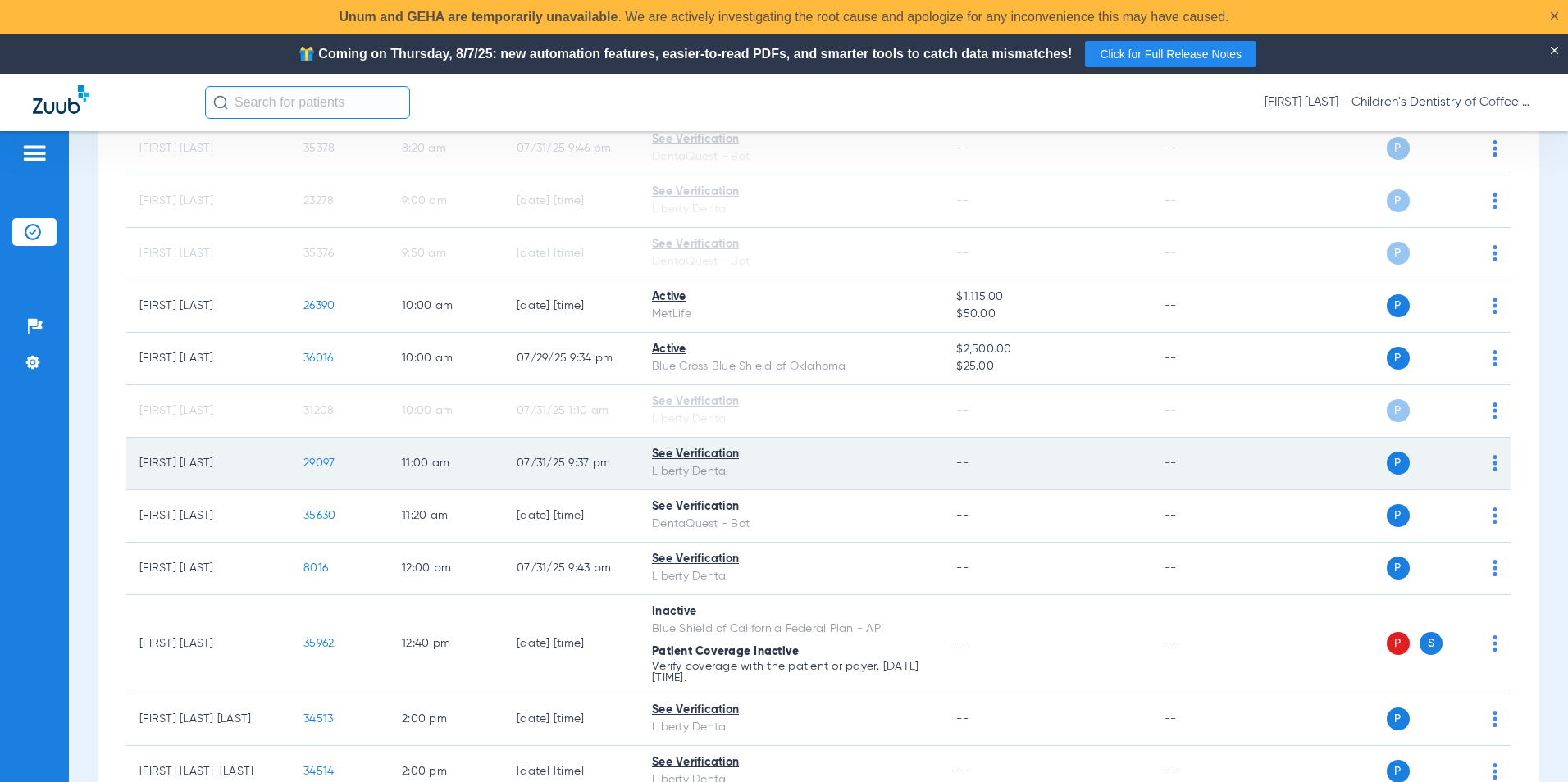 click 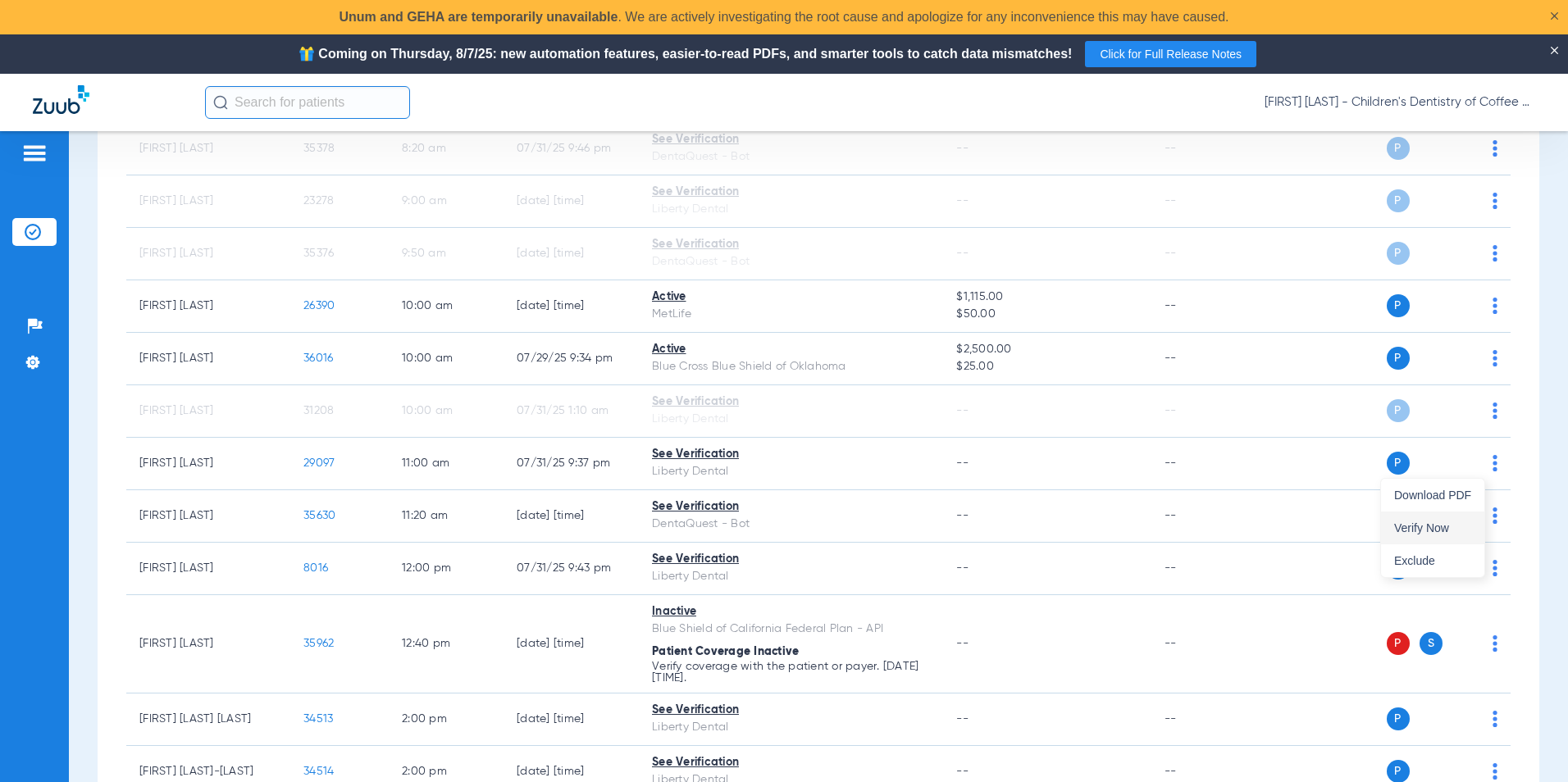 click on "Verify Now" at bounding box center (1433, 528) 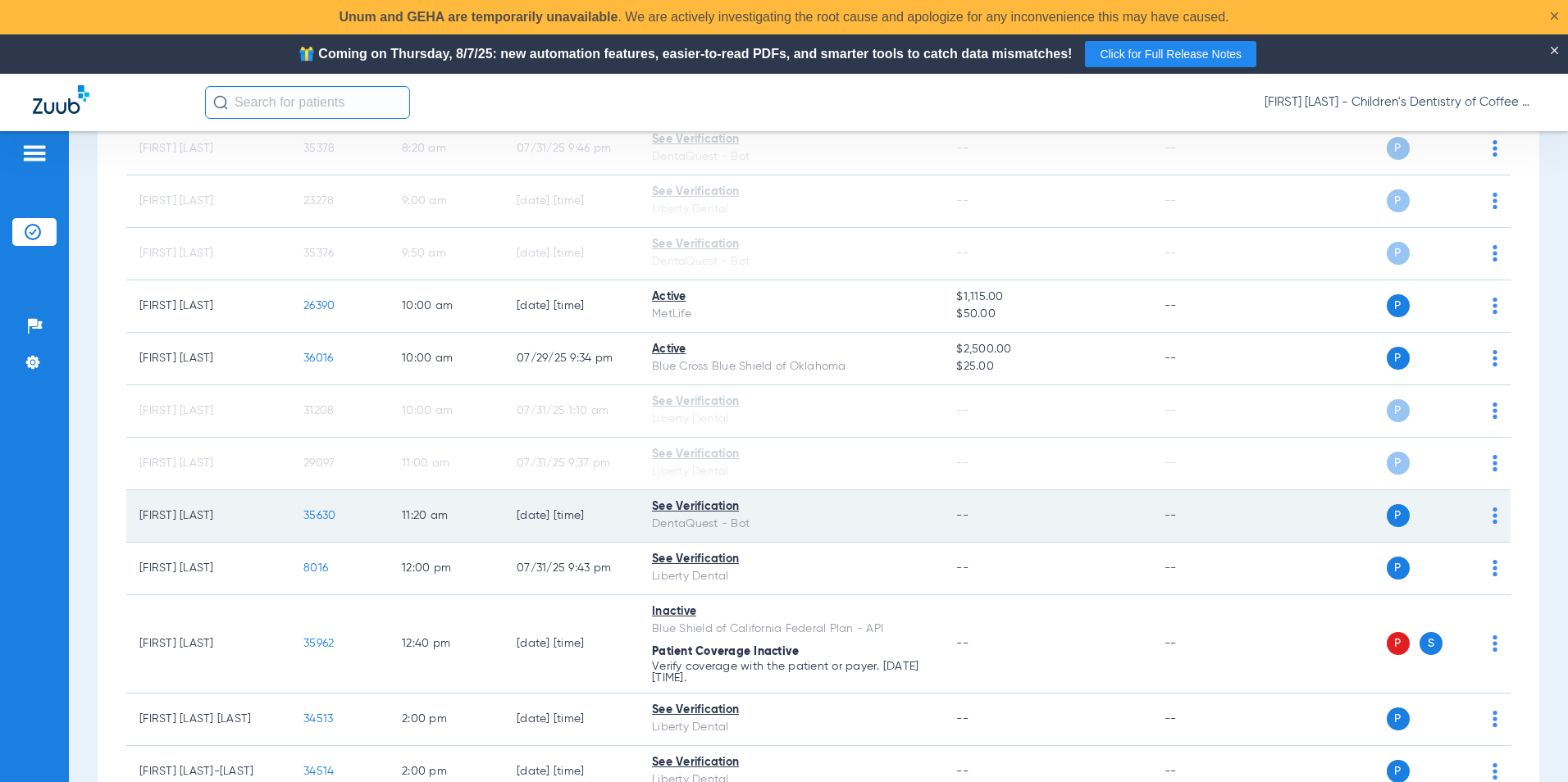 click 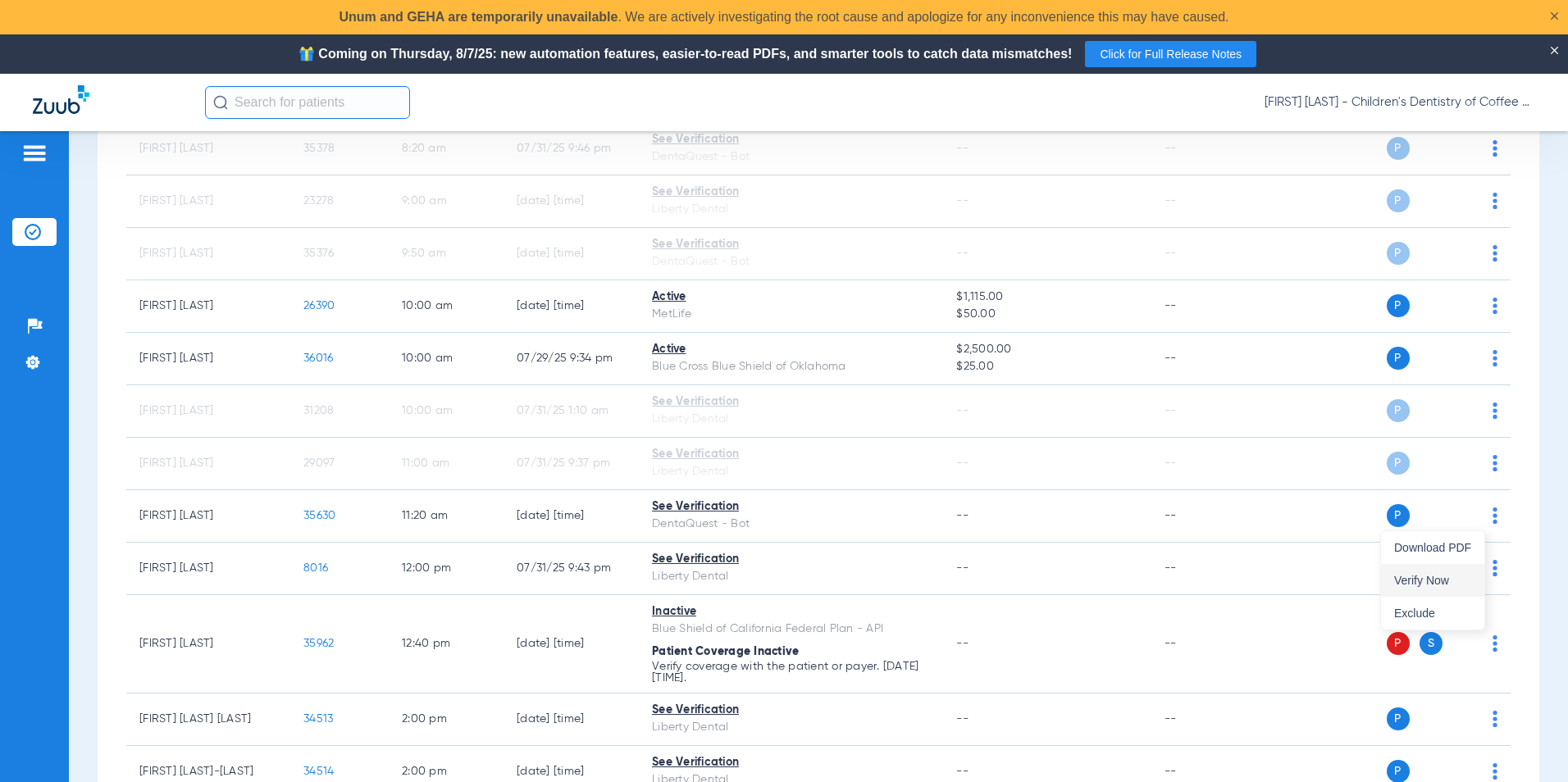 click on "Verify Now" at bounding box center (1433, 580) 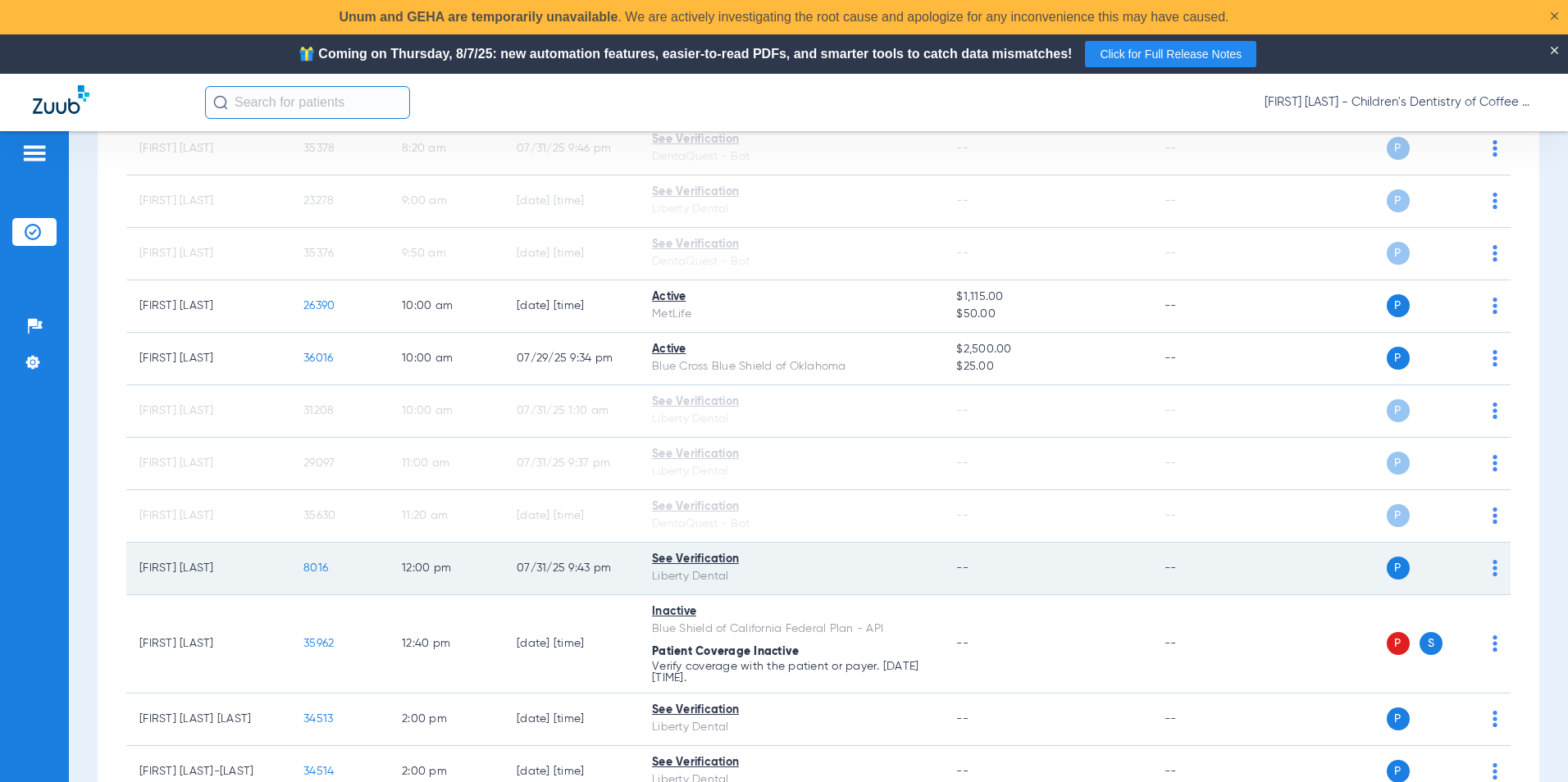click on "P S" 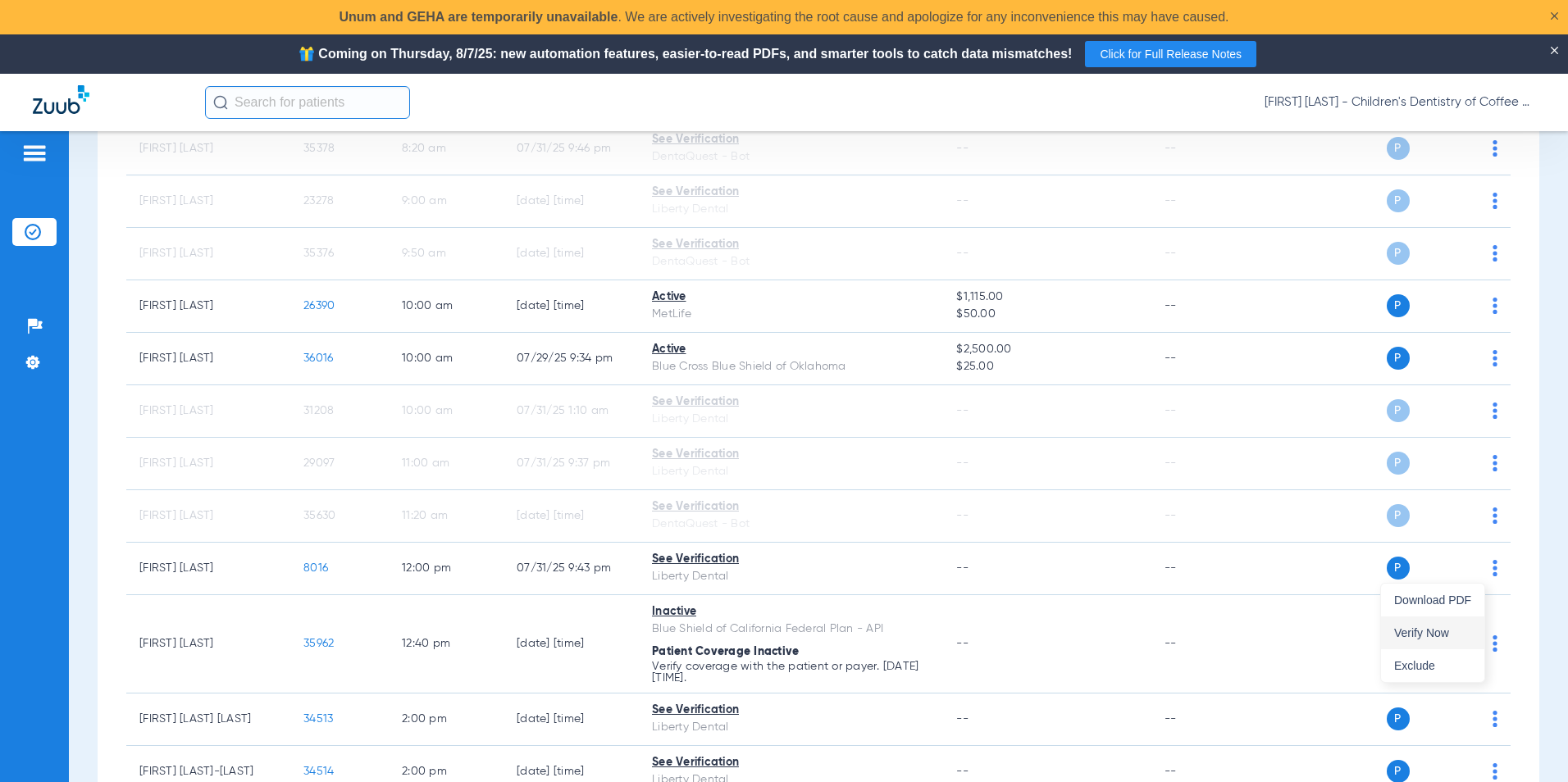 click on "Verify Now" at bounding box center (1433, 633) 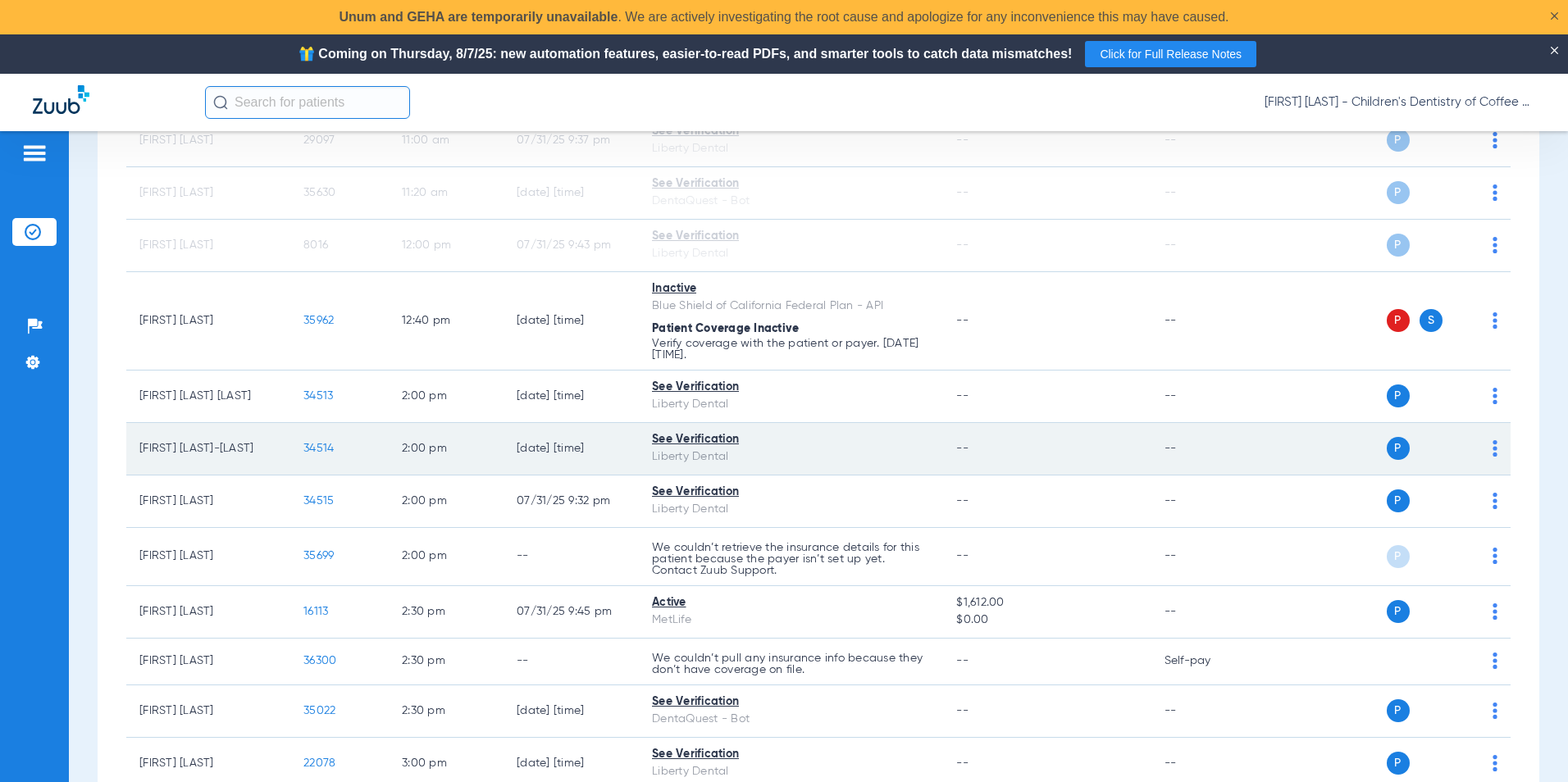 scroll, scrollTop: 656, scrollLeft: 0, axis: vertical 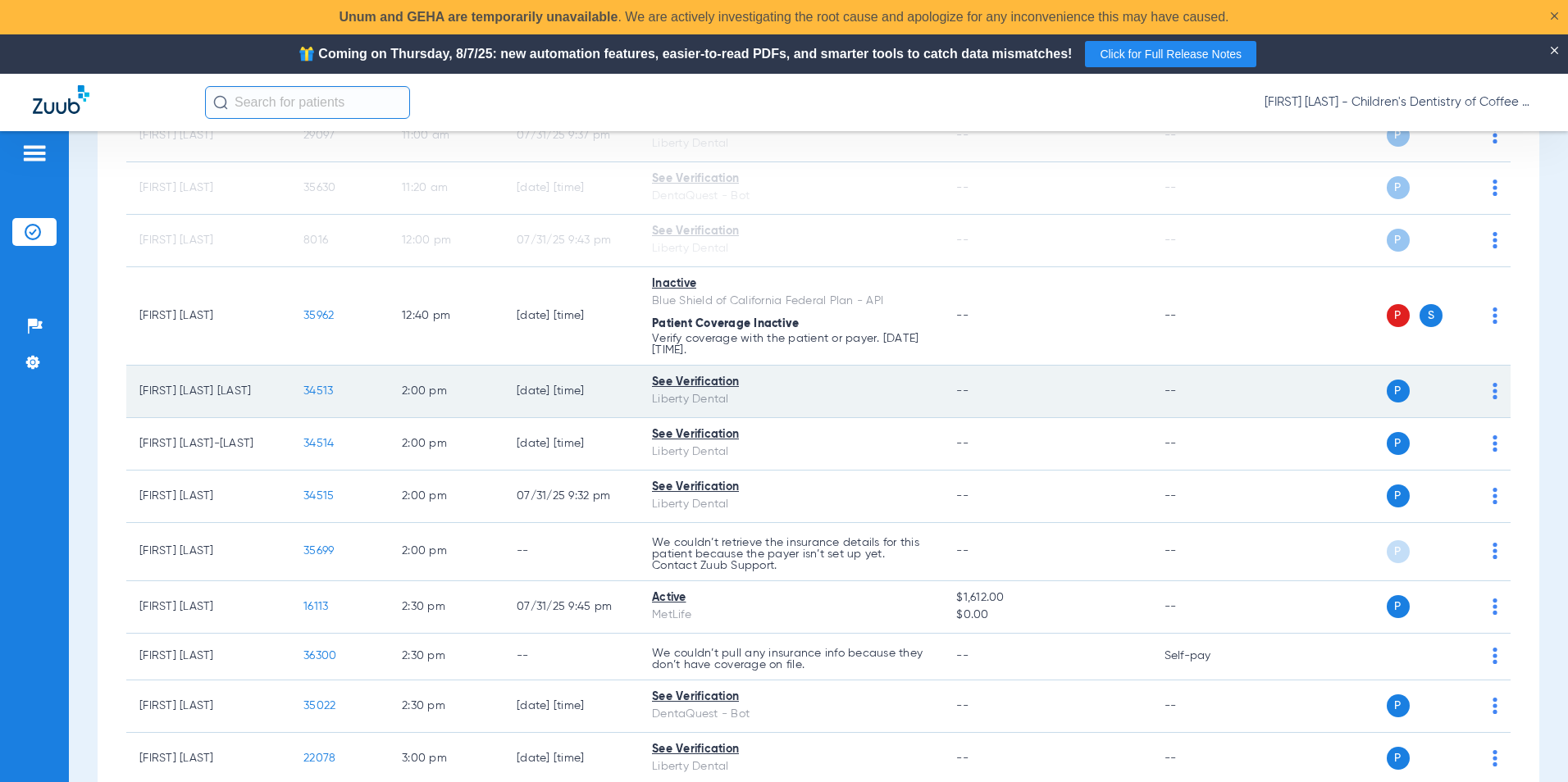 click 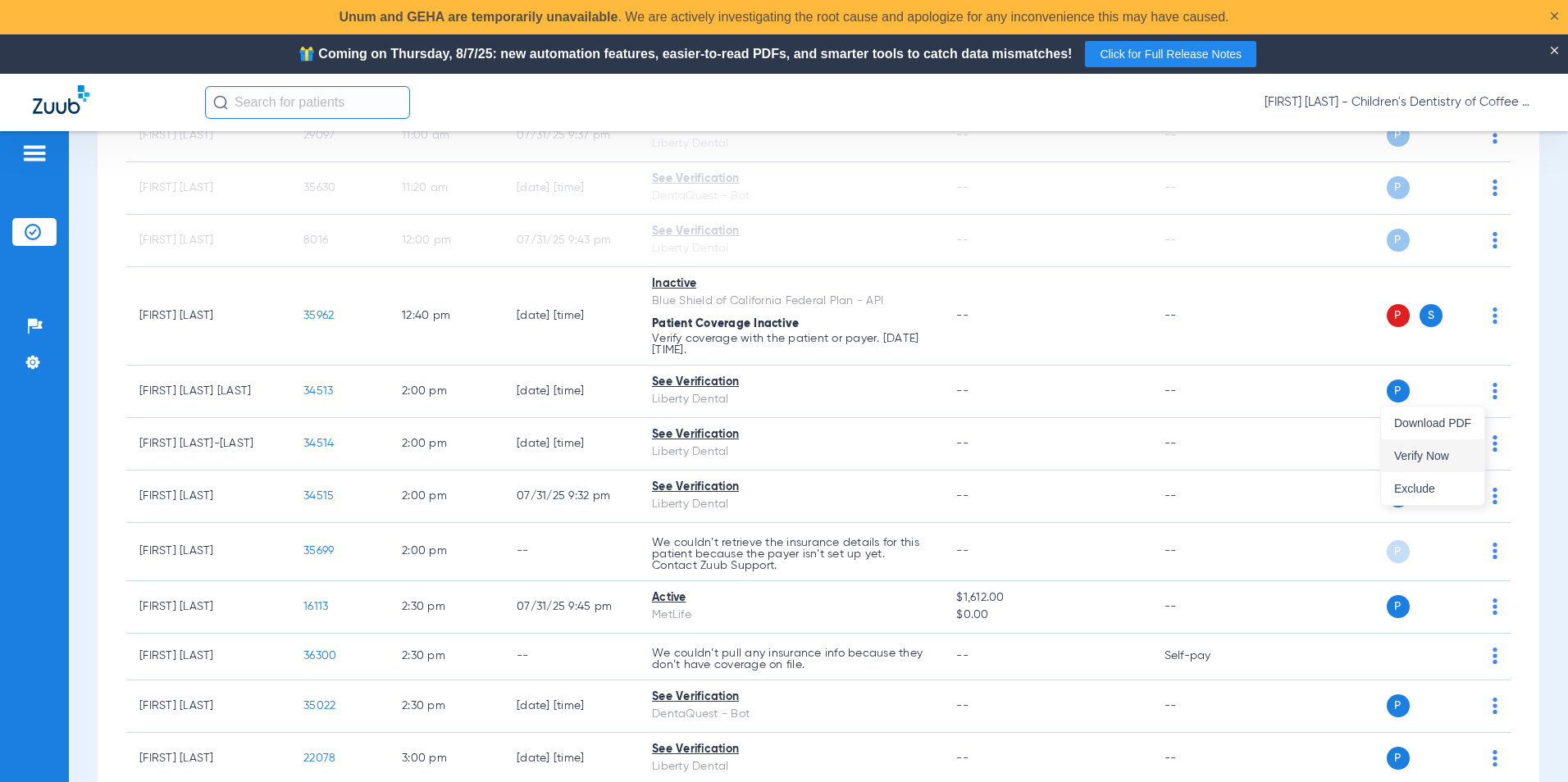 click on "Verify Now" at bounding box center [1433, 456] 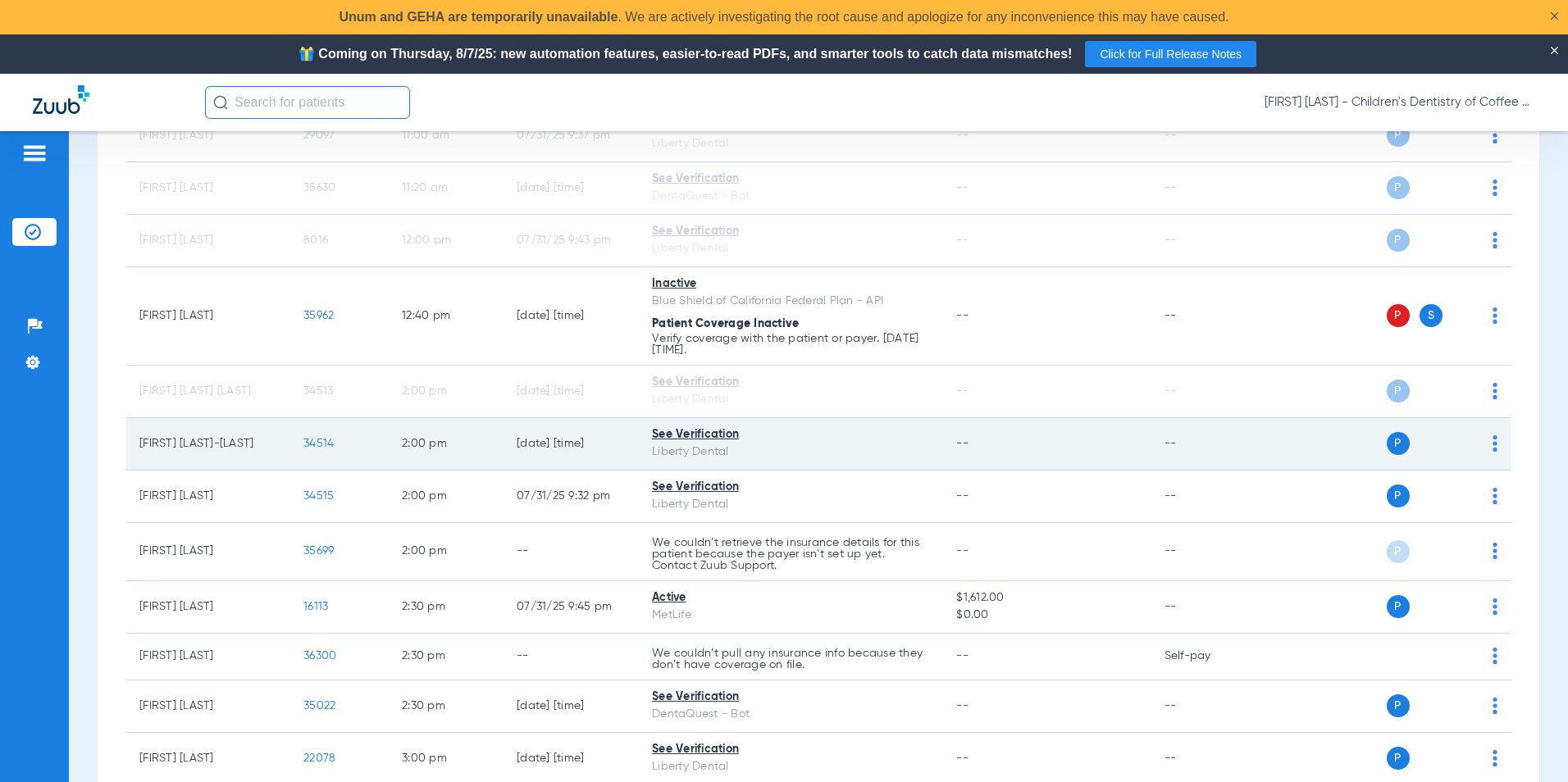 click on "P S" 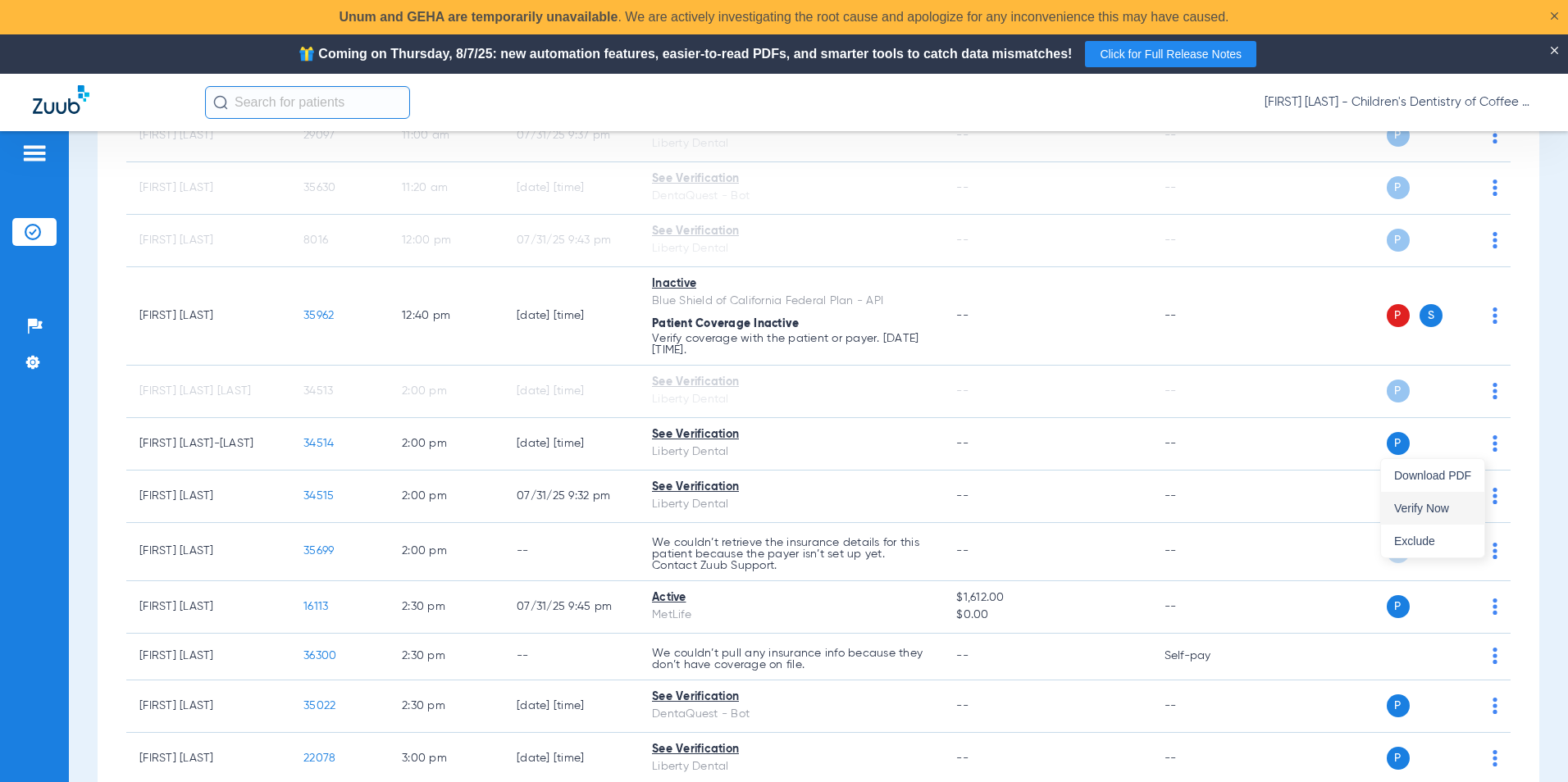 click on "Verify Now" at bounding box center (1433, 508) 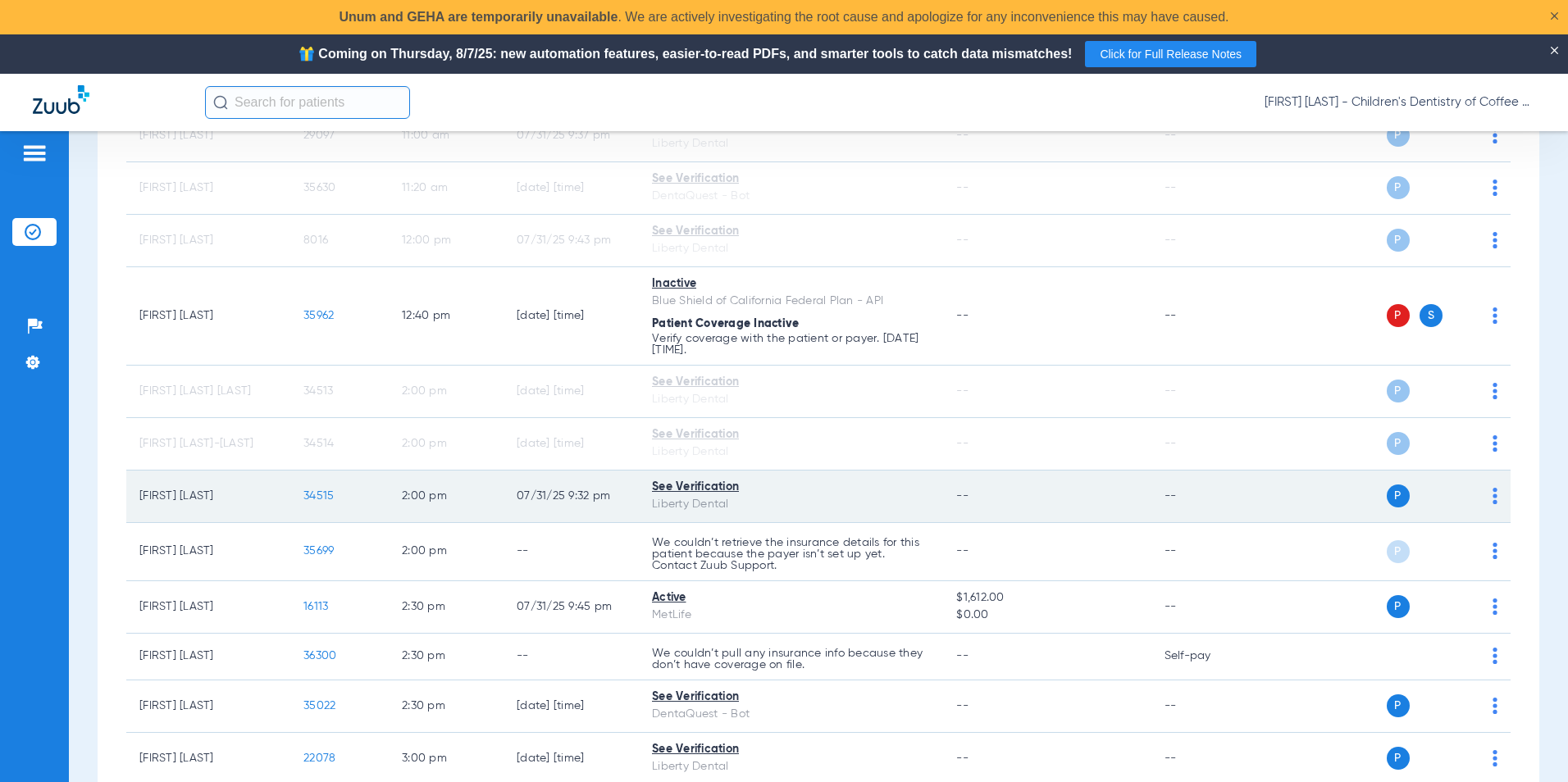 click 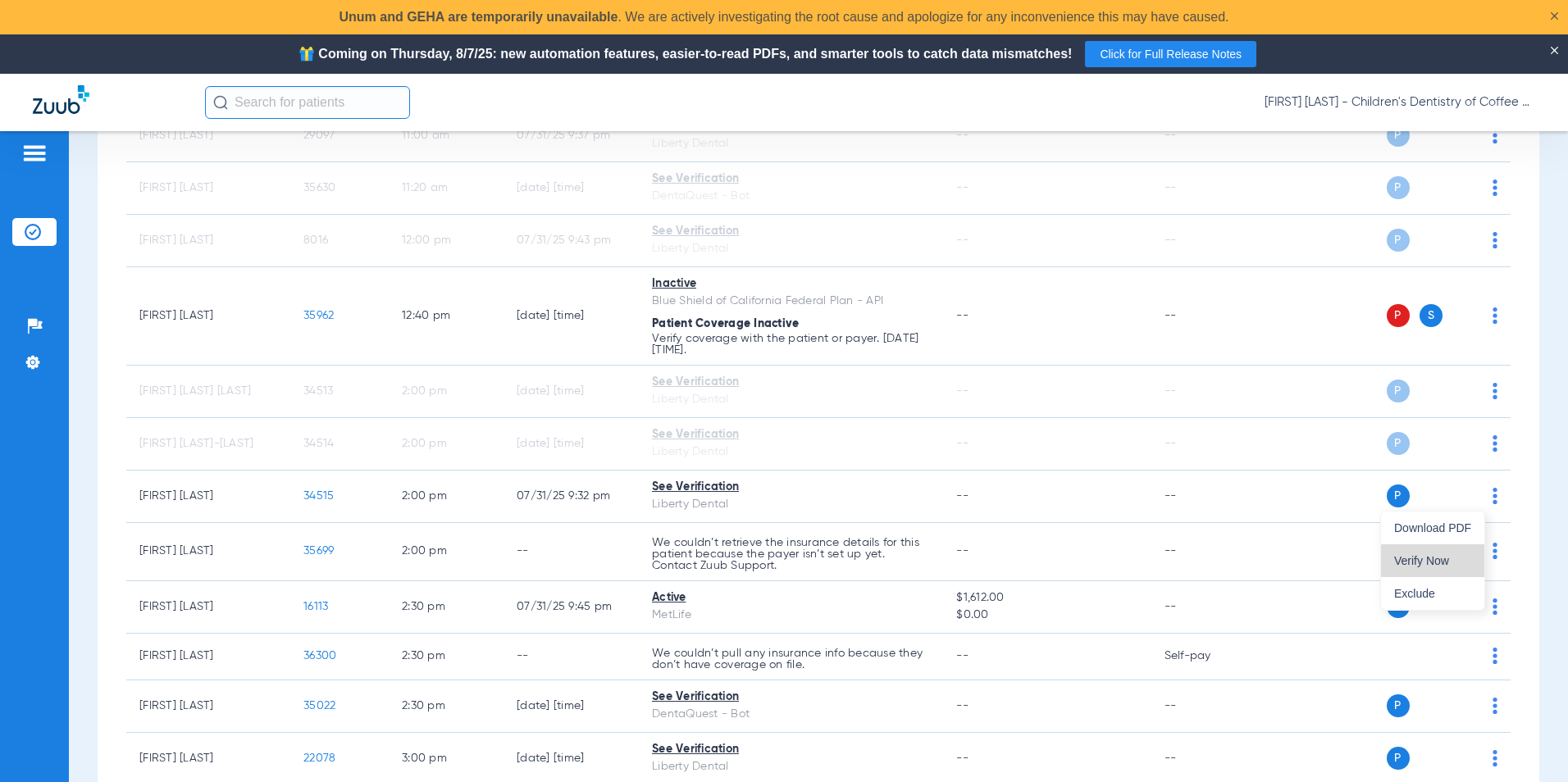 click on "Verify Now" at bounding box center [1433, 561] 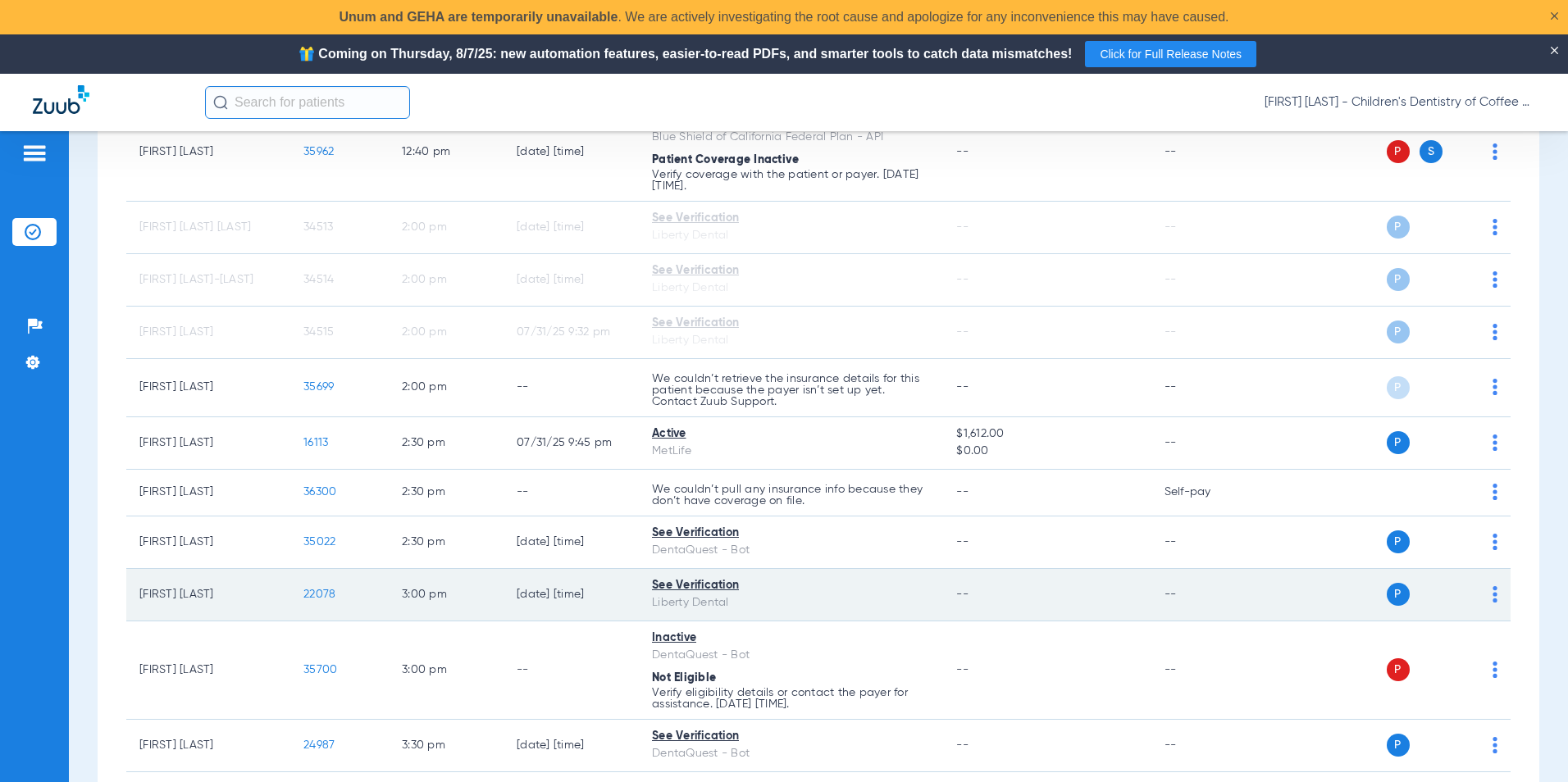 scroll, scrollTop: 902, scrollLeft: 0, axis: vertical 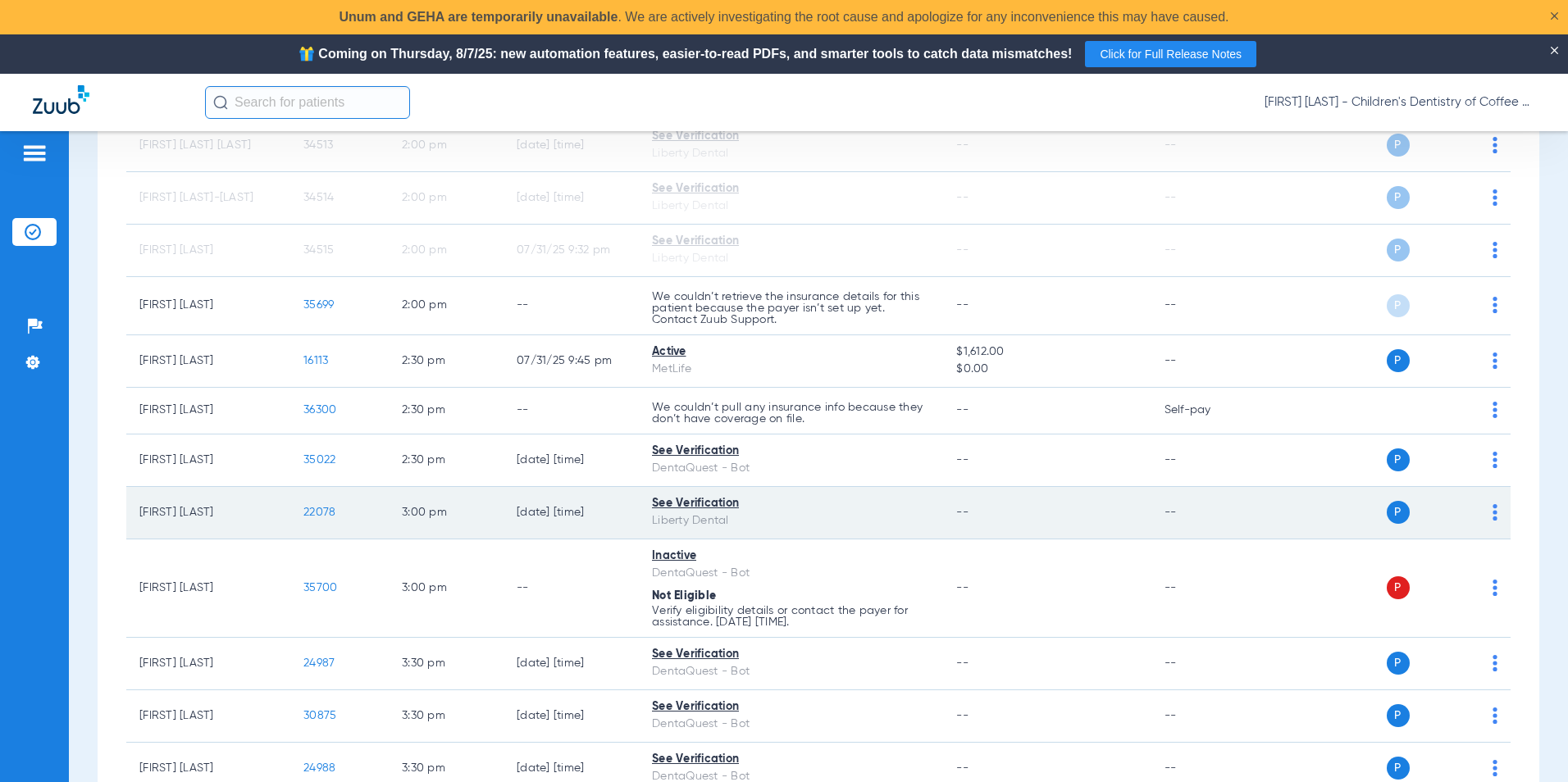 click 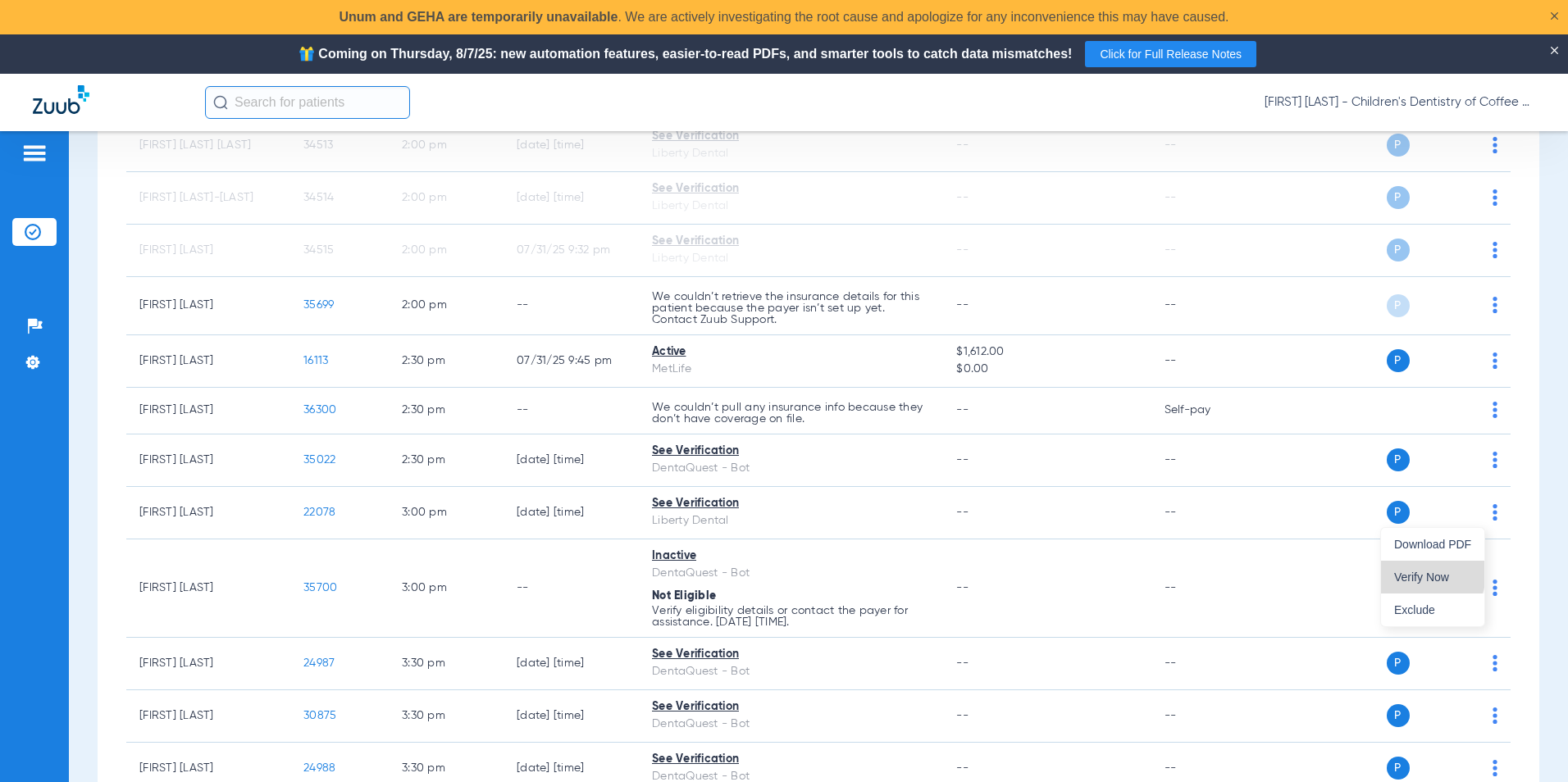 click on "Verify Now" at bounding box center (1433, 577) 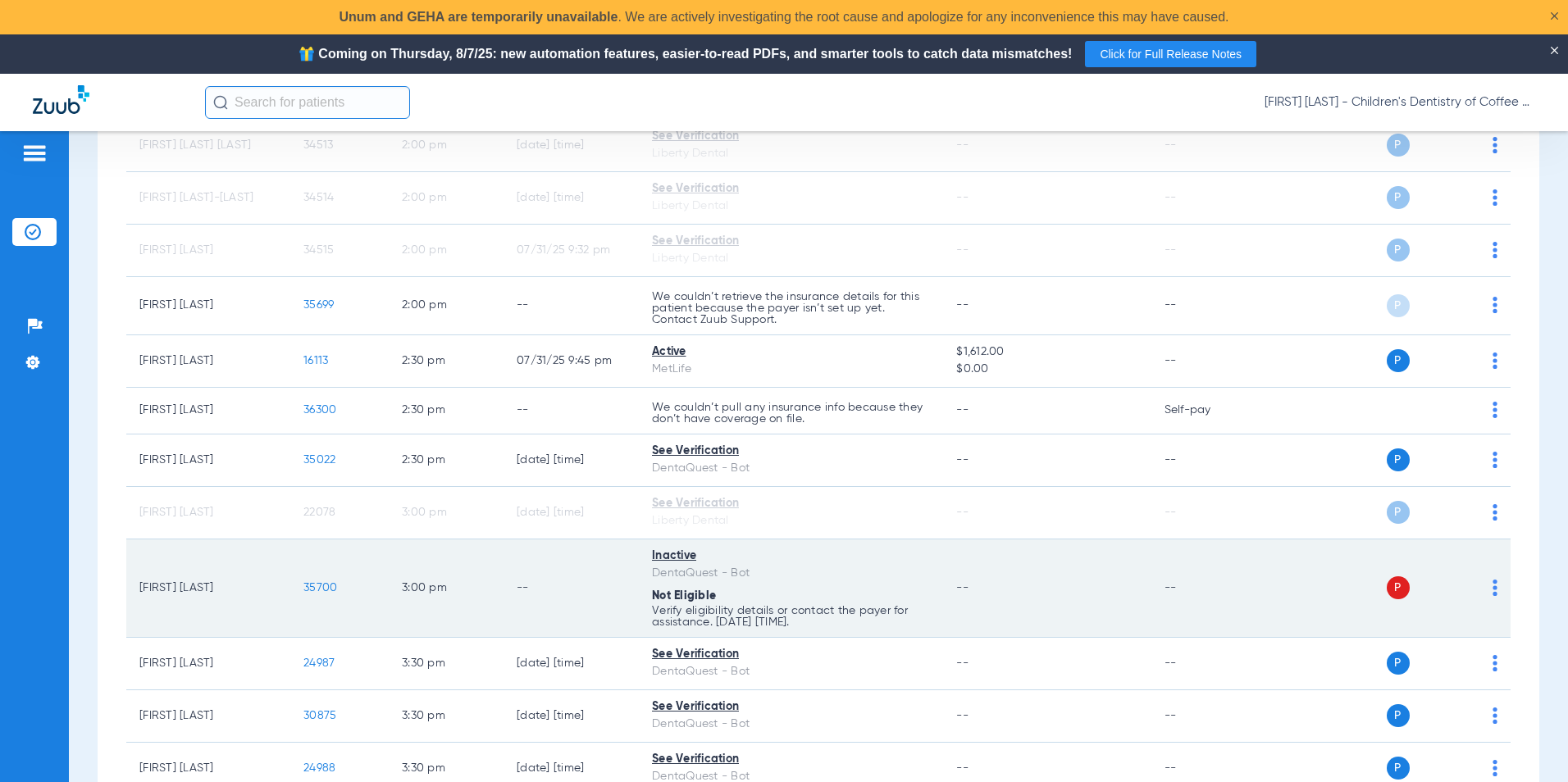 scroll, scrollTop: 984, scrollLeft: 0, axis: vertical 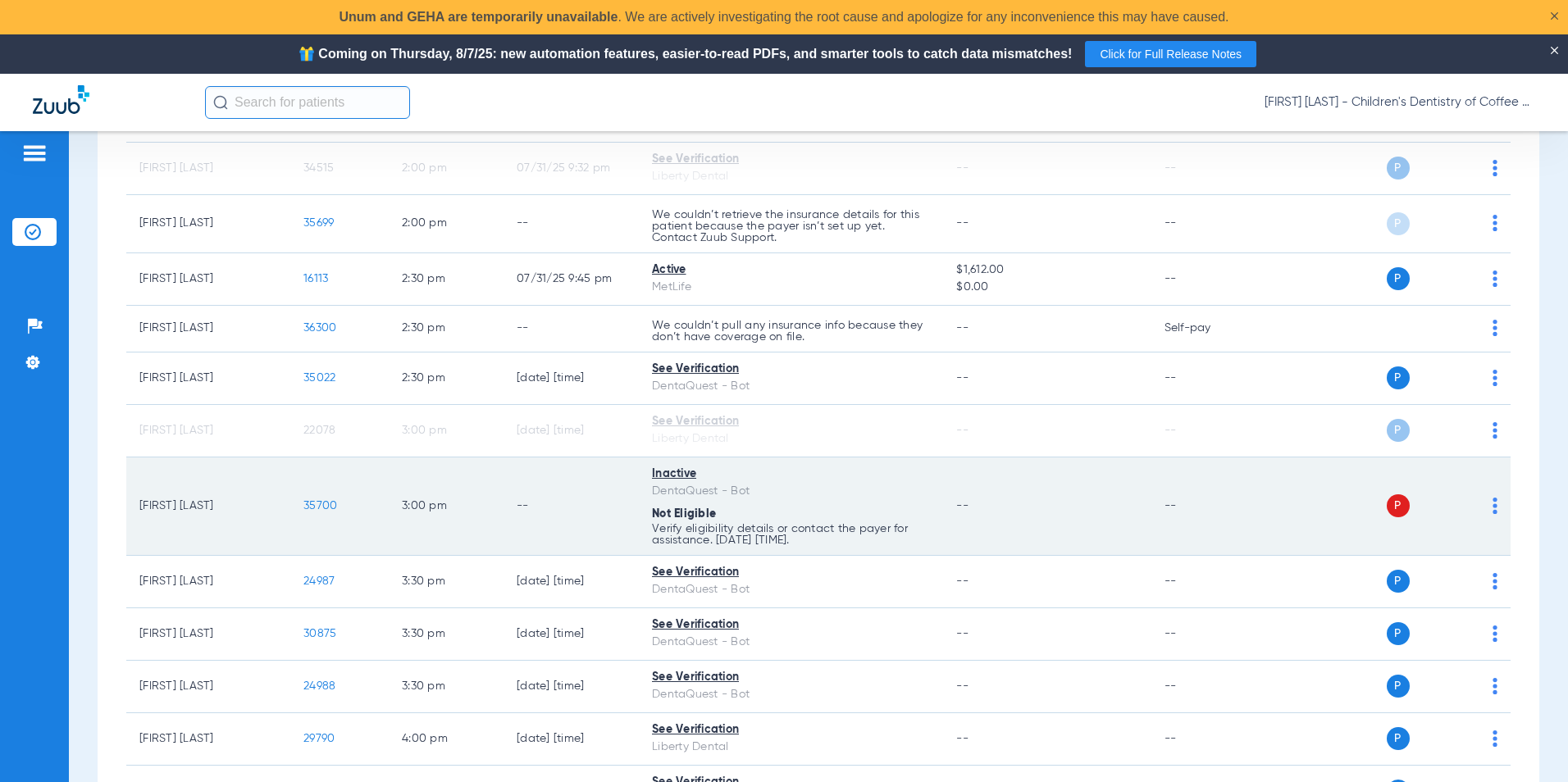 click 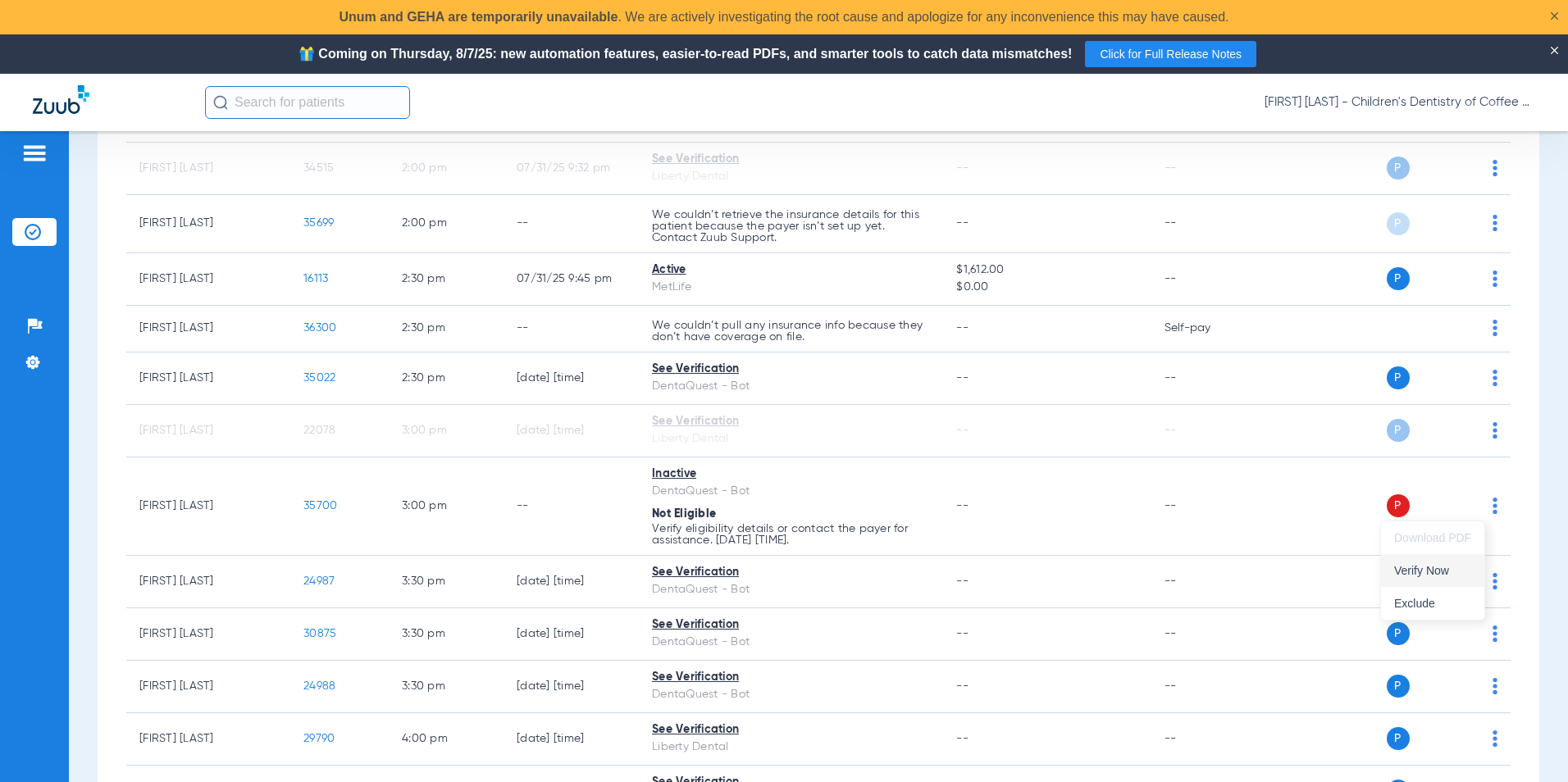 click on "Verify Now" at bounding box center [1433, 571] 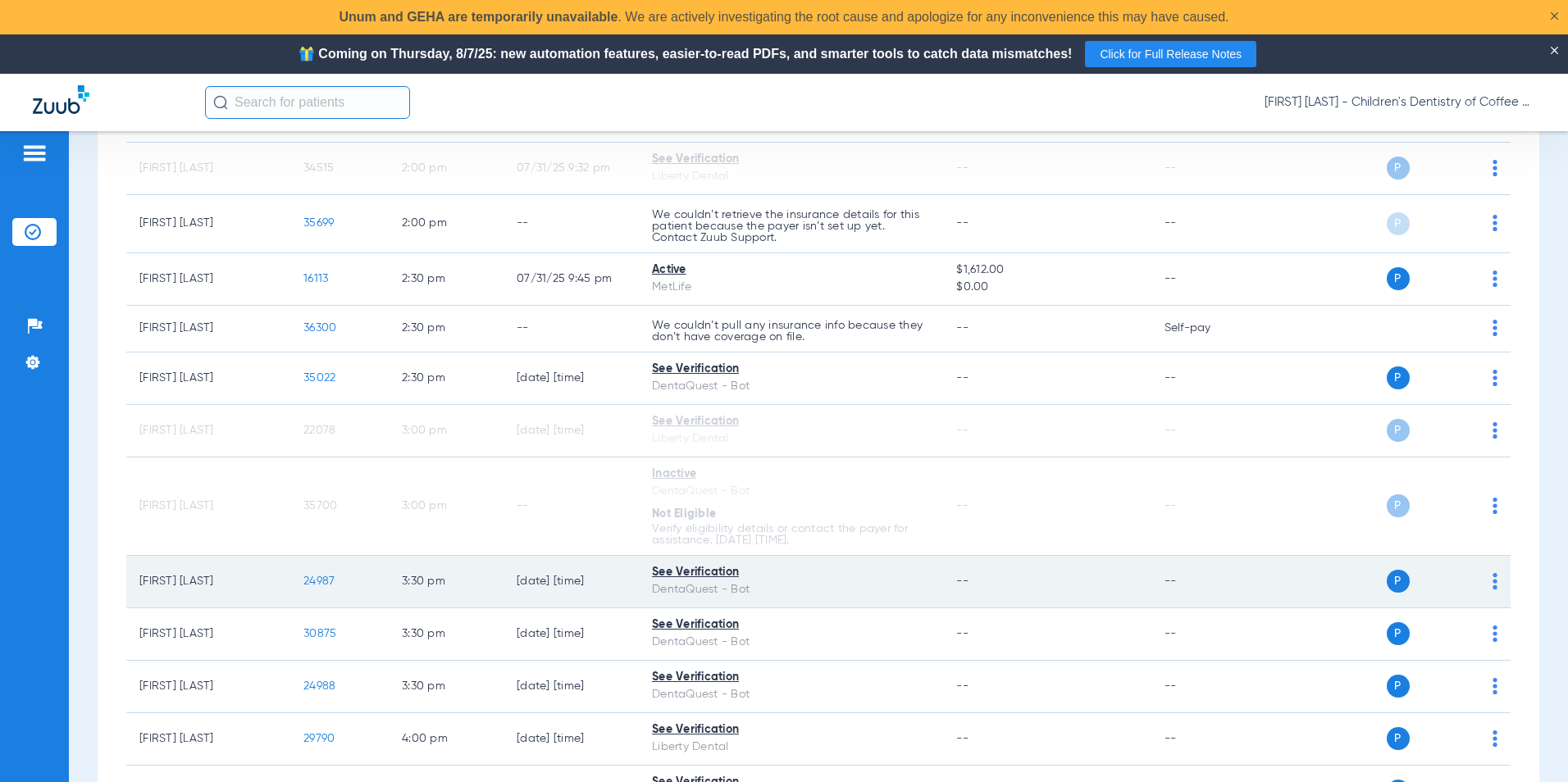 click 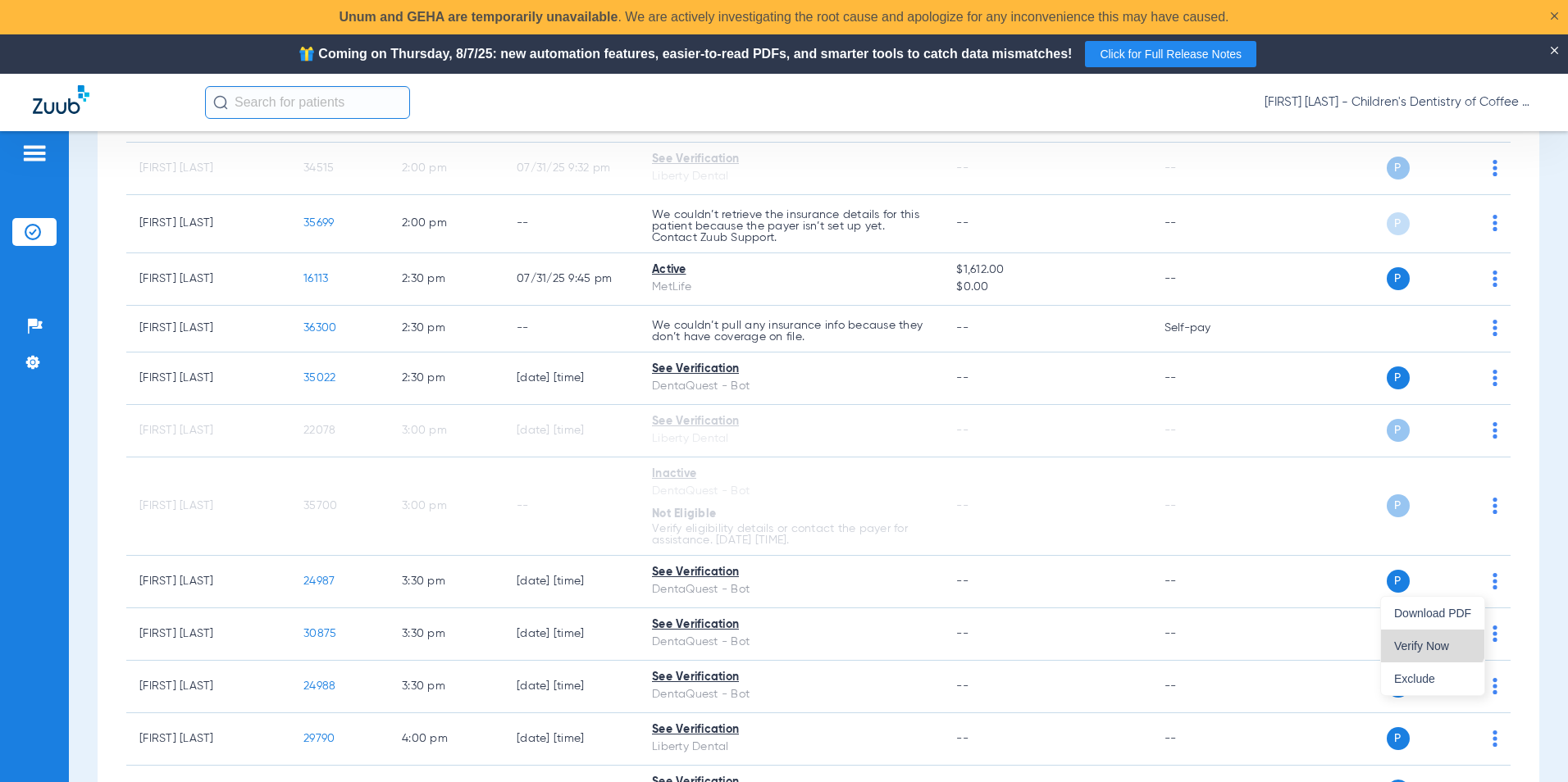 click on "Verify Now" at bounding box center [1433, 646] 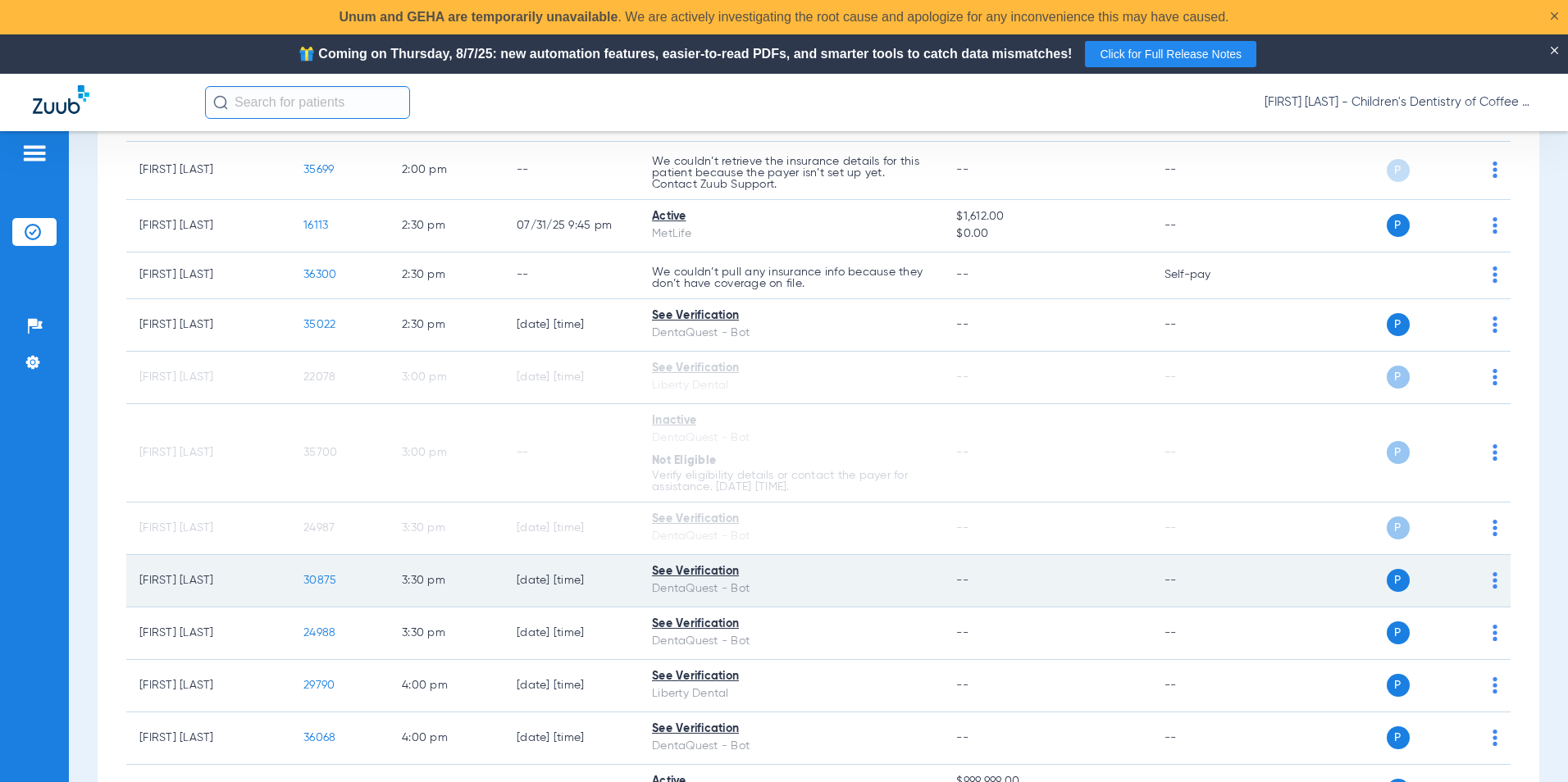 scroll, scrollTop: 1066, scrollLeft: 0, axis: vertical 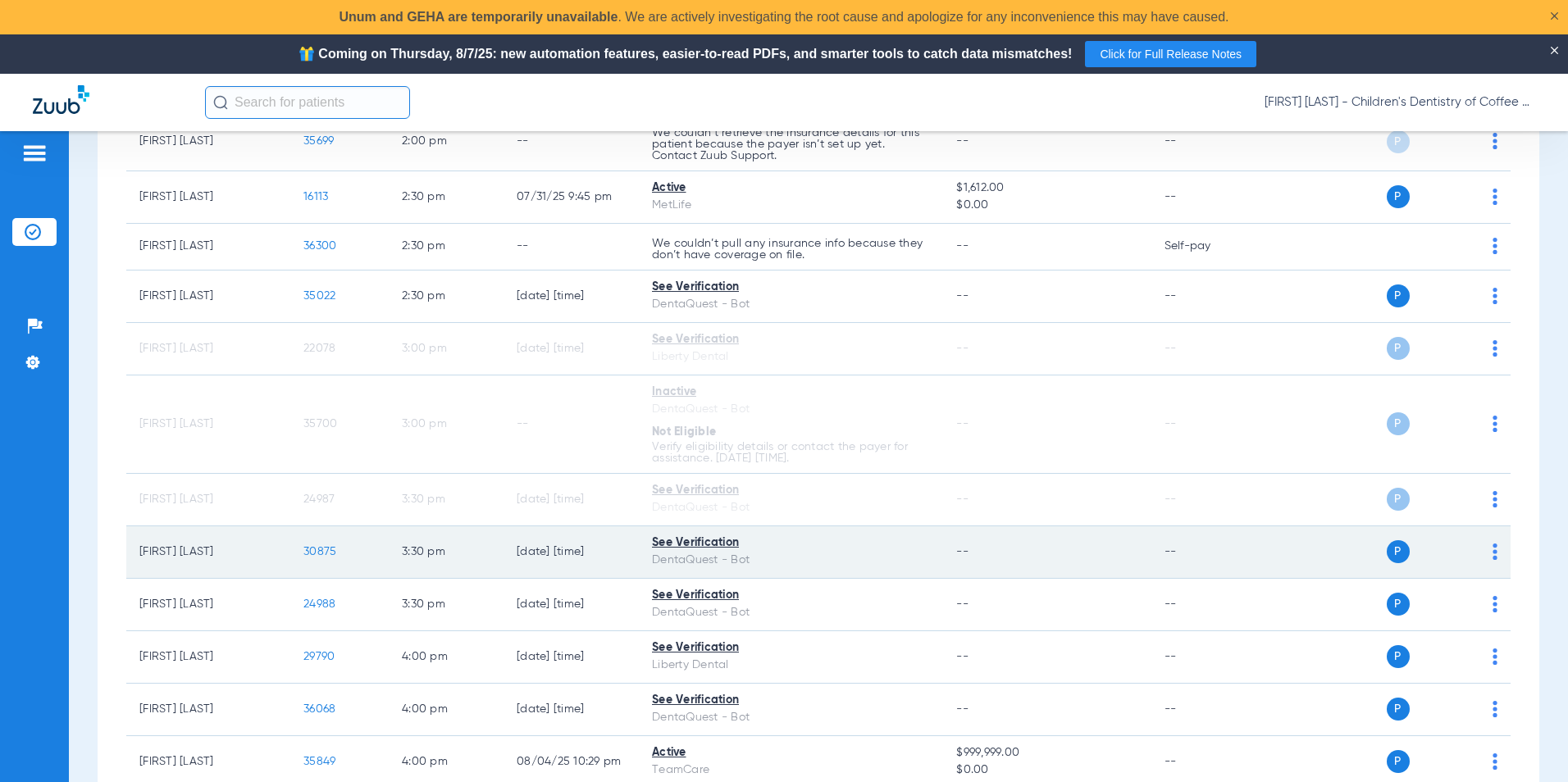 click 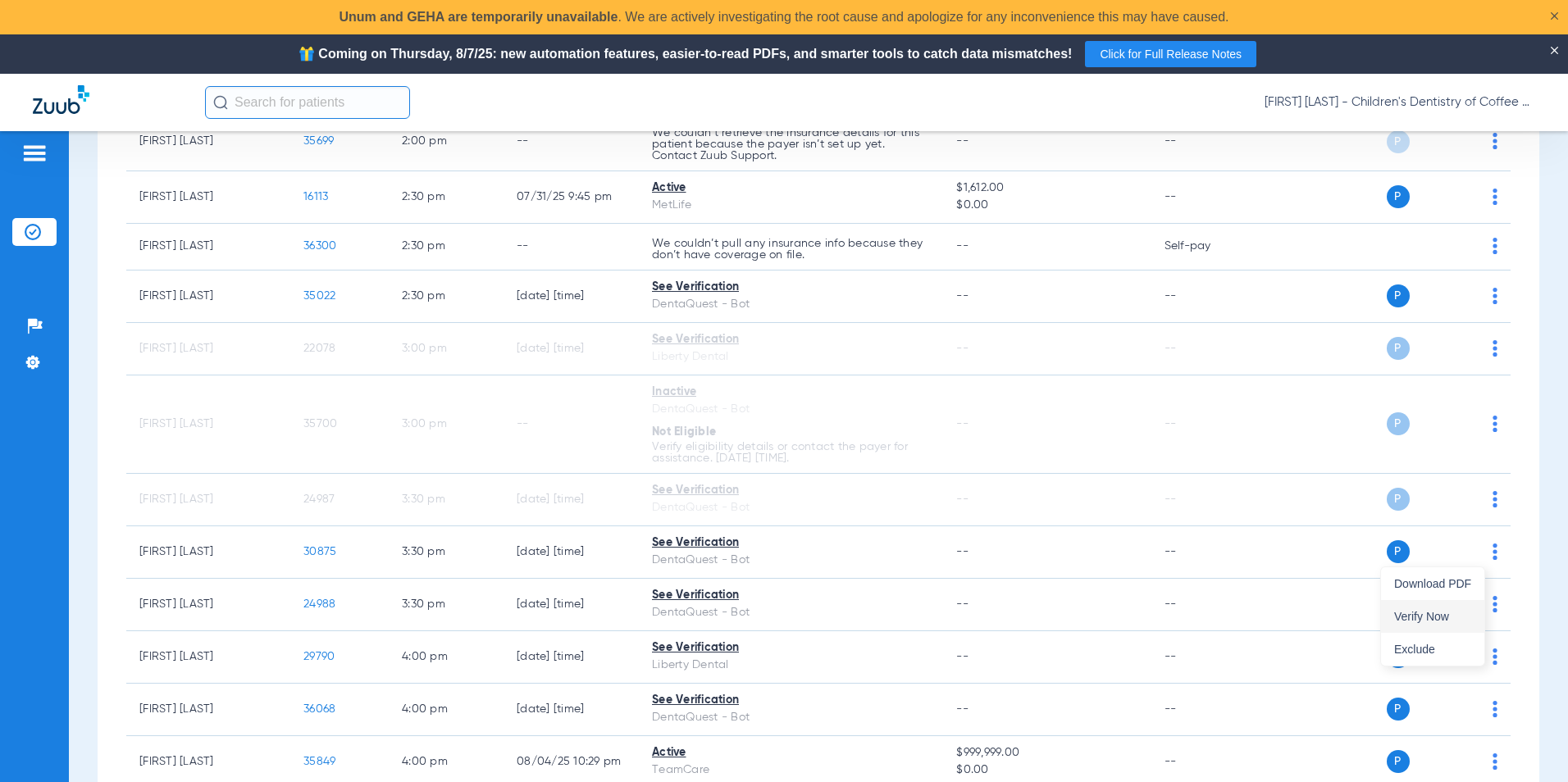 click on "Verify Now" at bounding box center [1433, 616] 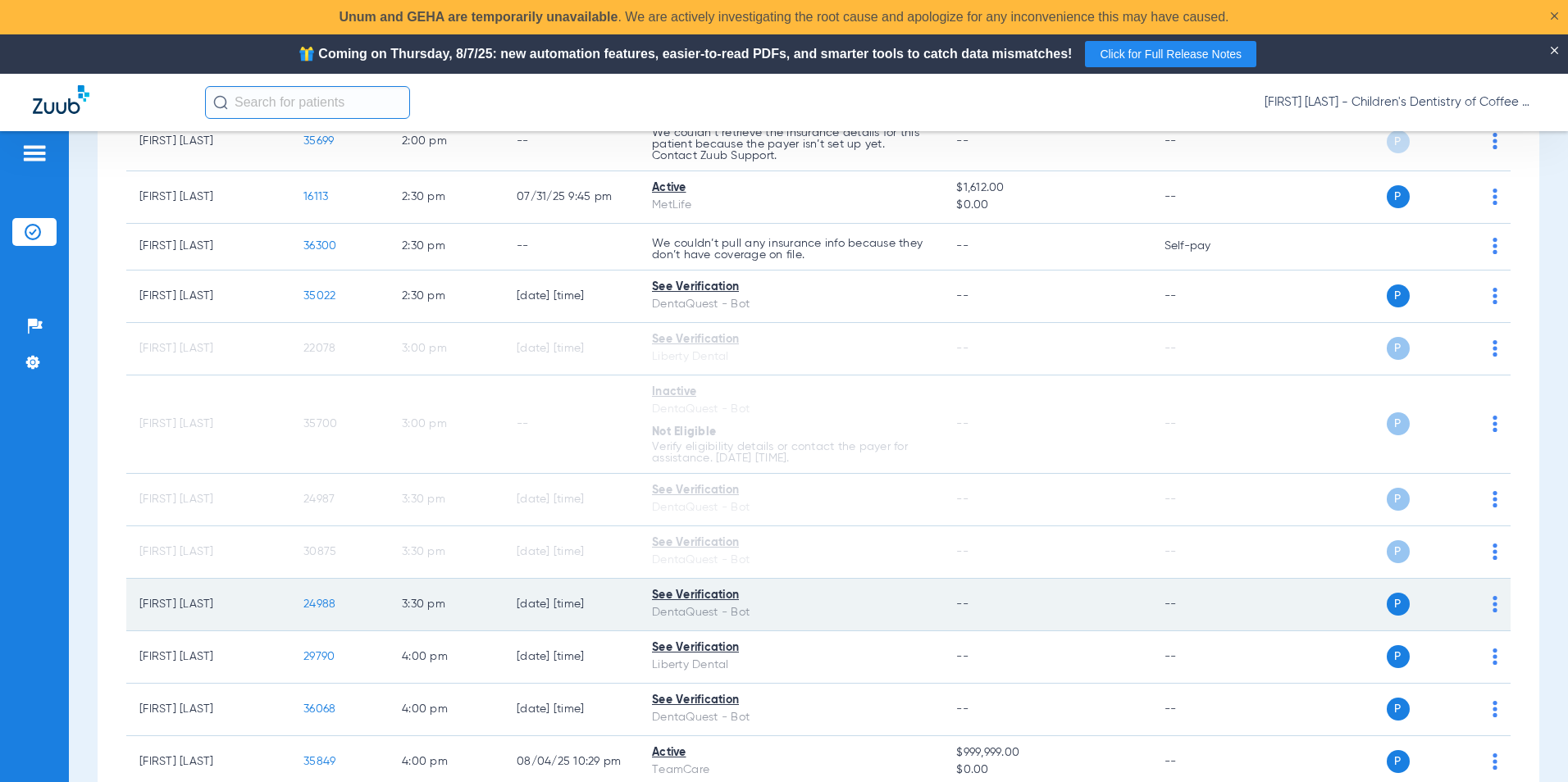 click 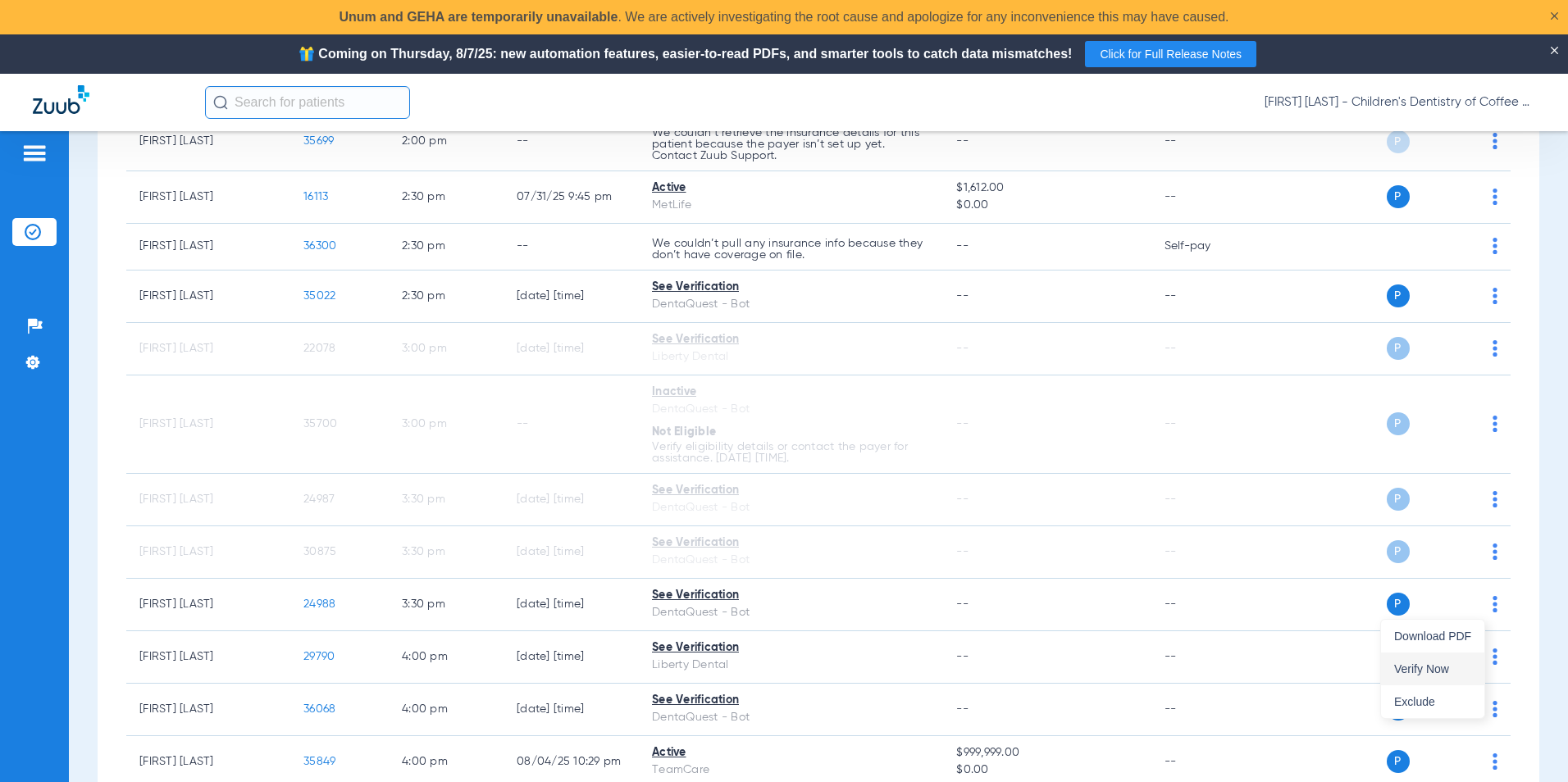 click on "Verify Now" at bounding box center [1433, 669] 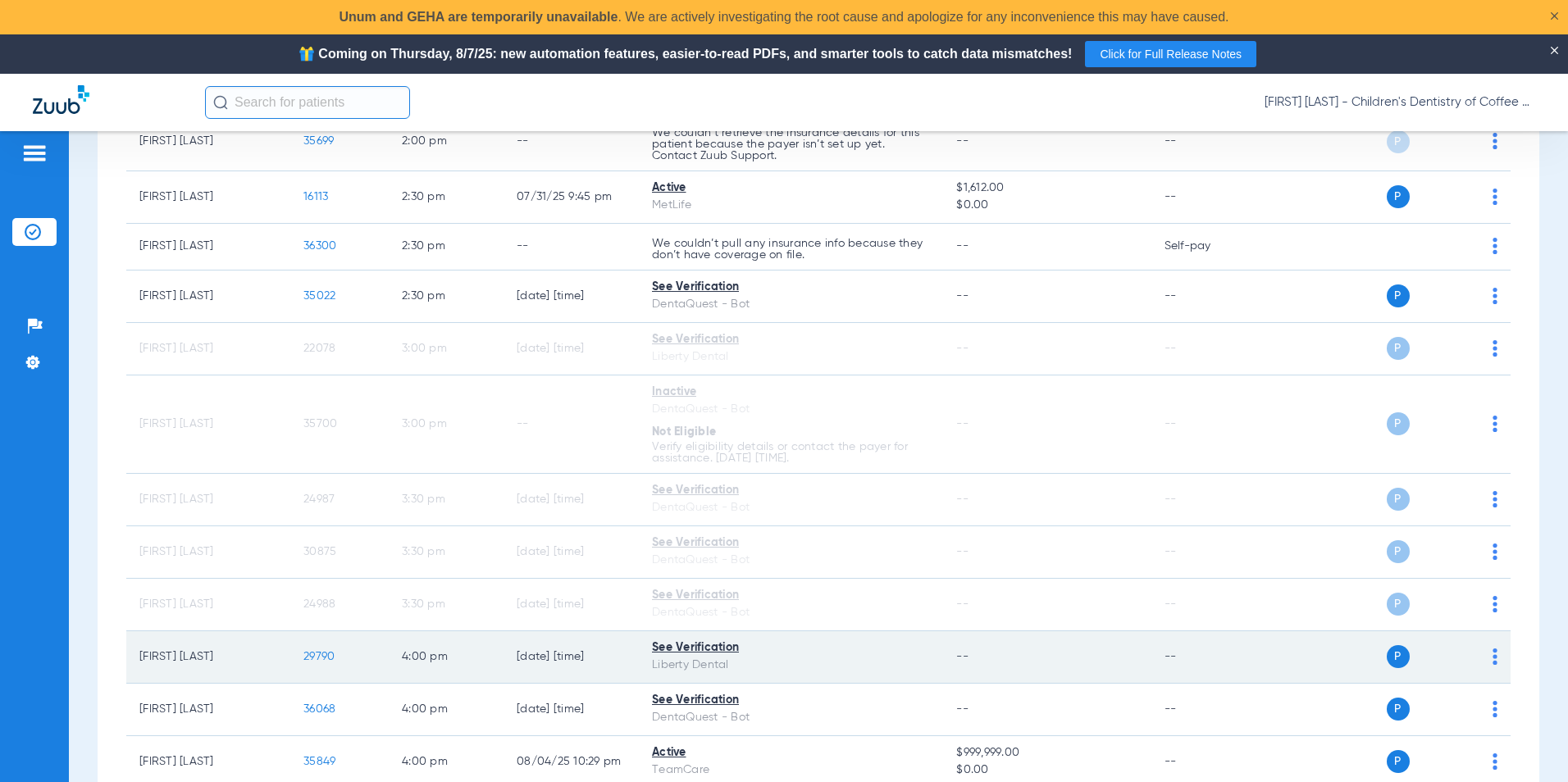 scroll, scrollTop: 1103, scrollLeft: 0, axis: vertical 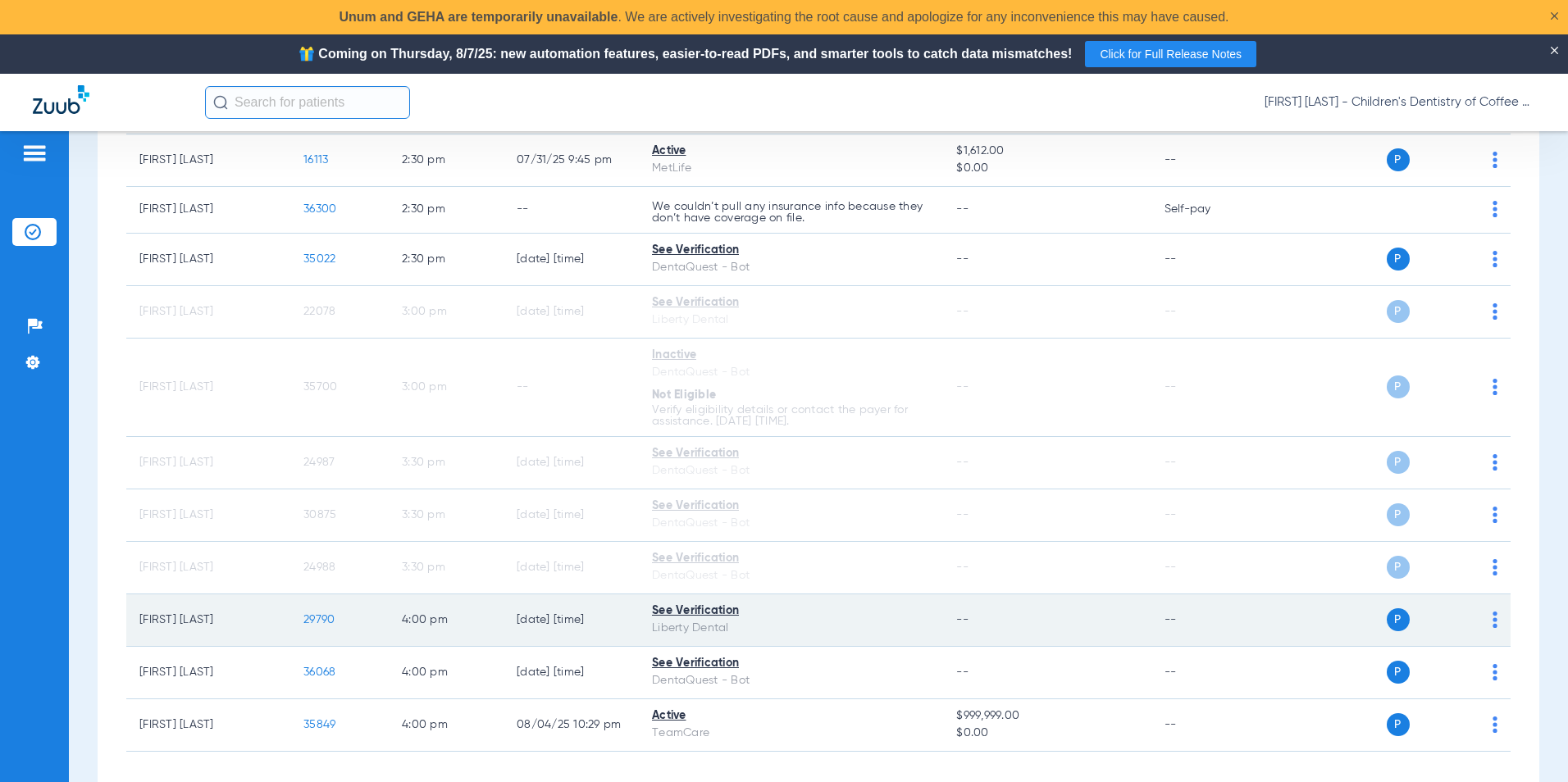 click 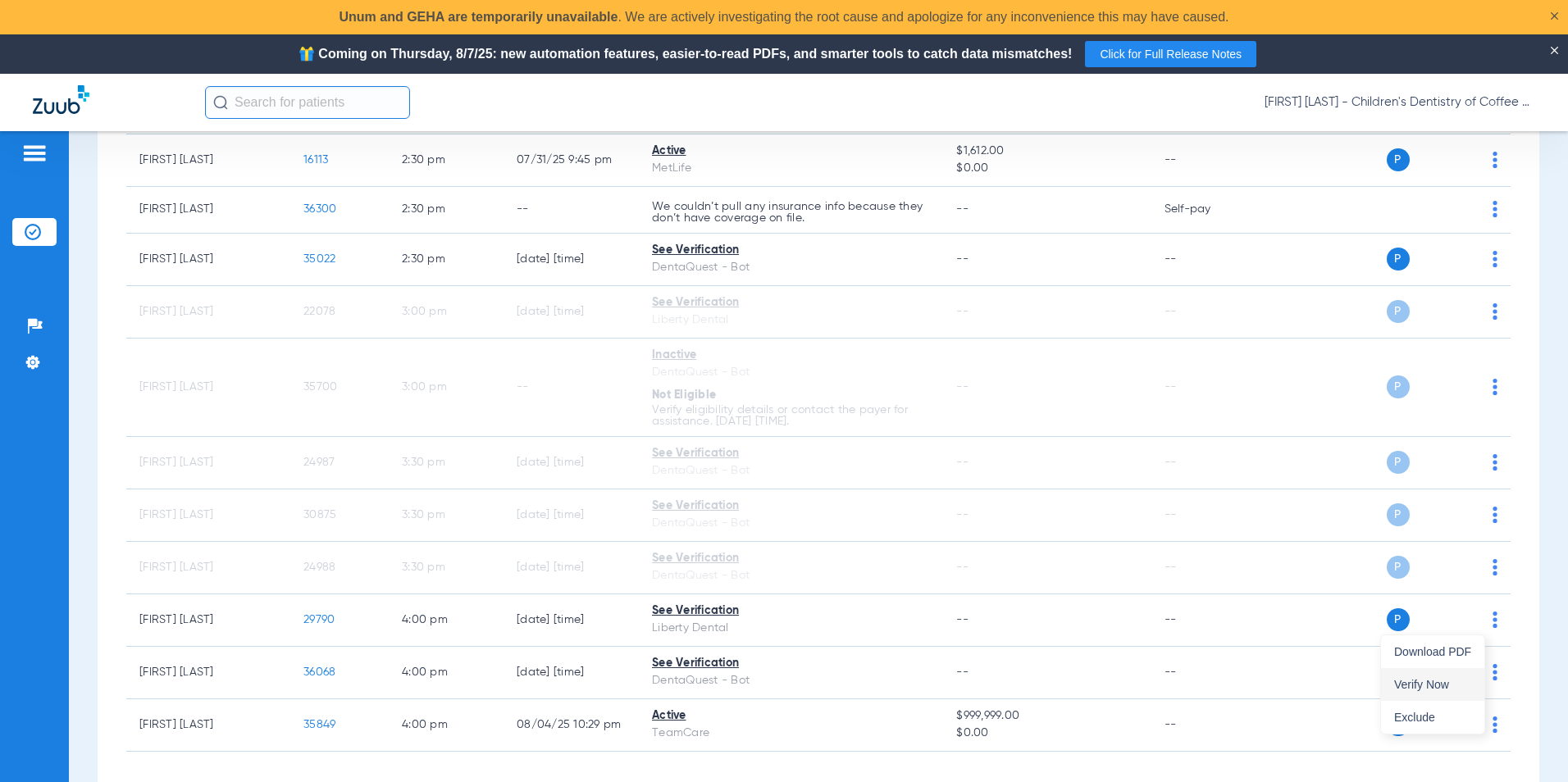 click on "Verify Now" at bounding box center (1433, 684) 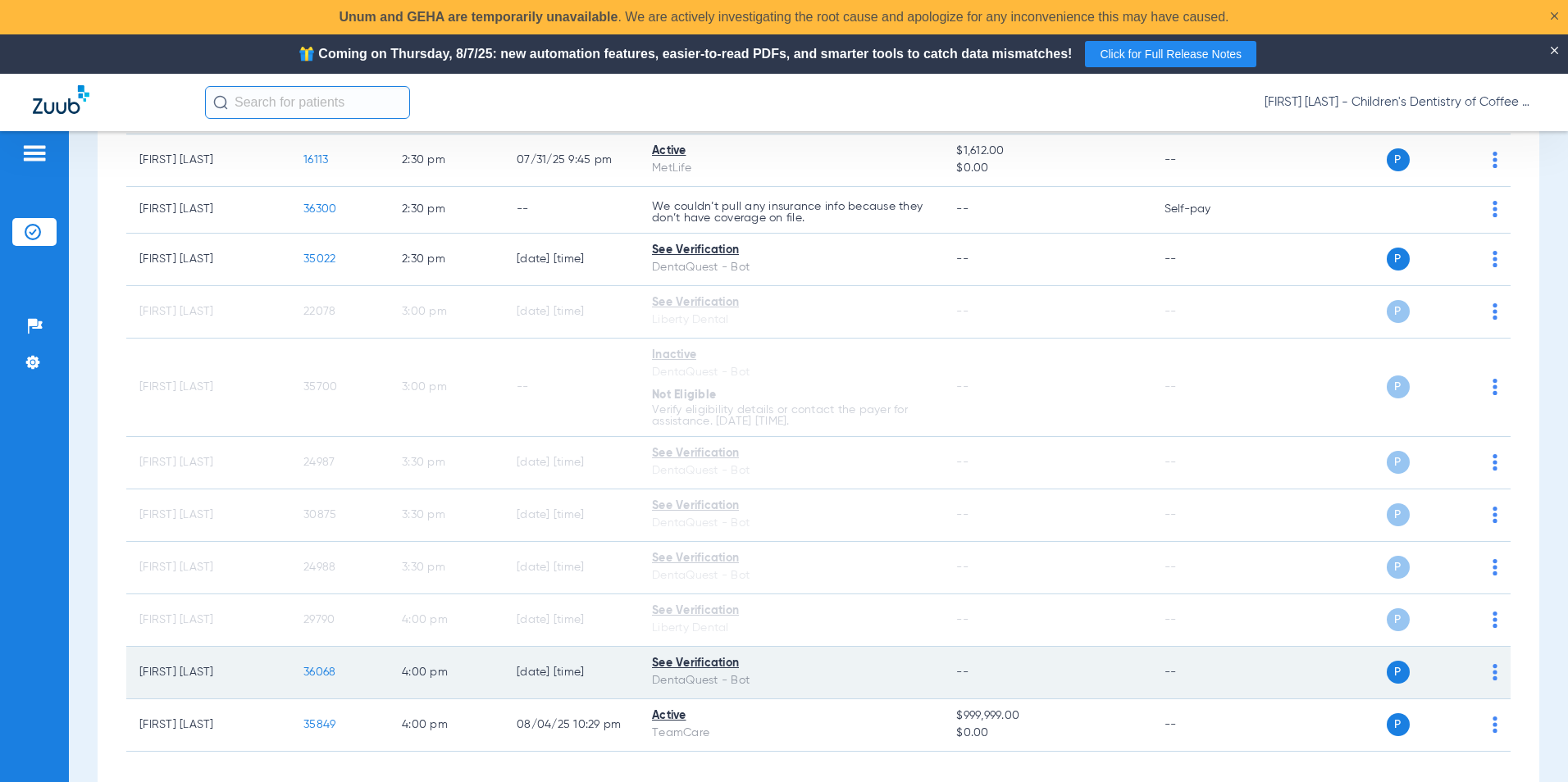 click 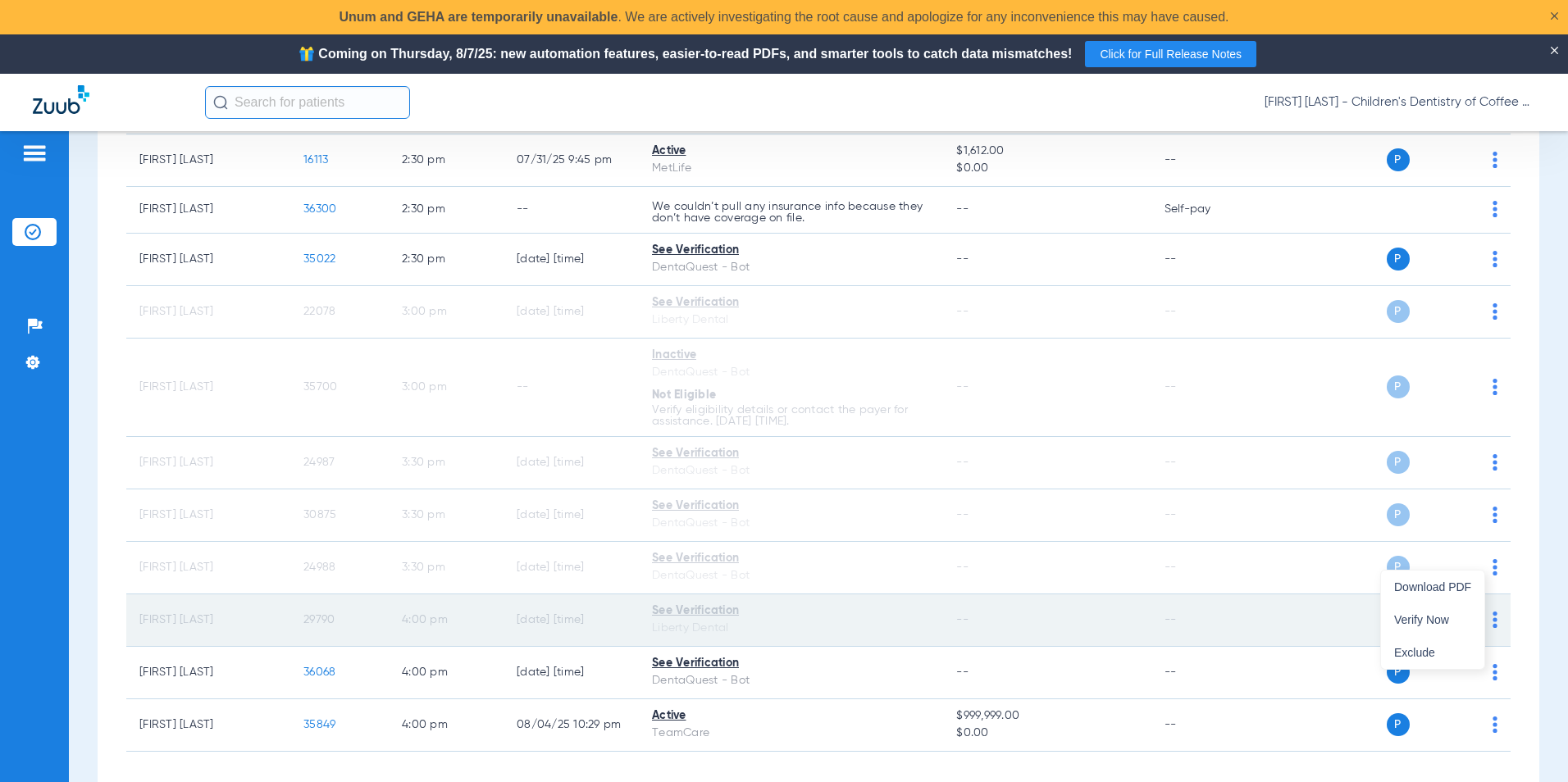 drag, startPoint x: 1449, startPoint y: 623, endPoint x: 1434, endPoint y: 614, distance: 17.492856 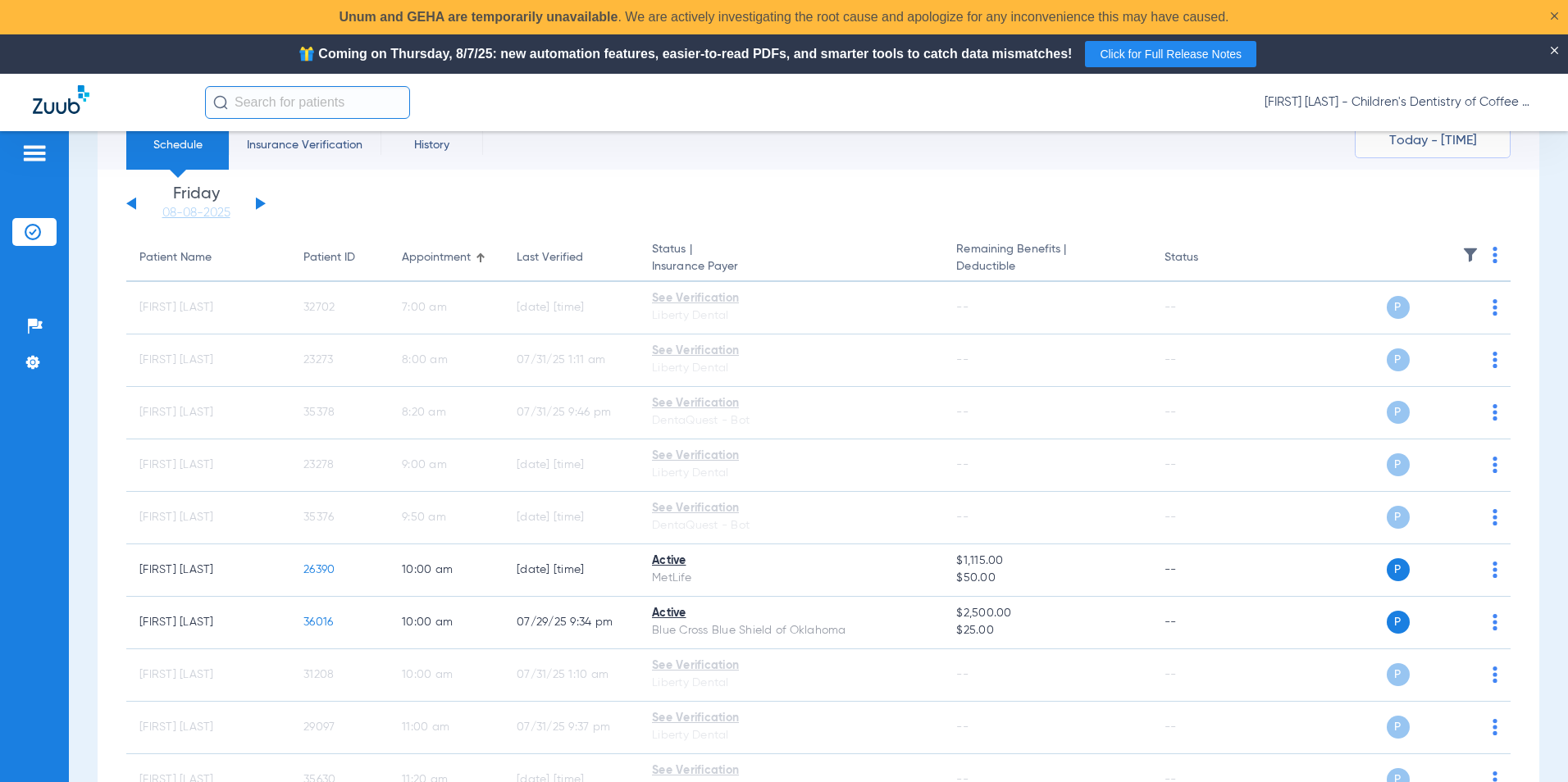scroll, scrollTop: 0, scrollLeft: 0, axis: both 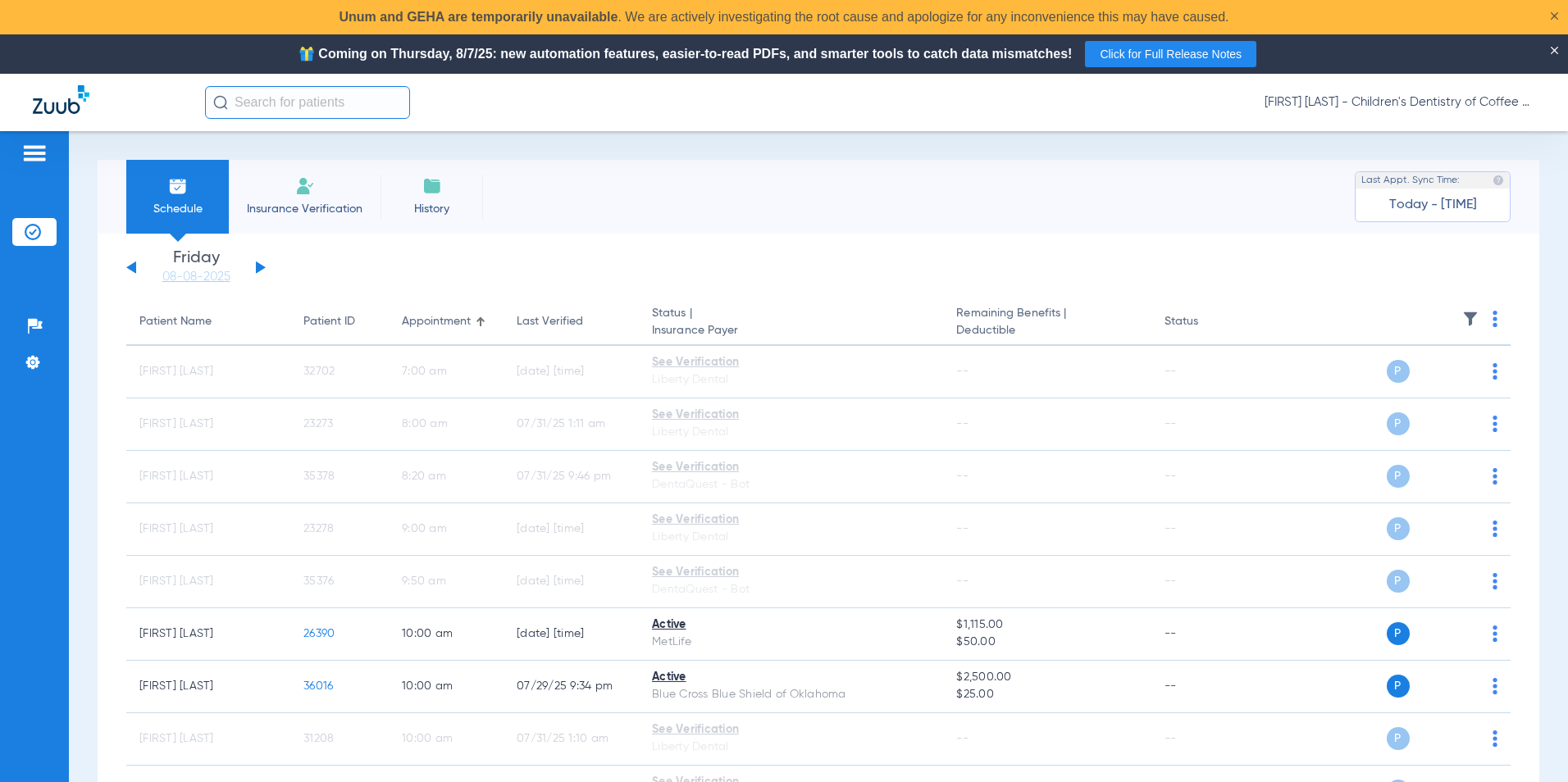 click on "Sunday   06-01-2025   Monday   06-02-2025   Tuesday   06-03-2025   Wednesday   06-04-2025   Thursday   06-05-2025   Friday   06-06-2025   Saturday   06-07-2025   Sunday   06-08-2025   Monday   06-09-2025   Tuesday   06-10-2025   Wednesday   06-11-2025   Thursday   06-12-2025   Friday   06-13-2025   Saturday   06-14-2025   Sunday   06-15-2025   Monday   06-16-2025   Tuesday   06-17-2025   Wednesday   06-18-2025   Thursday   06-19-2025   Friday   06-20-2025   Saturday   06-21-2025   Sunday   06-22-2025   Monday   06-23-2025   Tuesday   06-24-2025   Wednesday   06-25-2025   Thursday   06-26-2025   Friday   06-27-2025   Saturday   06-28-2025   Sunday   06-29-2025   Monday   06-30-2025   Tuesday   07-01-2025   Wednesday   07-02-2025   Thursday   07-03-2025   Friday   07-04-2025   Saturday   07-05-2025   Sunday   07-06-2025   Monday   07-07-2025   Tuesday   07-08-2025   Wednesday   07-09-2025   Thursday   07-10-2025   Friday   07-11-2025   Saturday   07-12-2025   Sunday   07-13-2025   Monday   07-14-2025   Friday" 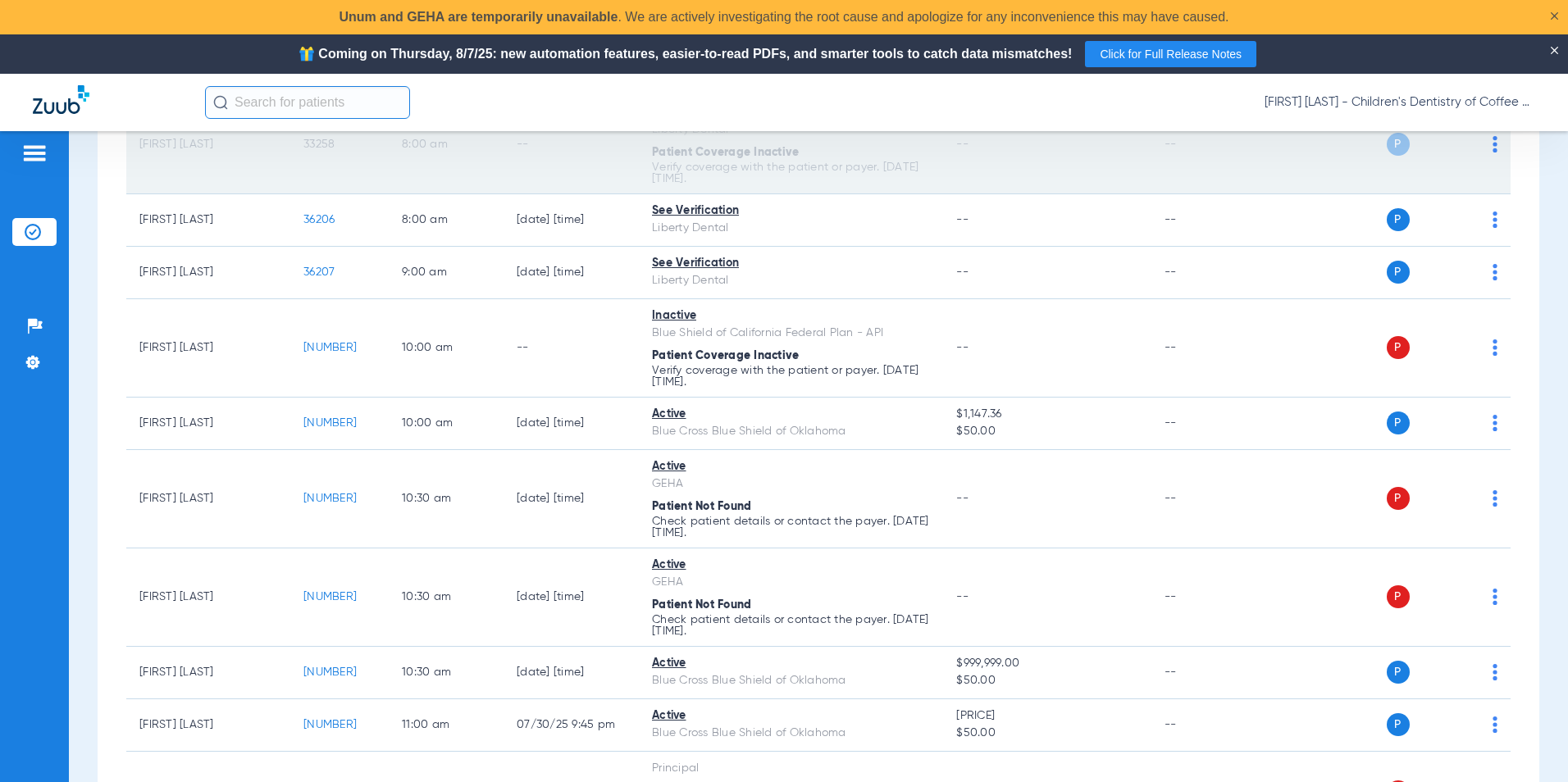 scroll, scrollTop: 492, scrollLeft: 0, axis: vertical 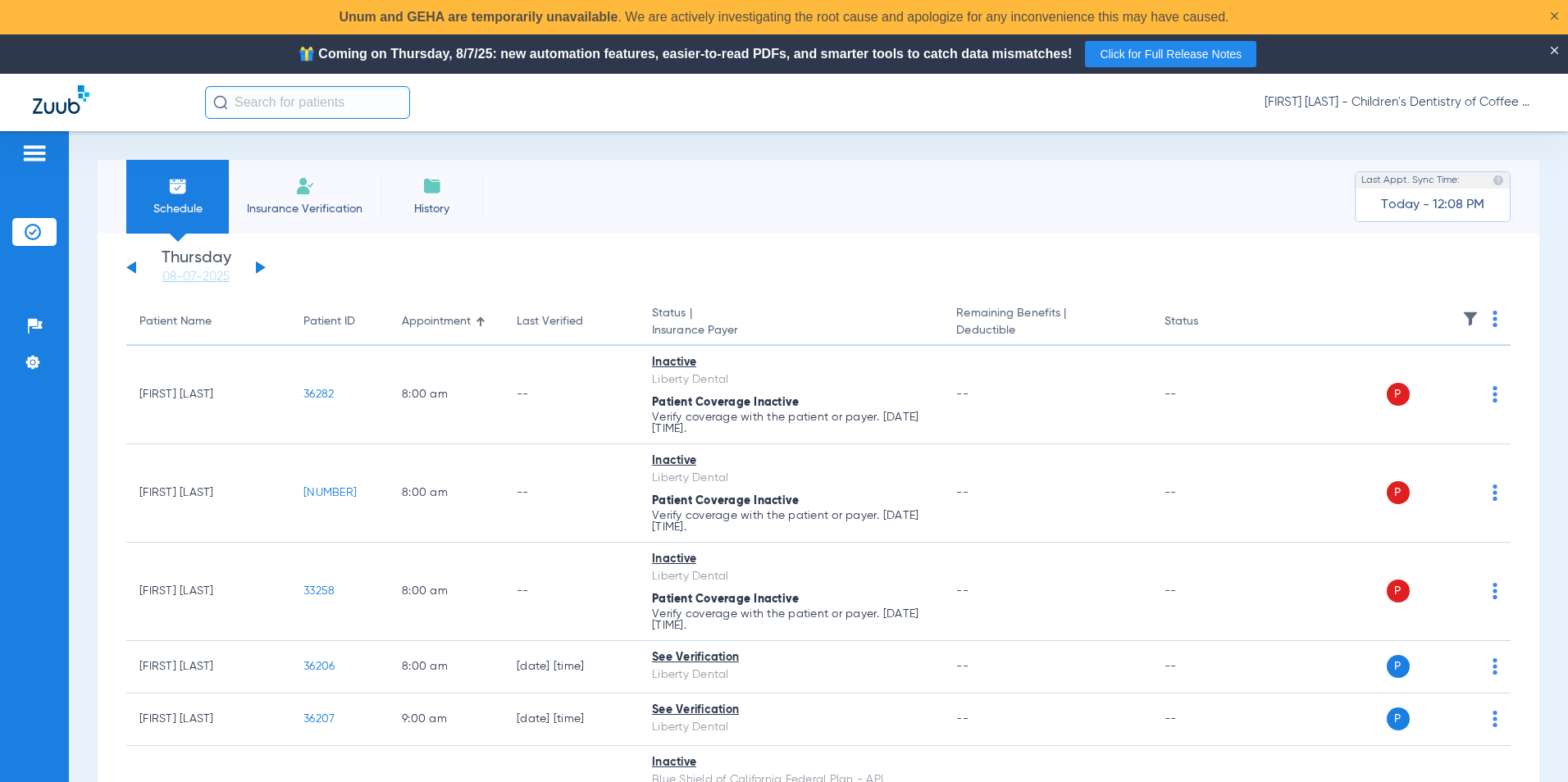 click 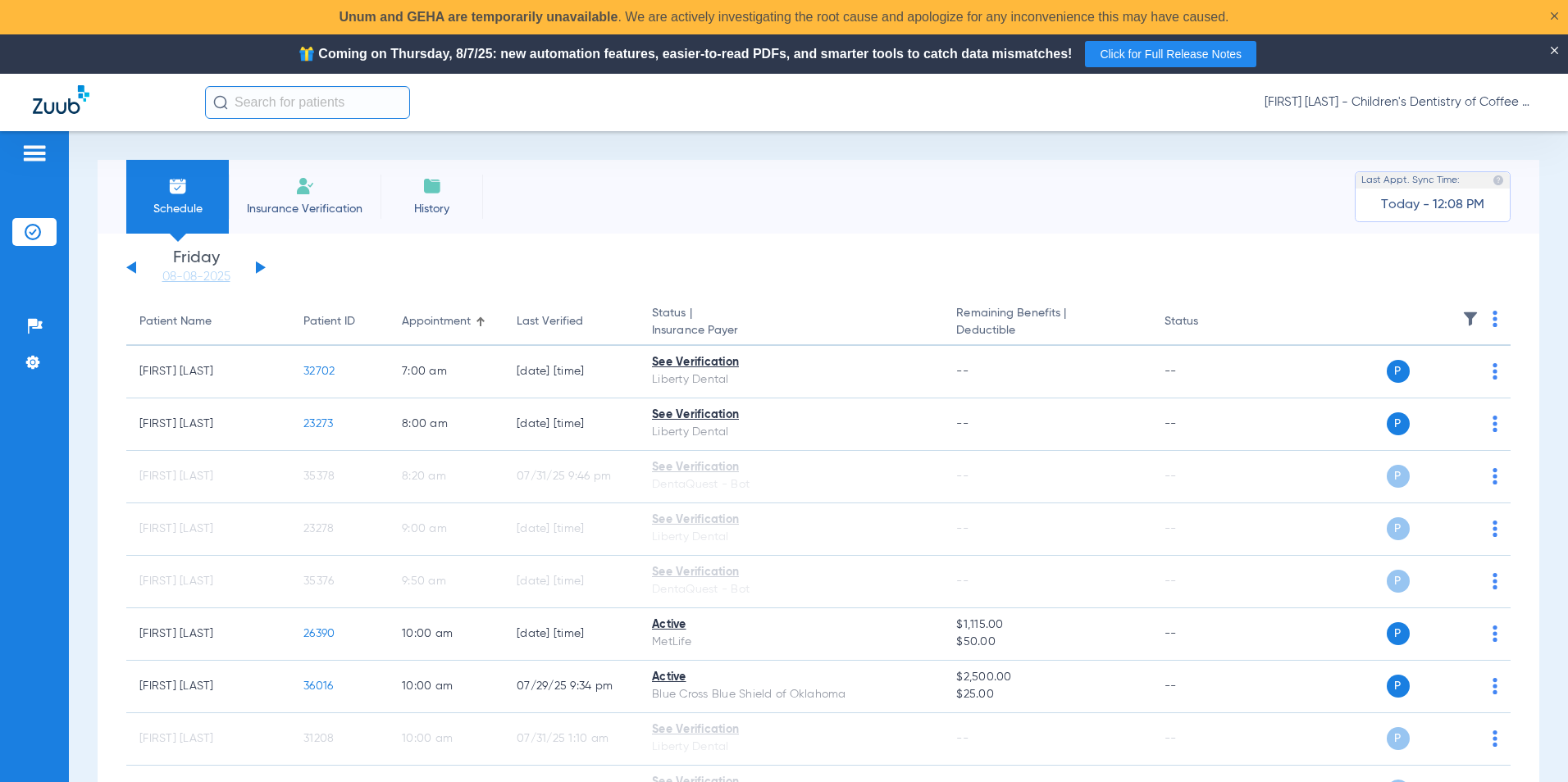 click 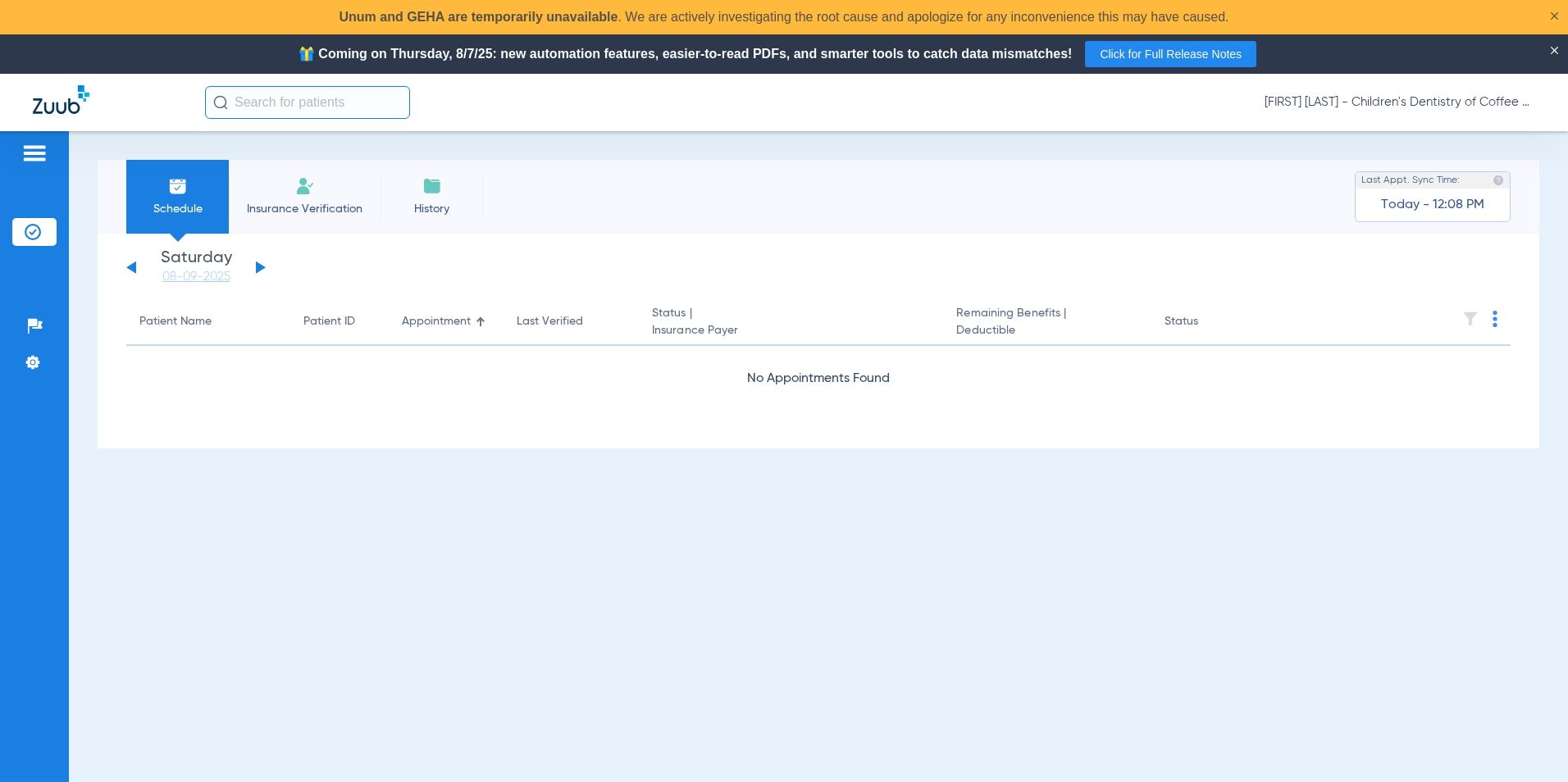 click on "Sunday   06-01-2025   Monday   06-02-2025   Tuesday   06-03-2025   Wednesday   06-04-2025   Thursday   06-05-2025   Friday   06-06-2025   Saturday   06-07-2025   Sunday   06-08-2025   Monday   06-09-2025   Tuesday   06-10-2025   Wednesday   06-11-2025   Thursday   06-12-2025   Friday   06-13-2025   Saturday   06-14-2025   Sunday   06-15-2025   Monday   06-16-2025   Tuesday   06-17-2025   Wednesday   06-18-2025   Thursday   06-19-2025   Friday   06-20-2025   Saturday   06-21-2025   Sunday   06-22-2025   Monday   06-23-2025   Tuesday   06-24-2025   Wednesday   06-25-2025   Thursday   06-26-2025   Friday   06-27-2025   Saturday   06-28-2025   Sunday   06-29-2025   Monday   06-30-2025   Tuesday   07-01-2025   Wednesday   07-02-2025   Thursday   07-03-2025   Friday   07-04-2025   Saturday   07-05-2025   Sunday   07-06-2025   Monday   07-07-2025   Tuesday   07-08-2025   Wednesday   07-09-2025   Thursday   07-10-2025   Friday   07-11-2025   Saturday   07-12-2025   Sunday   07-13-2025   Monday   07-14-2025   Friday" 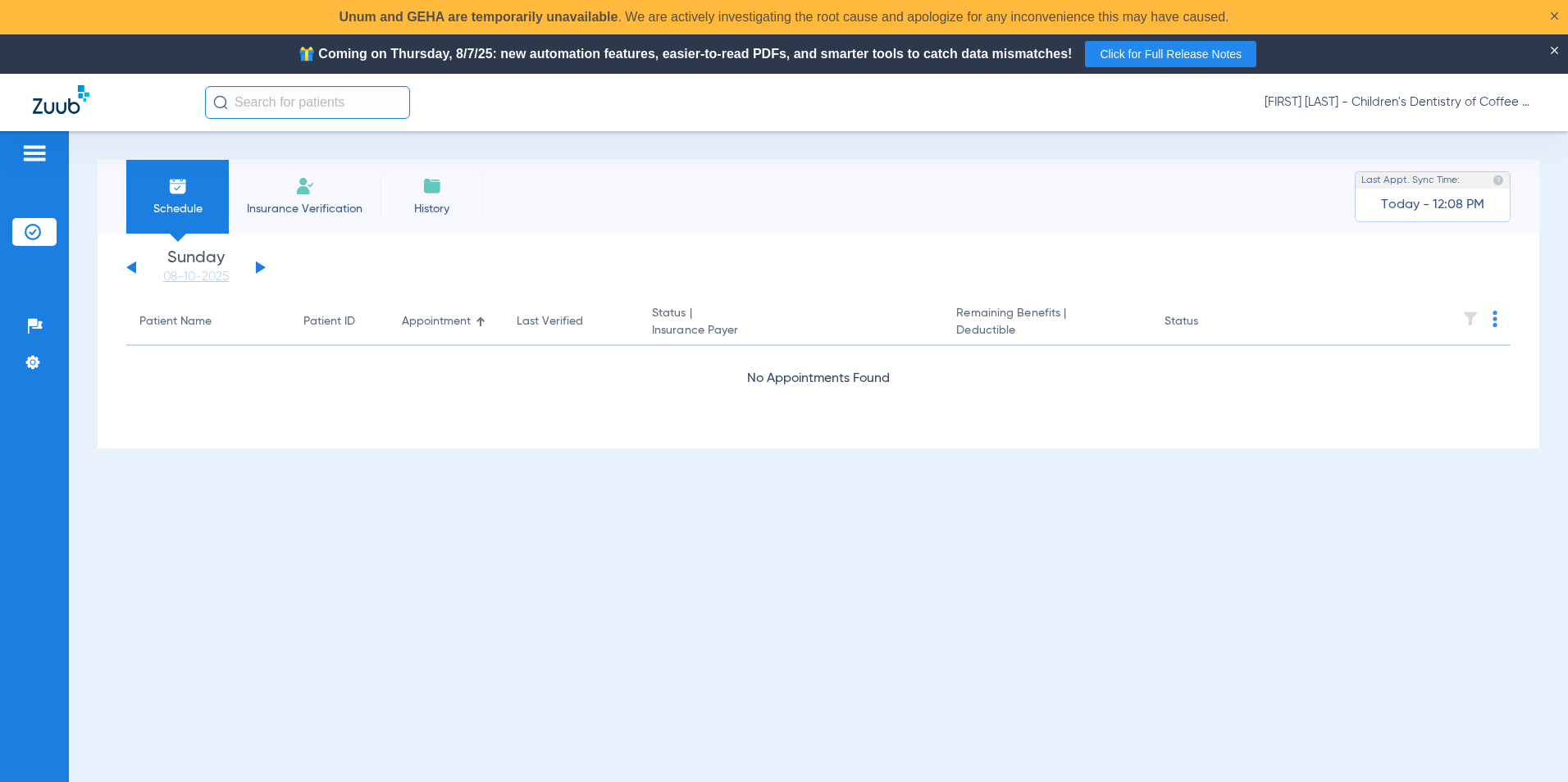 click 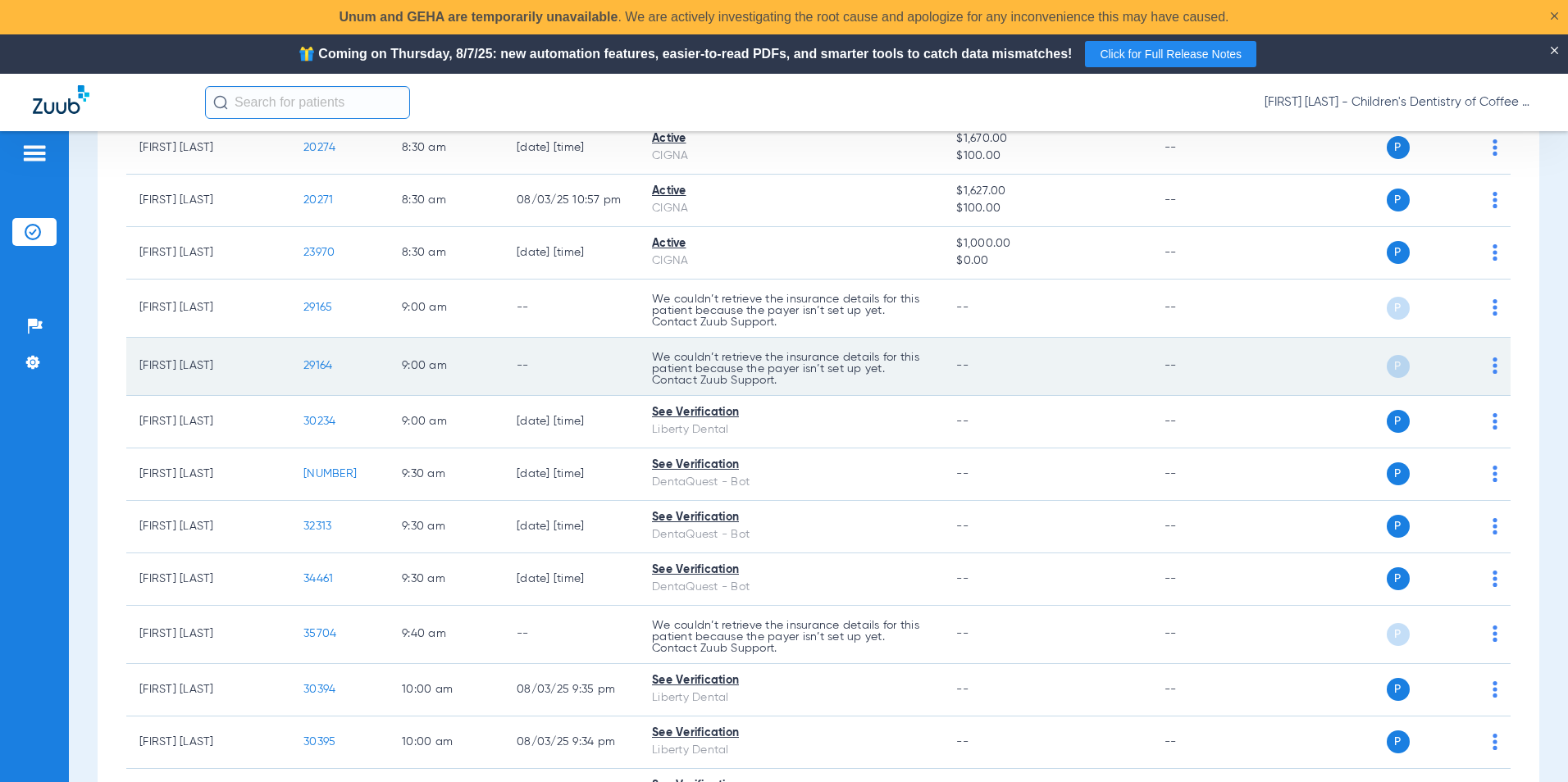 scroll, scrollTop: 410, scrollLeft: 0, axis: vertical 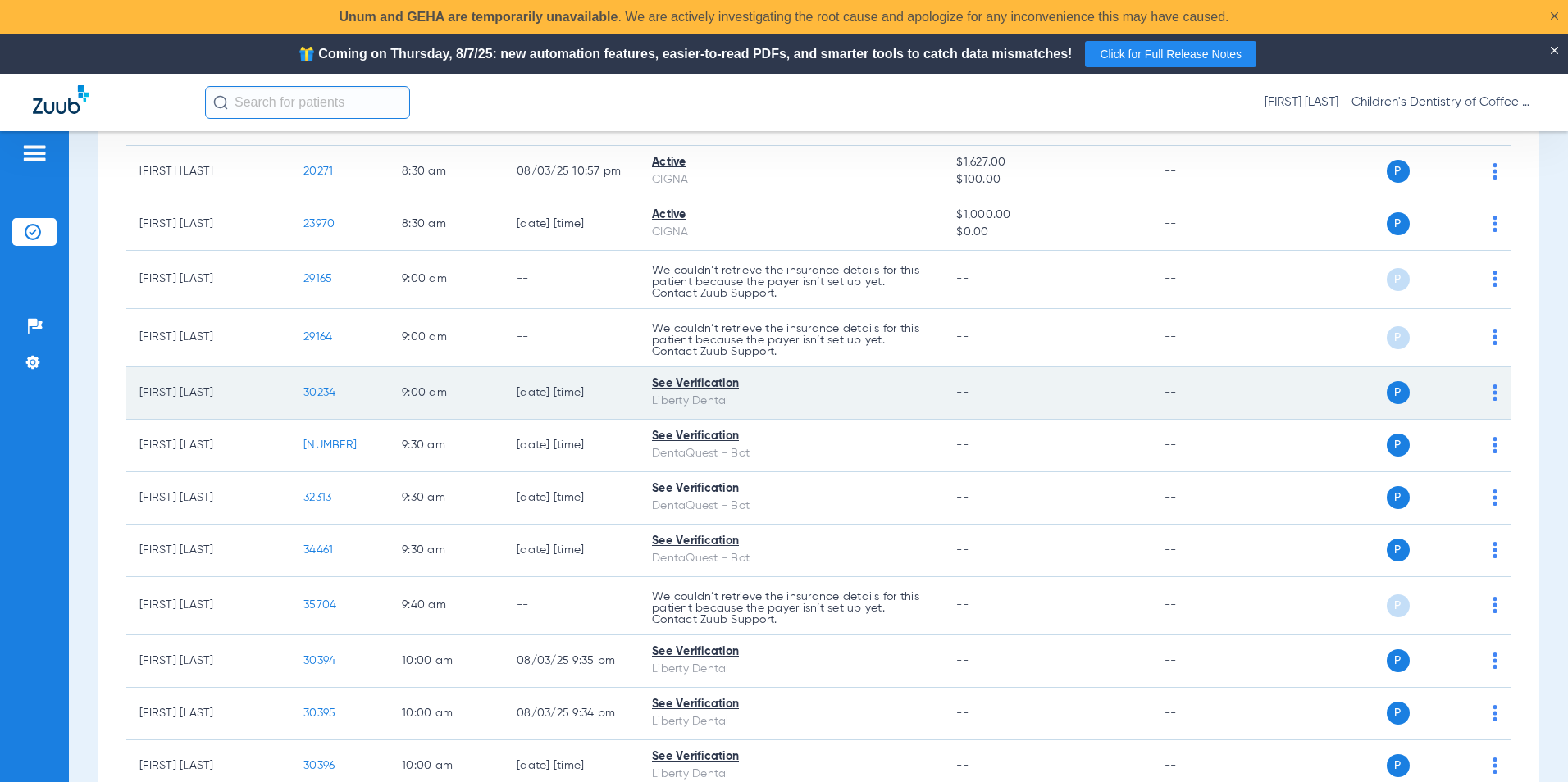 click on "P S" 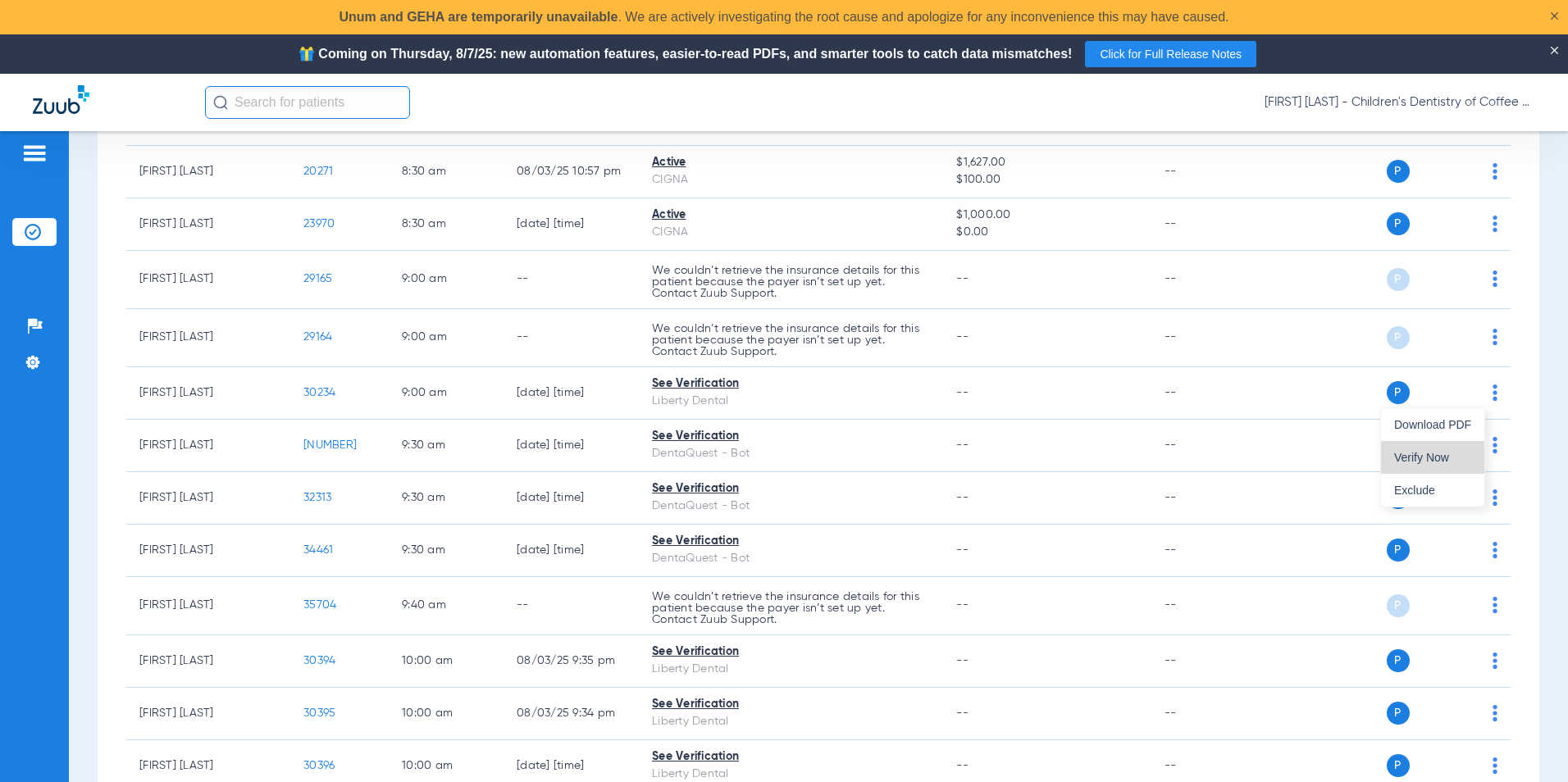 click on "Verify Now" at bounding box center (1433, 457) 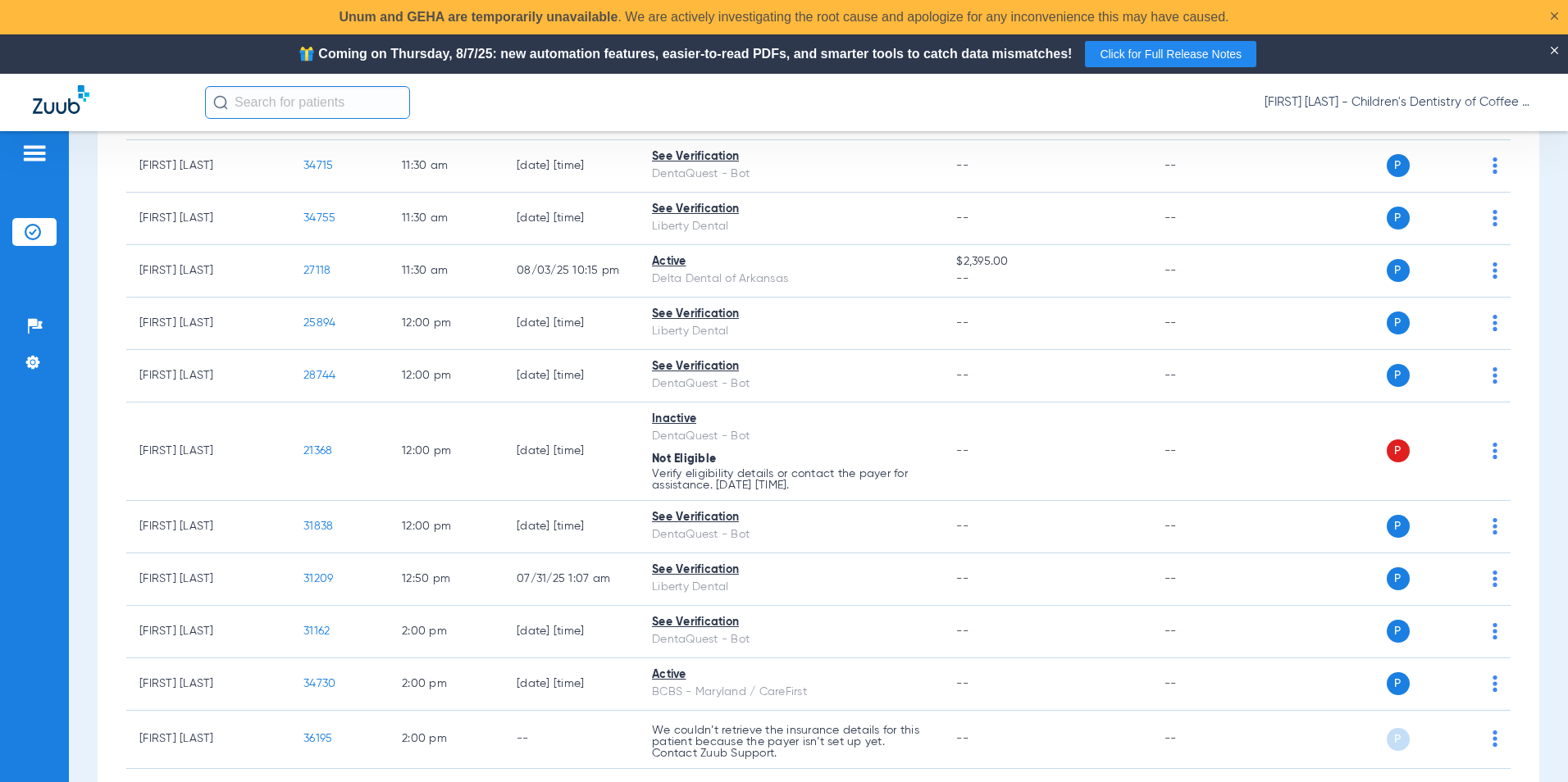 scroll, scrollTop: 1639, scrollLeft: 0, axis: vertical 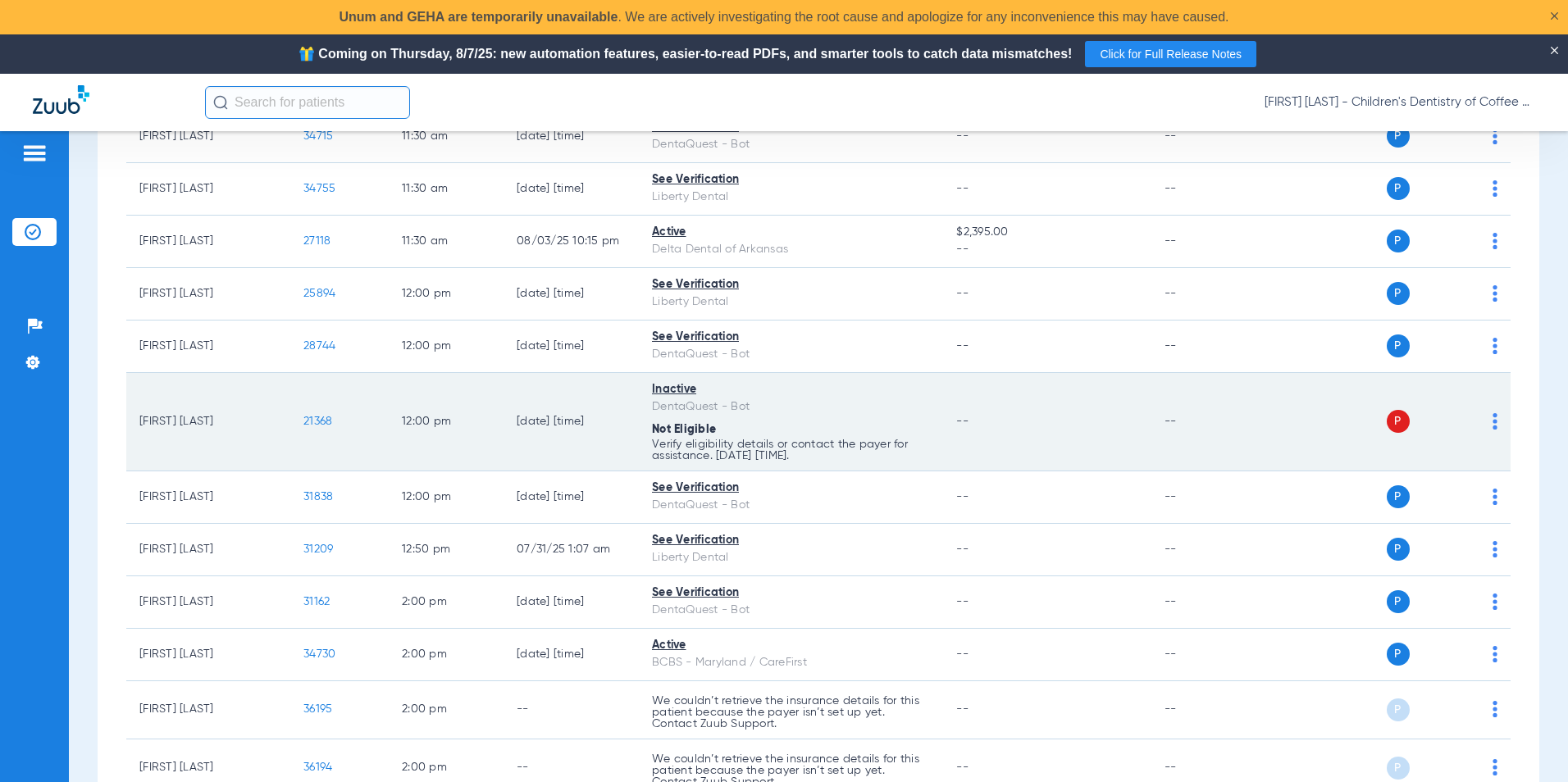 click on "P S" 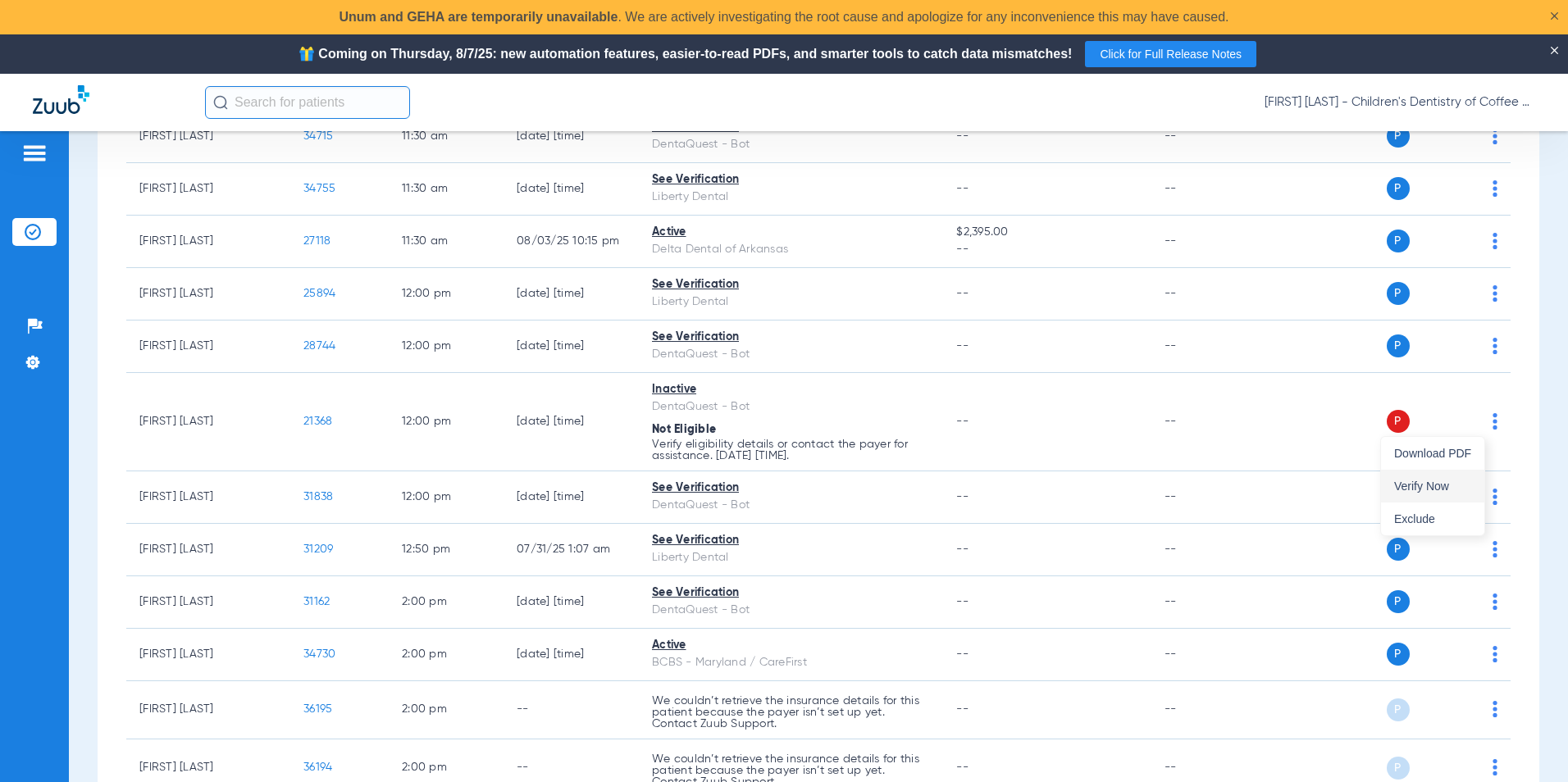 click on "Verify Now" at bounding box center (1433, 486) 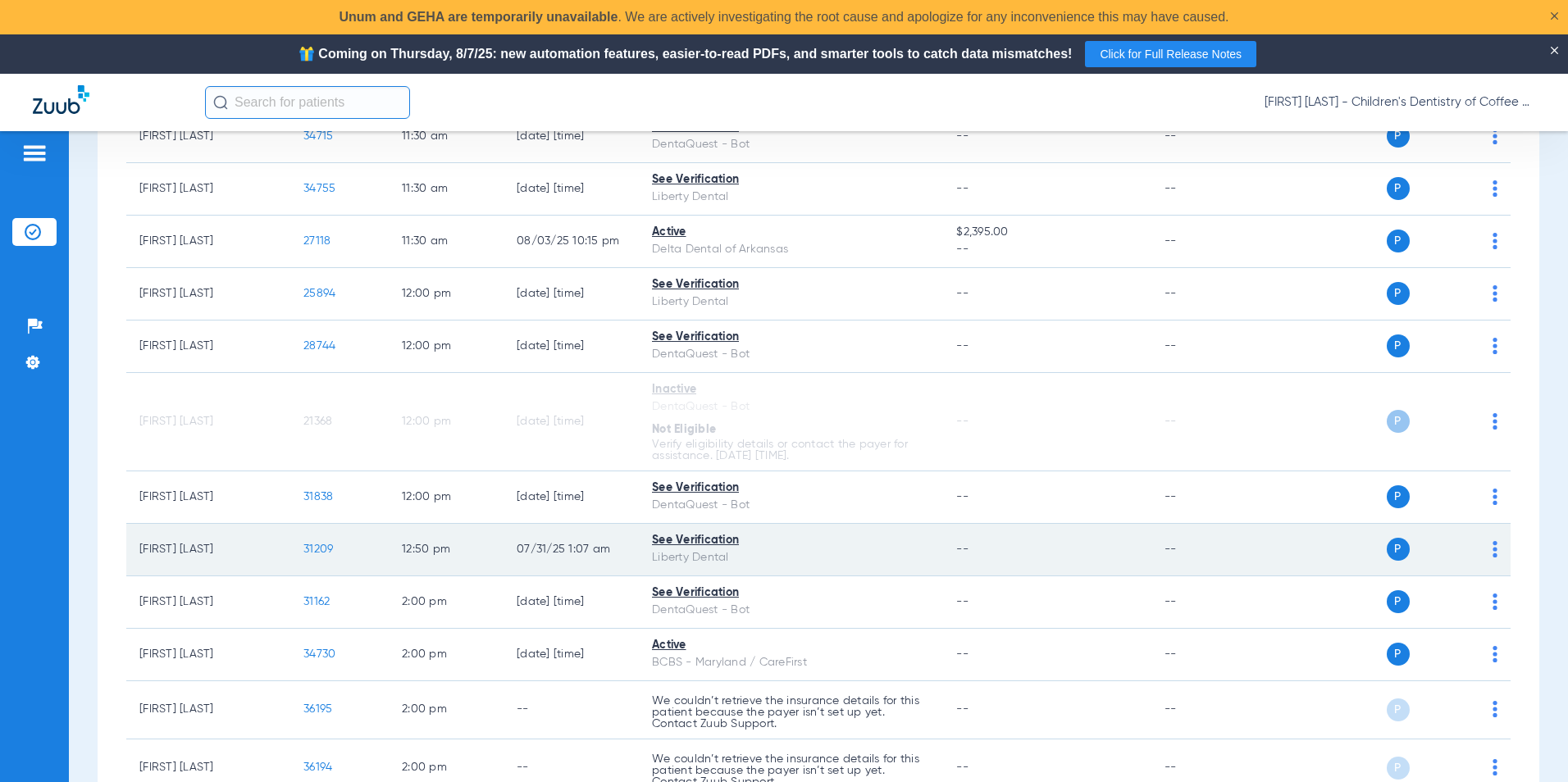 click 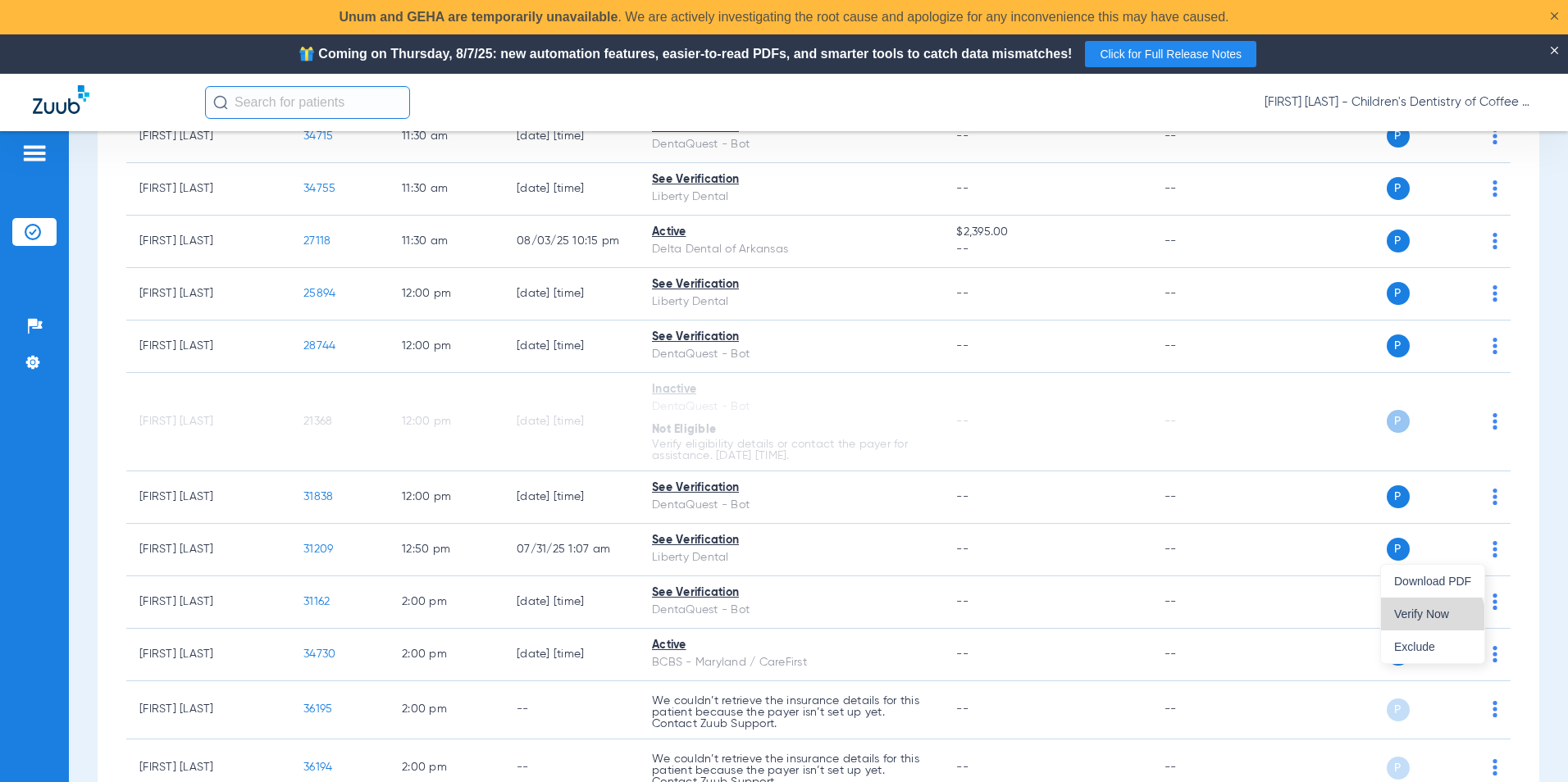 click on "Verify Now" at bounding box center [1433, 614] 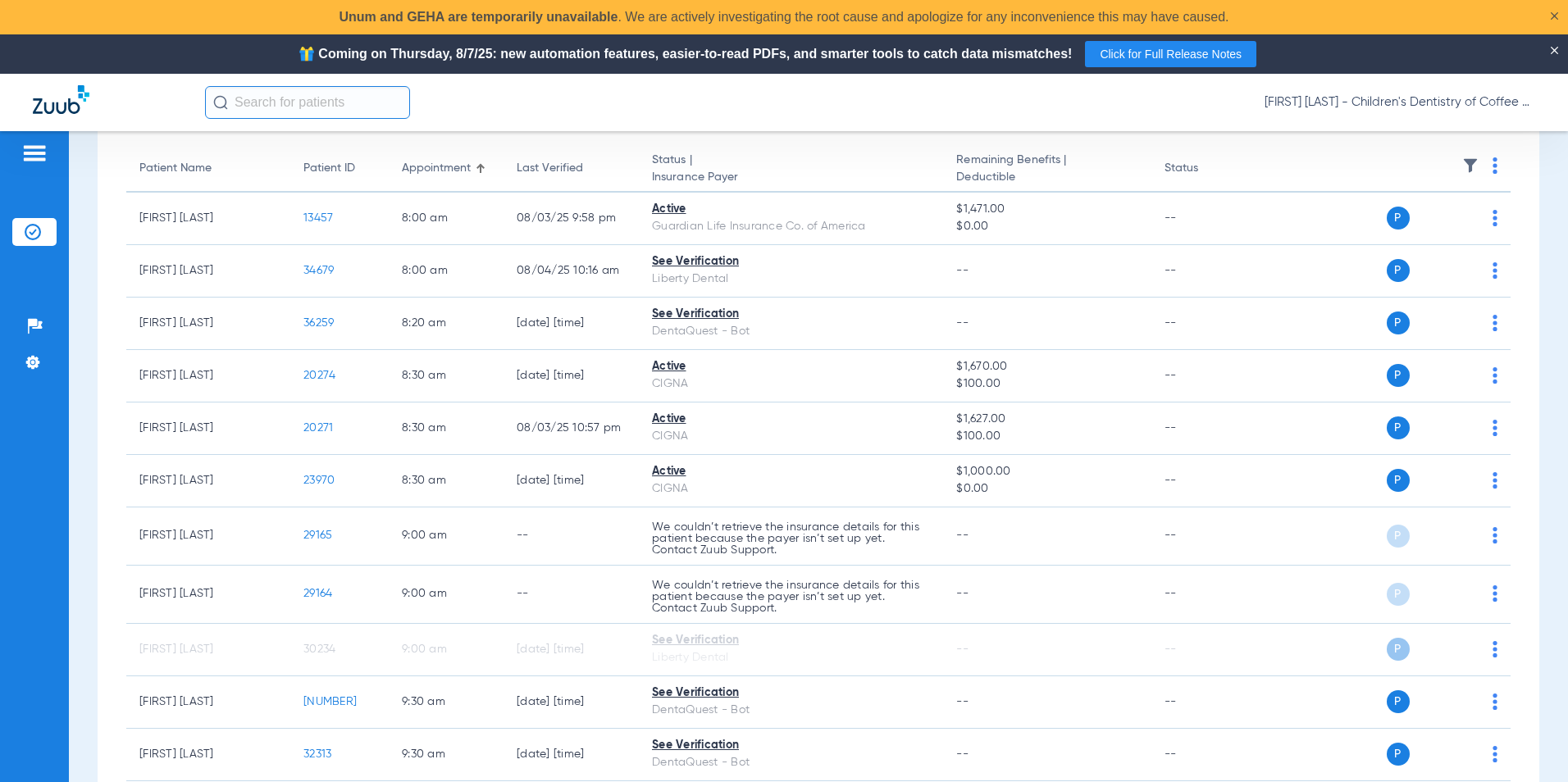 scroll, scrollTop: 0, scrollLeft: 0, axis: both 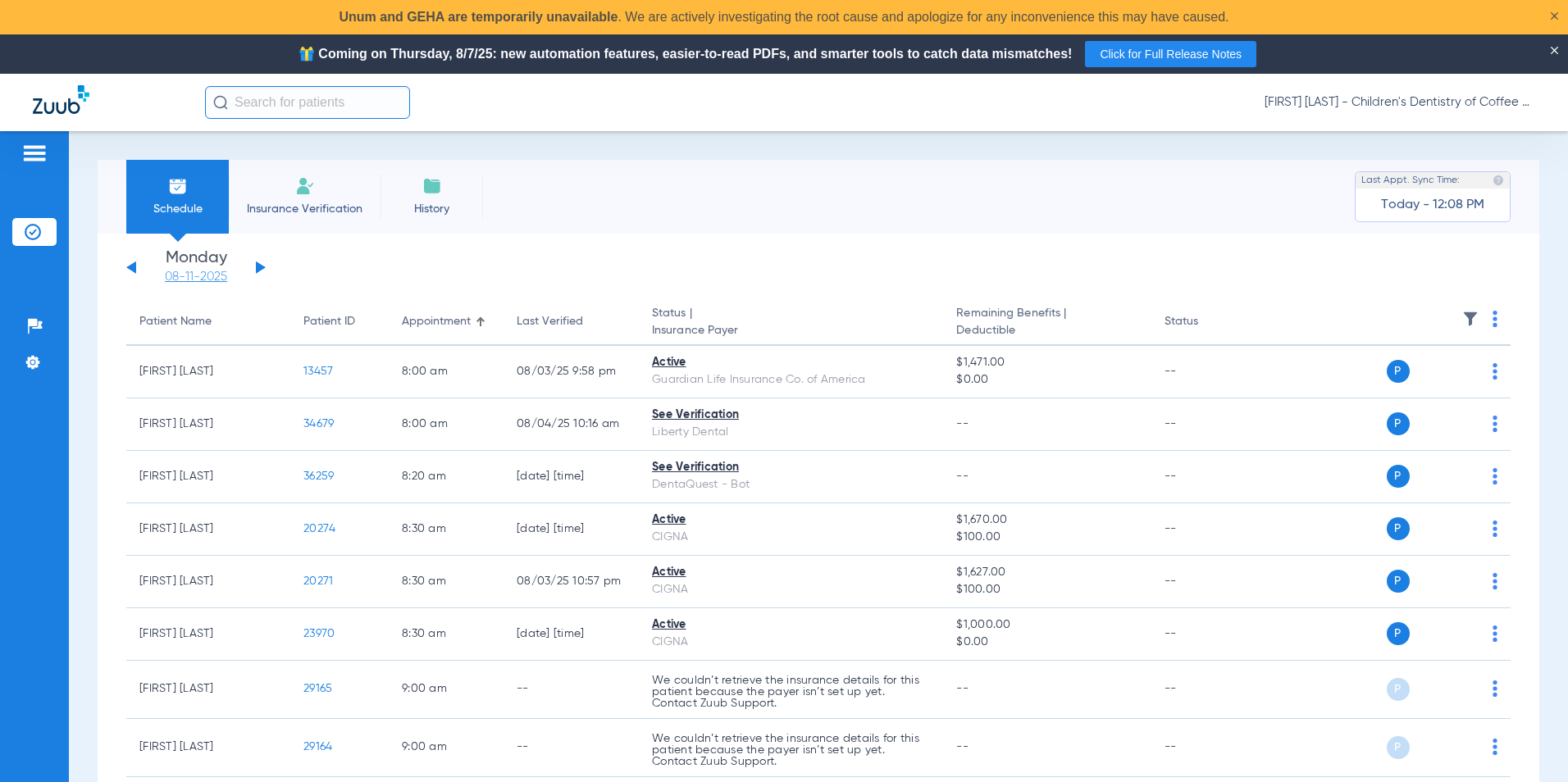 click on "08-11-2025" 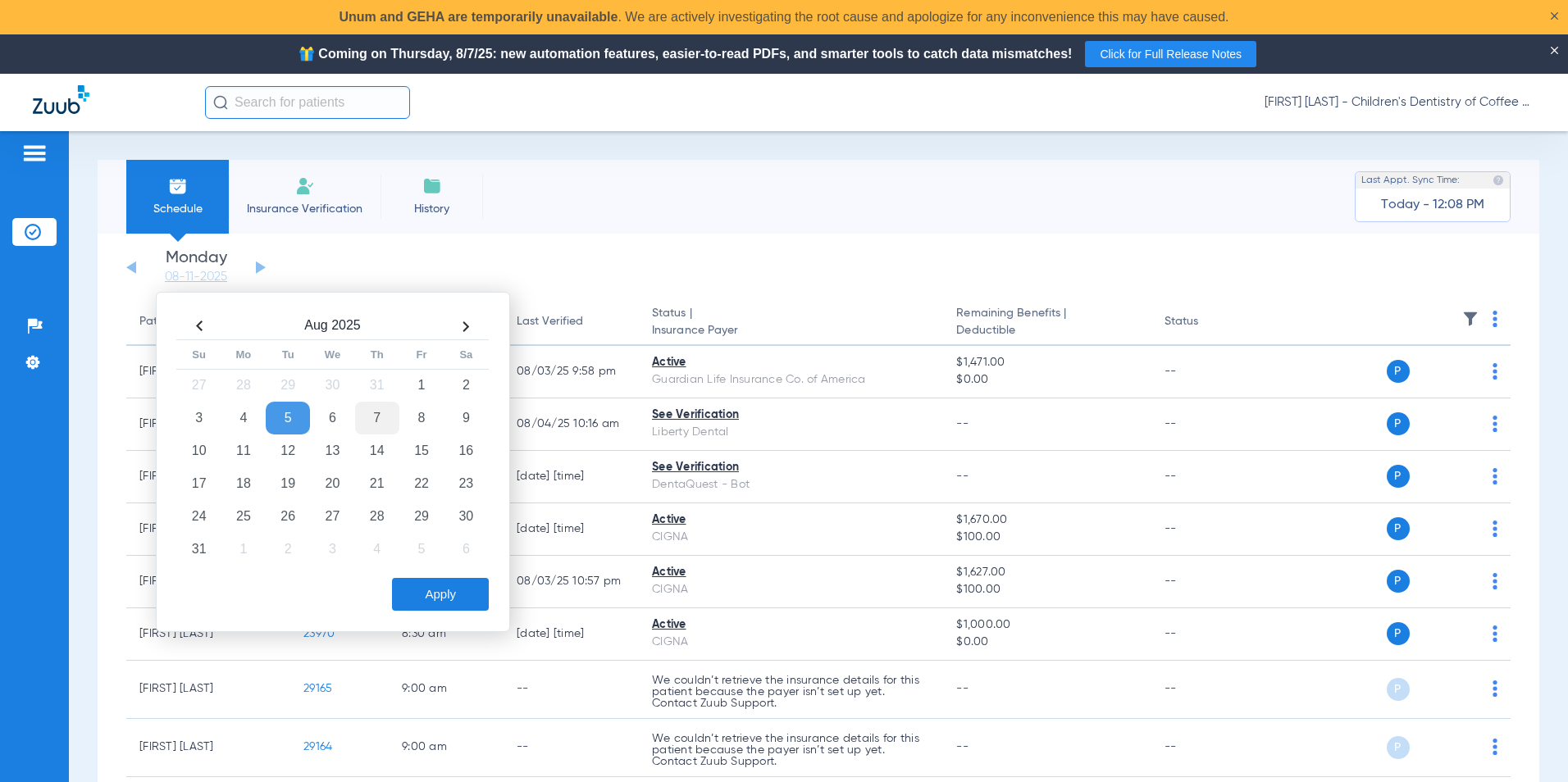 click on "7" 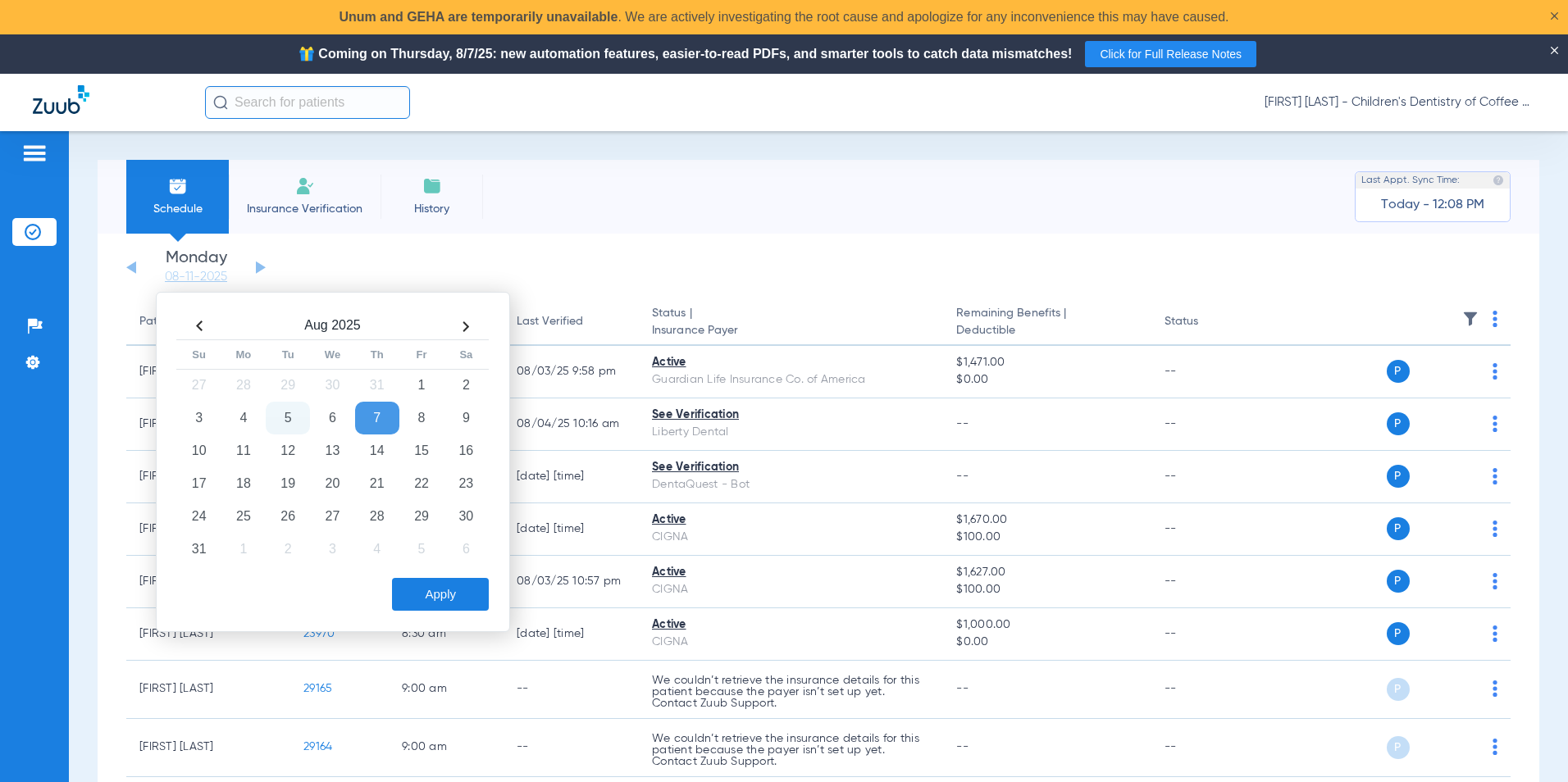 click on "Apply" 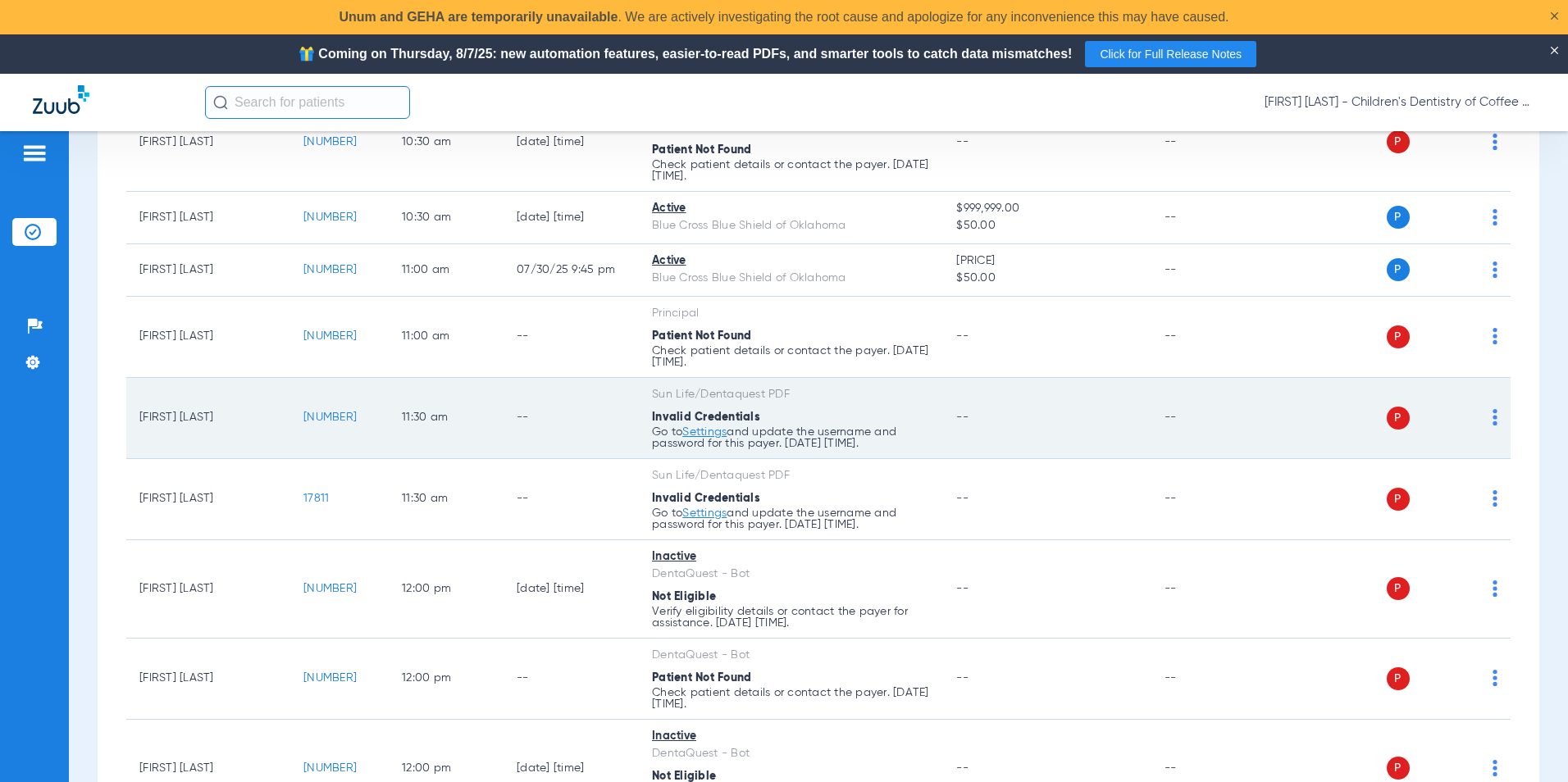 scroll, scrollTop: 820, scrollLeft: 0, axis: vertical 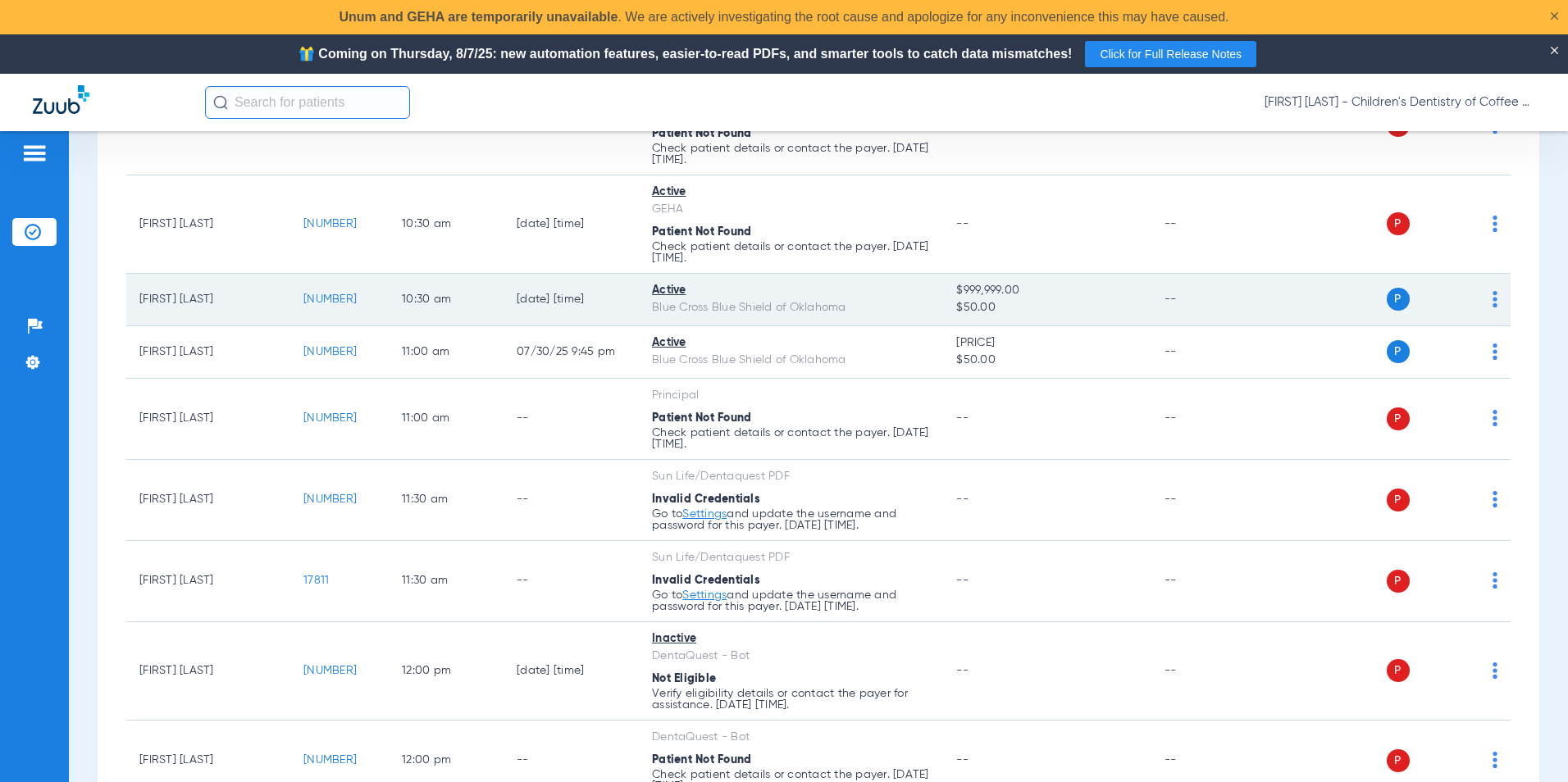 click on "P S" 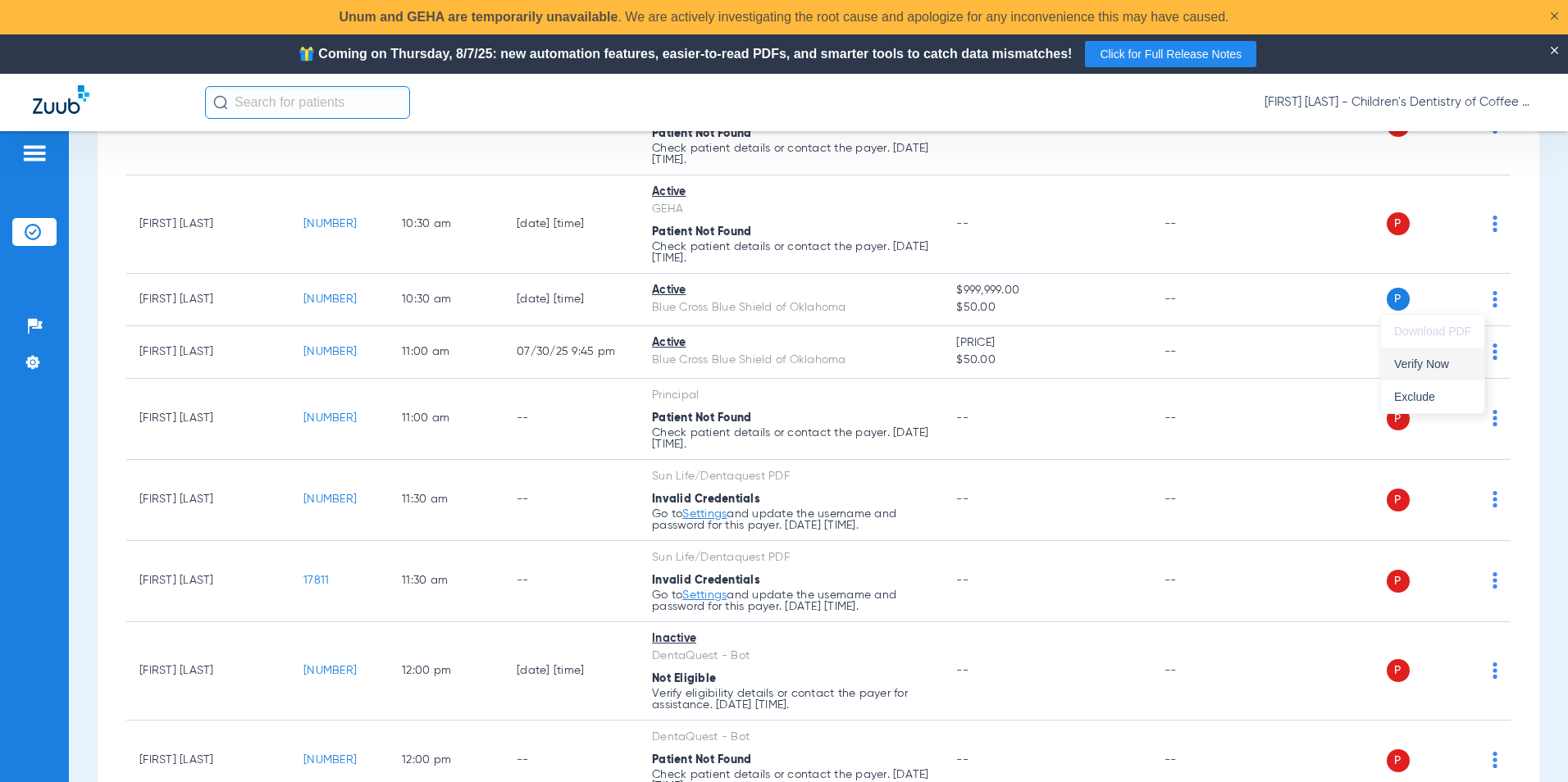 click on "Verify Now" at bounding box center (1433, 364) 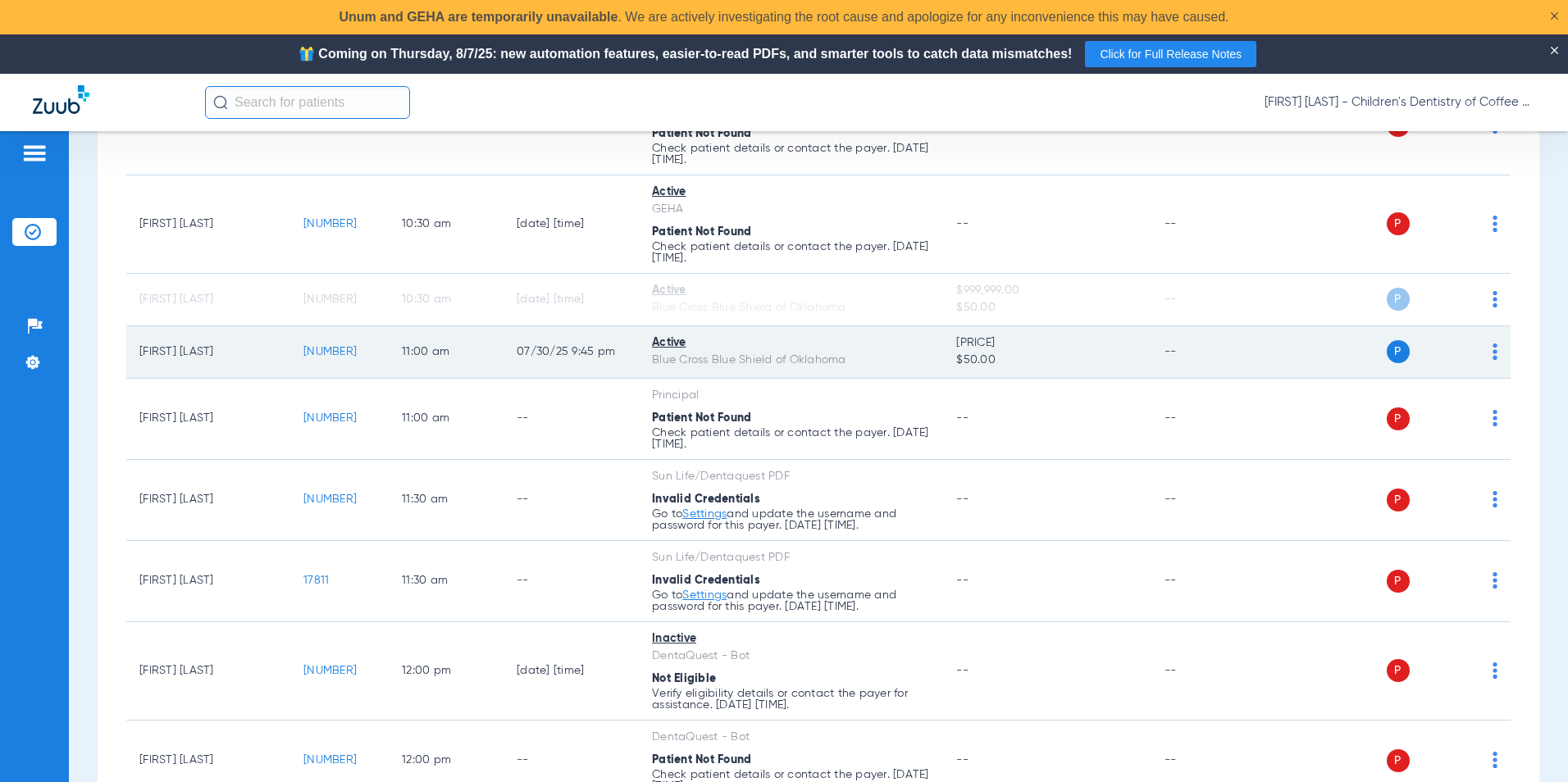click on "P S" 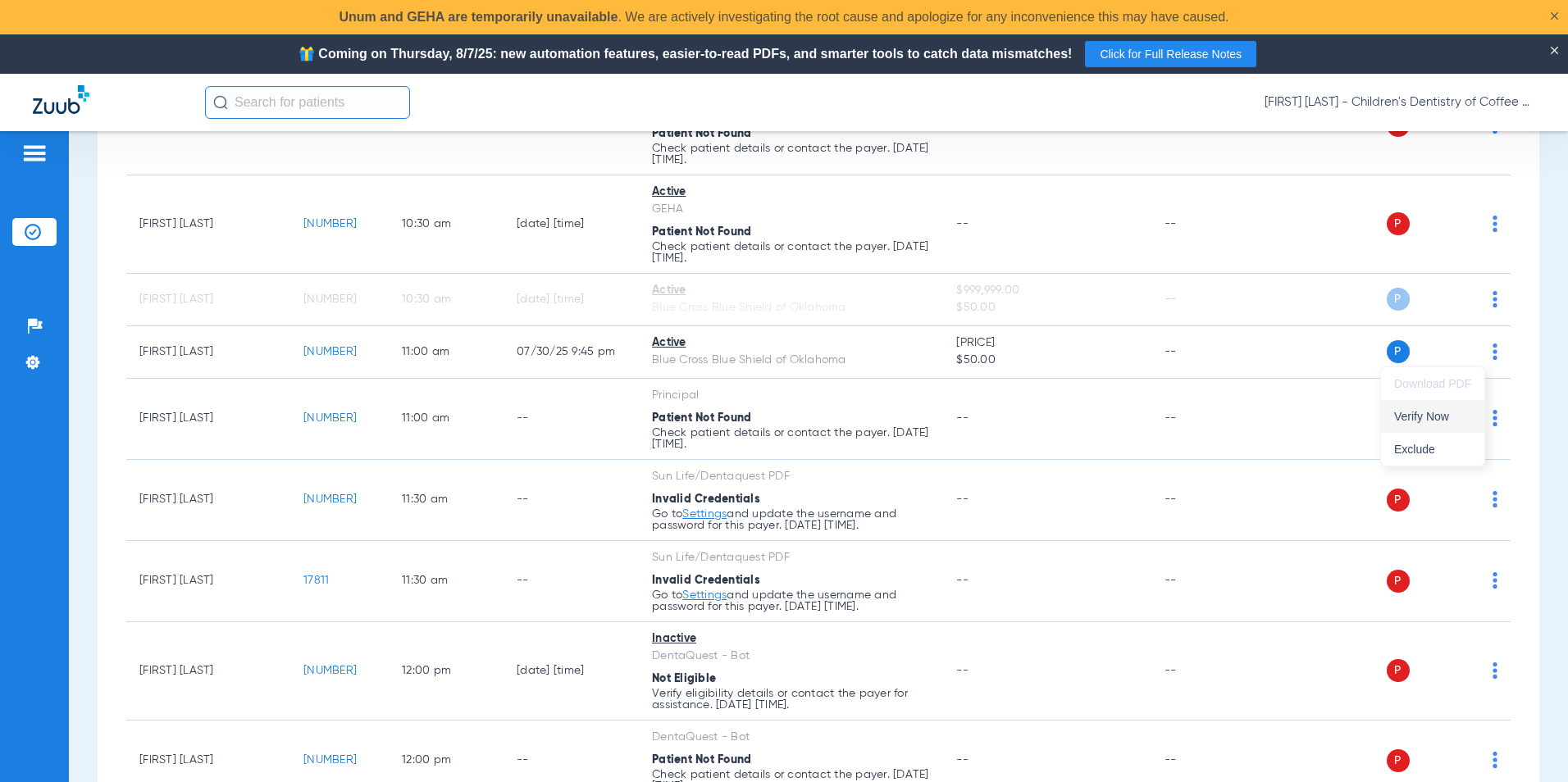 click on "Verify Now" at bounding box center (1433, 416) 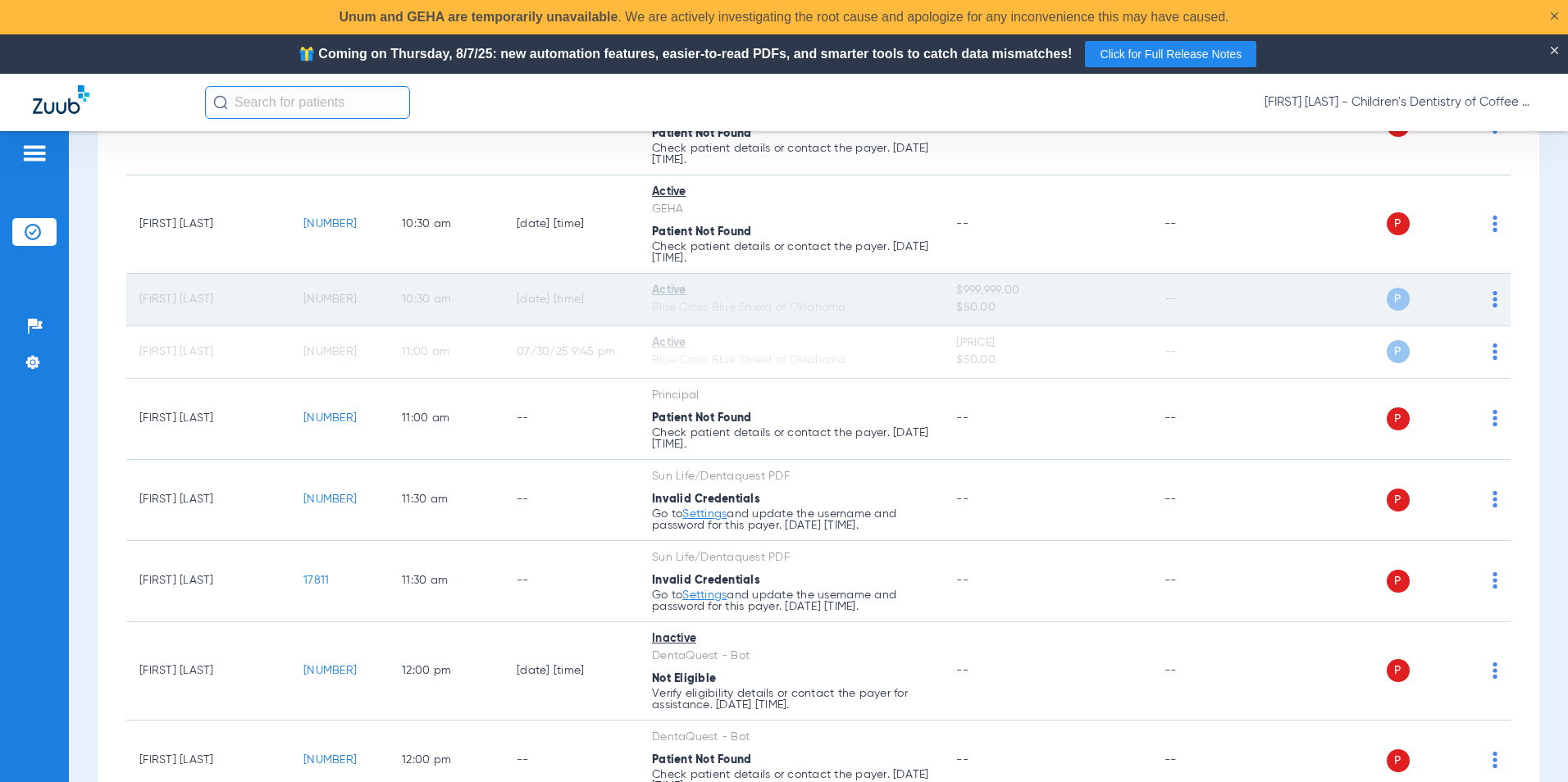 scroll, scrollTop: 492, scrollLeft: 0, axis: vertical 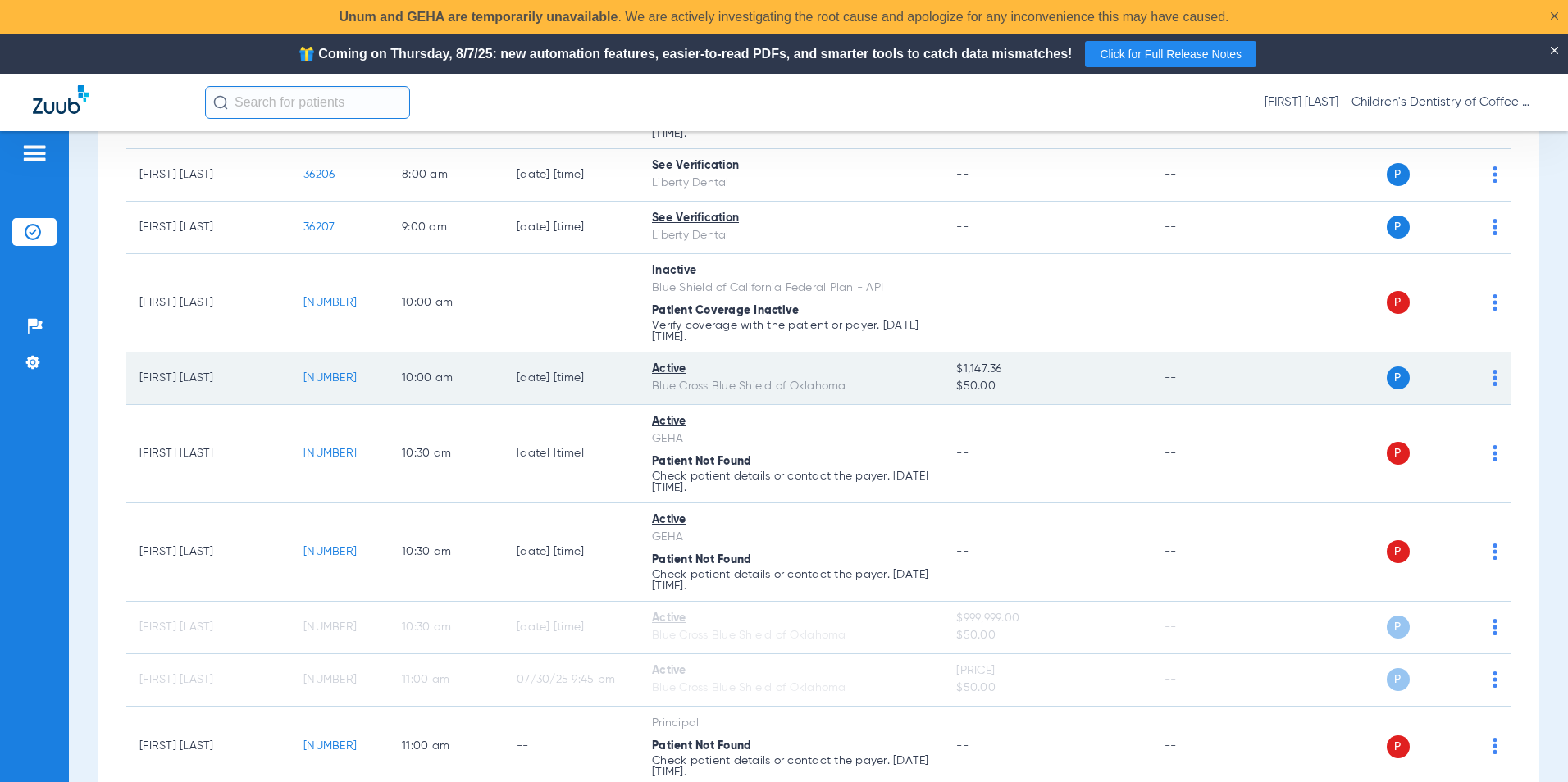 click 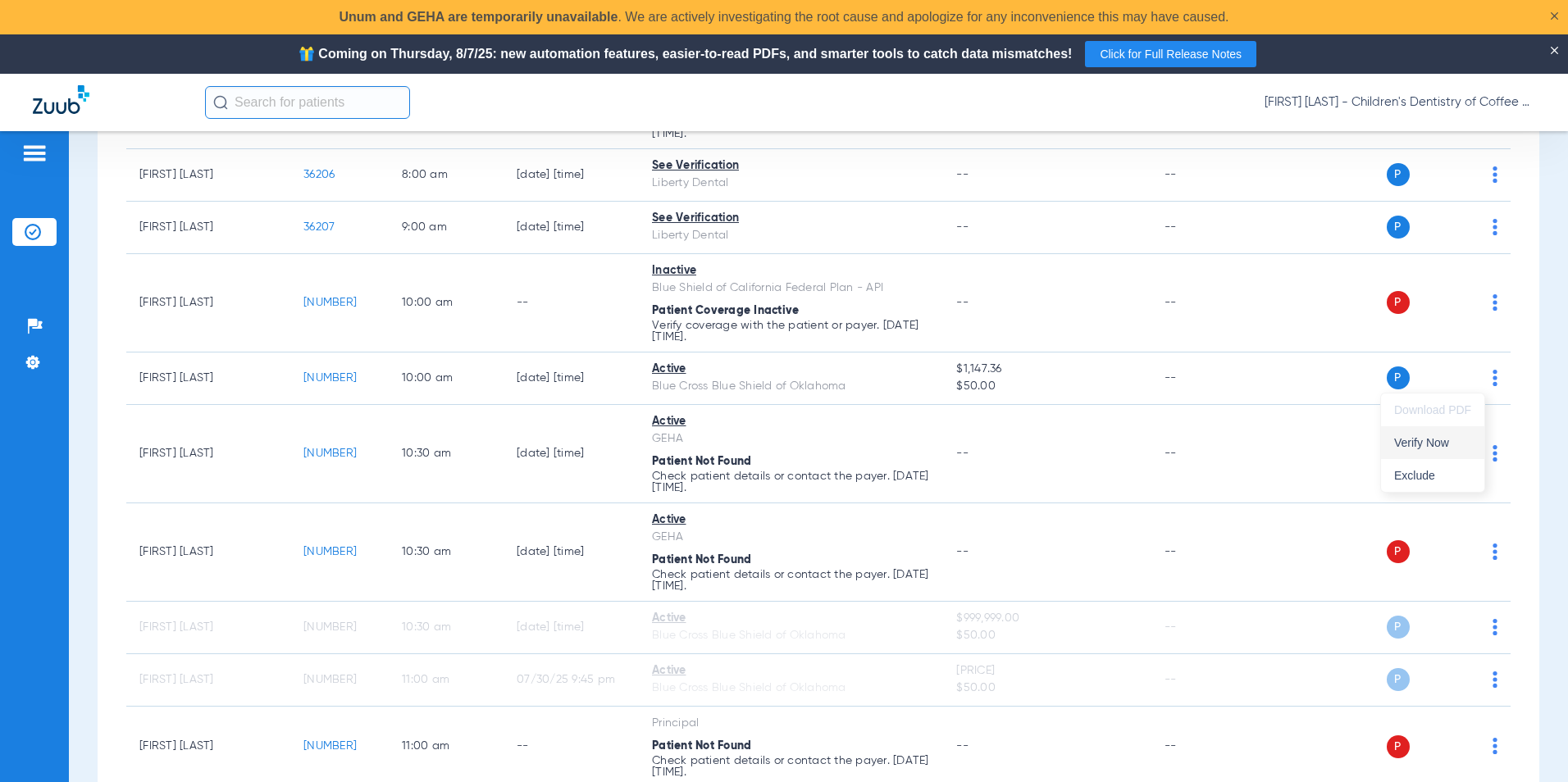 click on "Verify Now" at bounding box center [1433, 443] 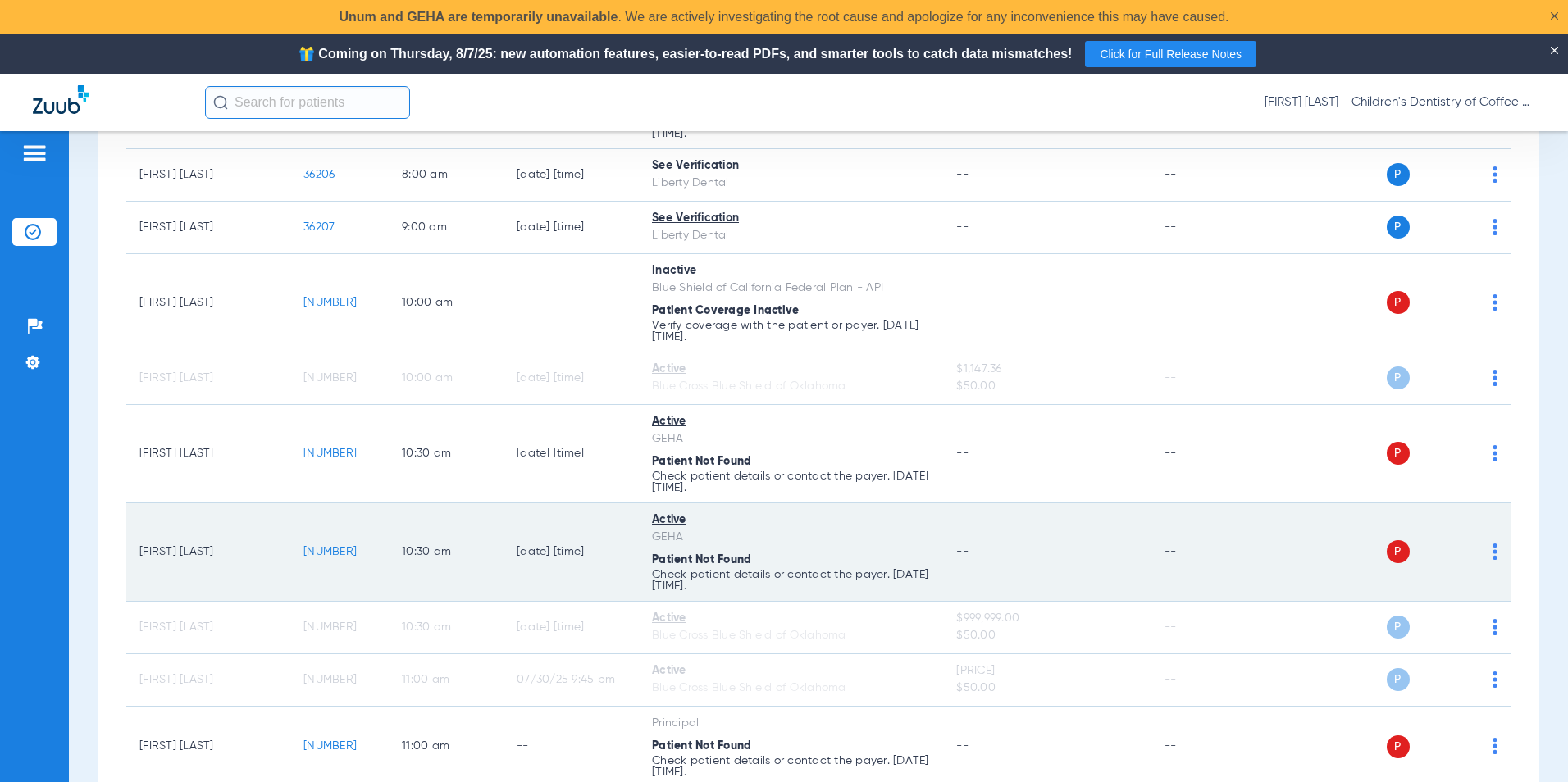 click 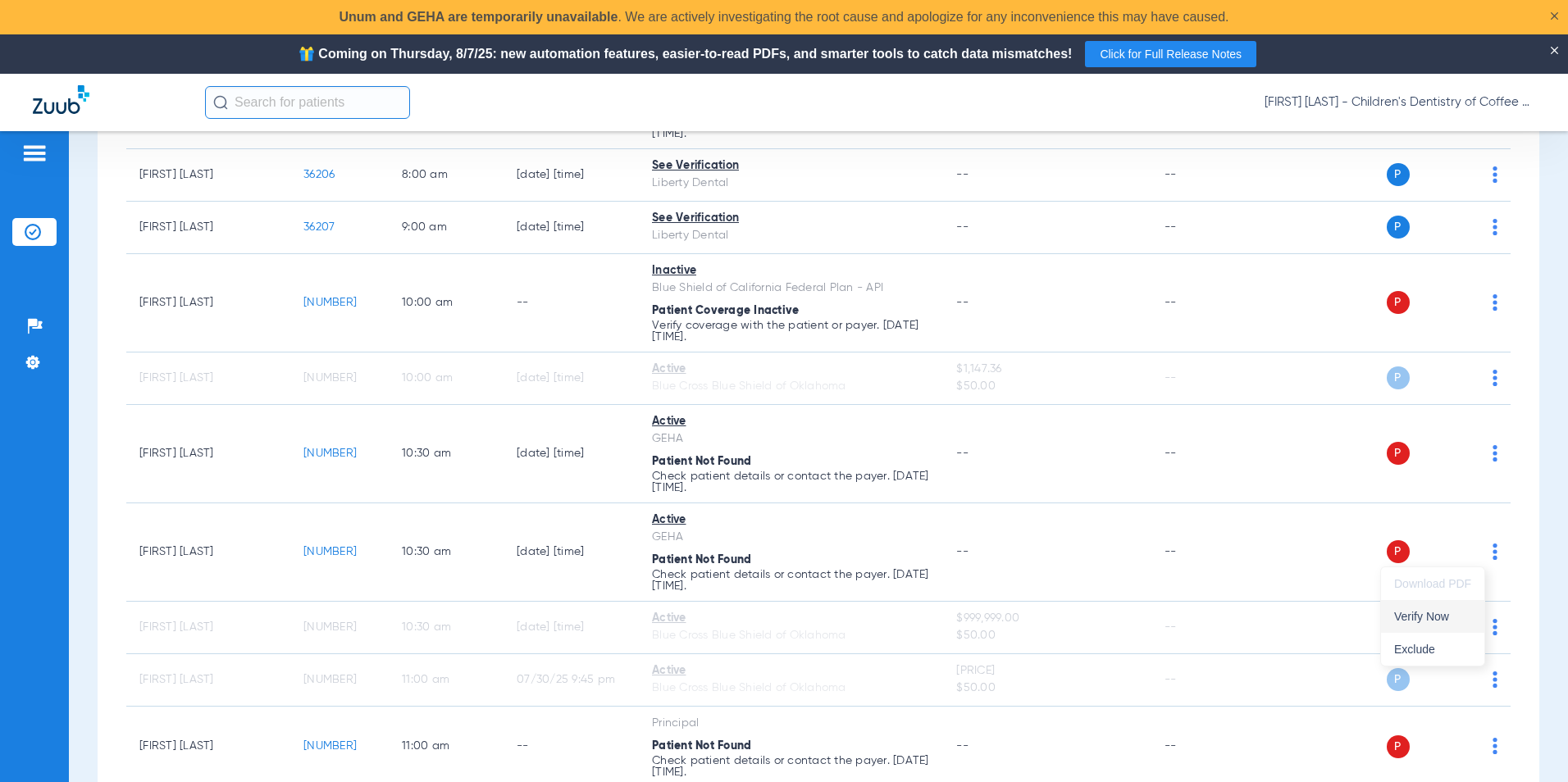 click on "Verify Now" at bounding box center [1433, 616] 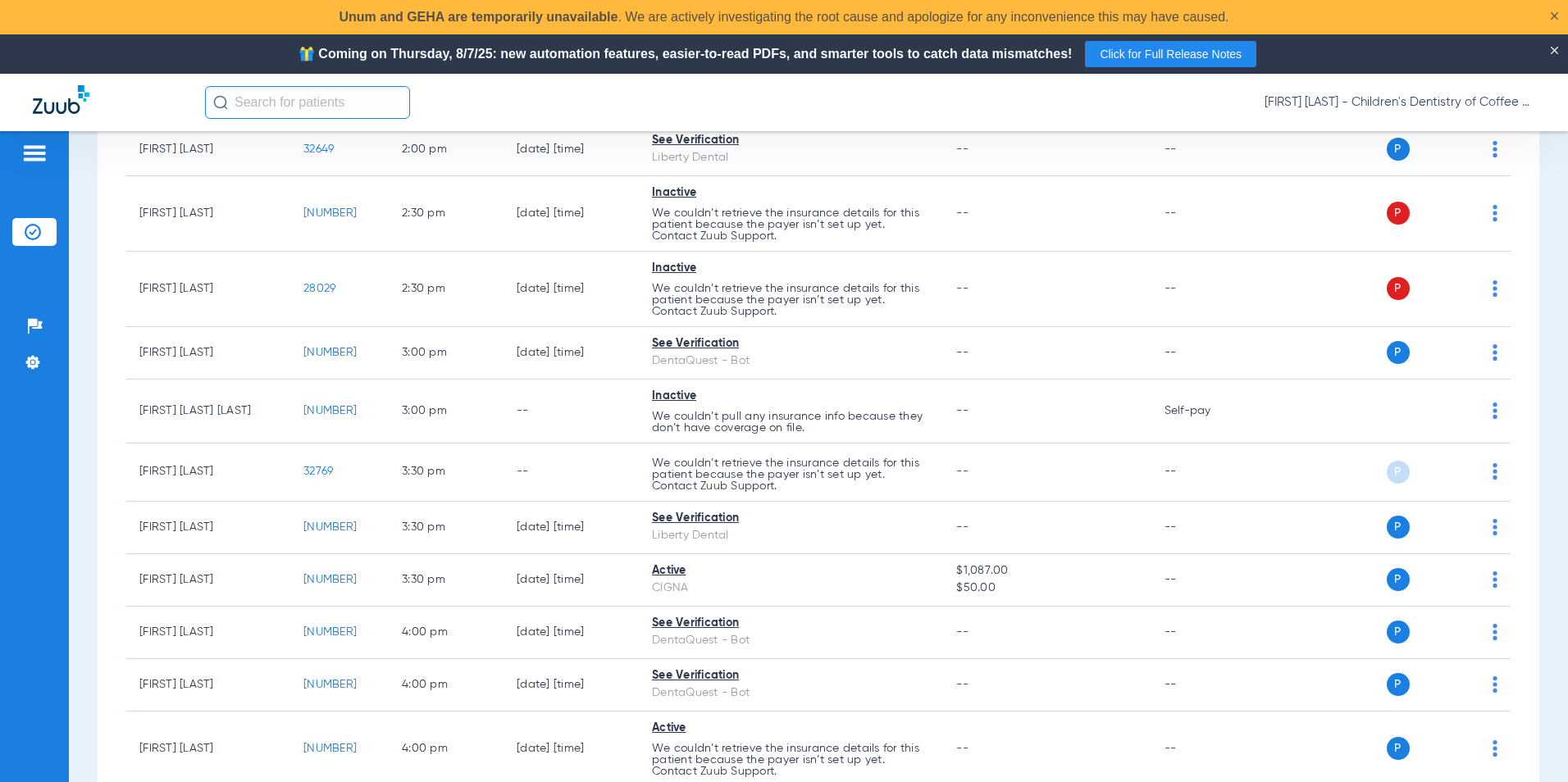 scroll, scrollTop: 1794, scrollLeft: 0, axis: vertical 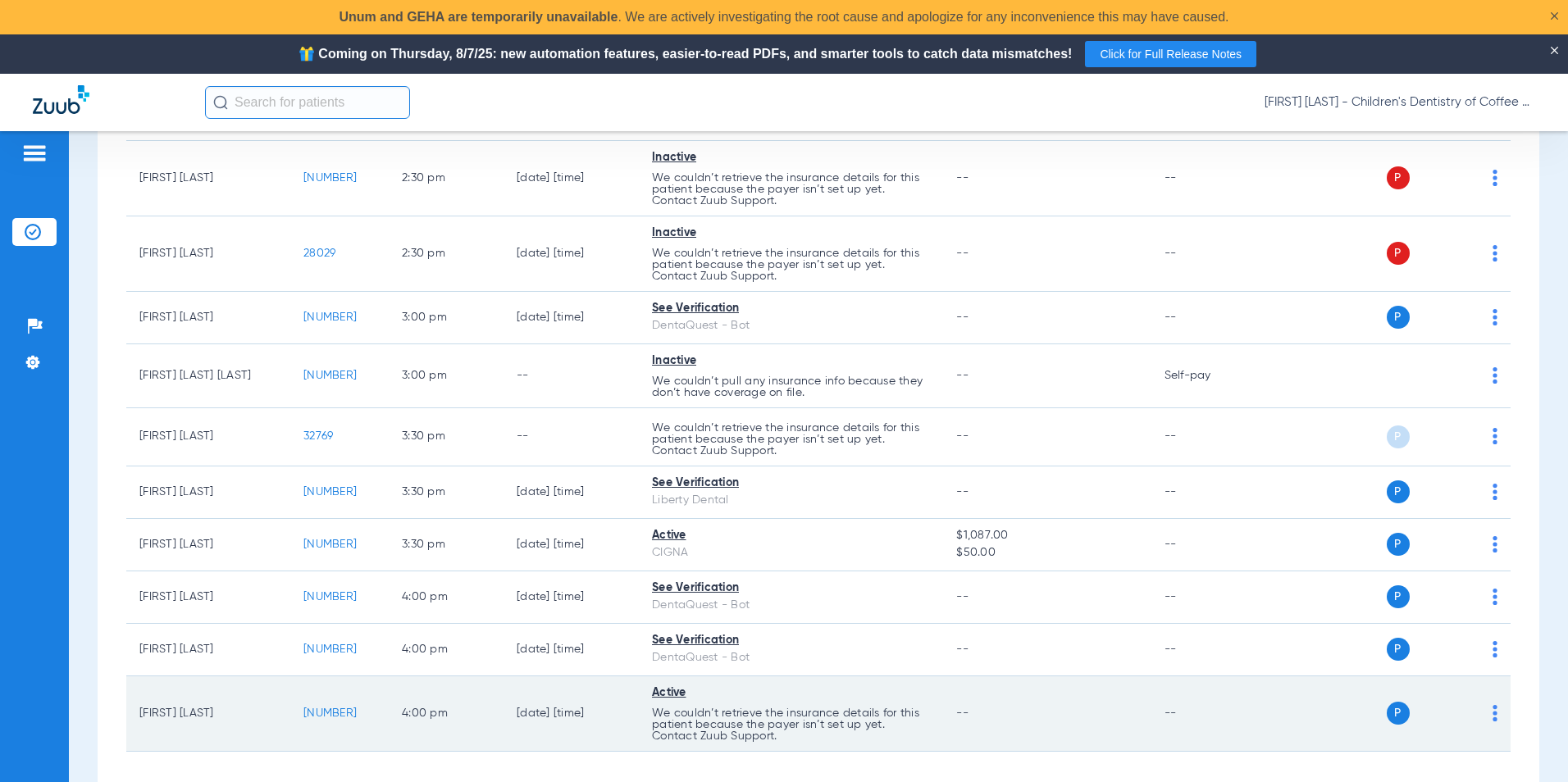 click 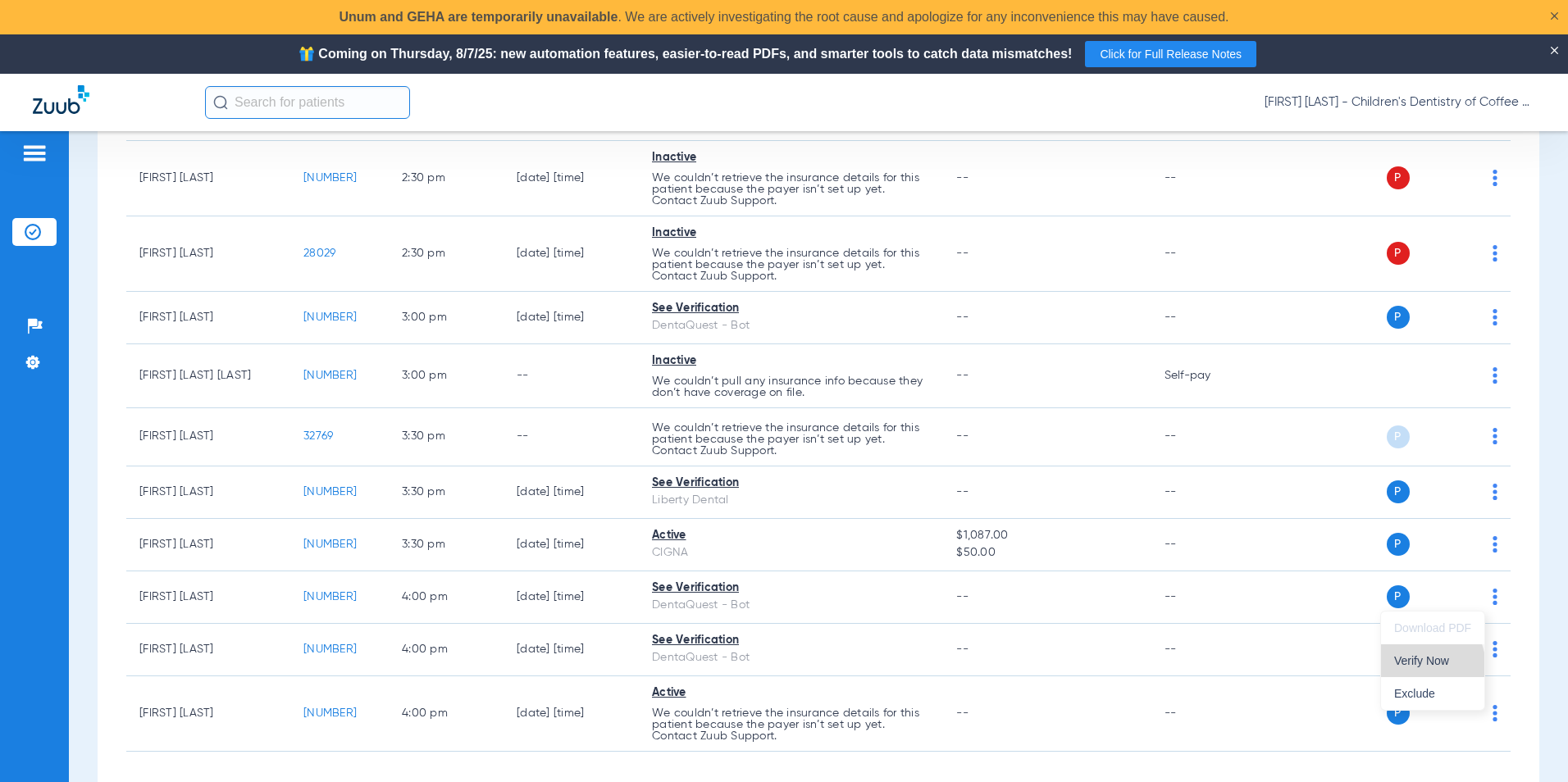 click on "Verify Now" at bounding box center [1433, 661] 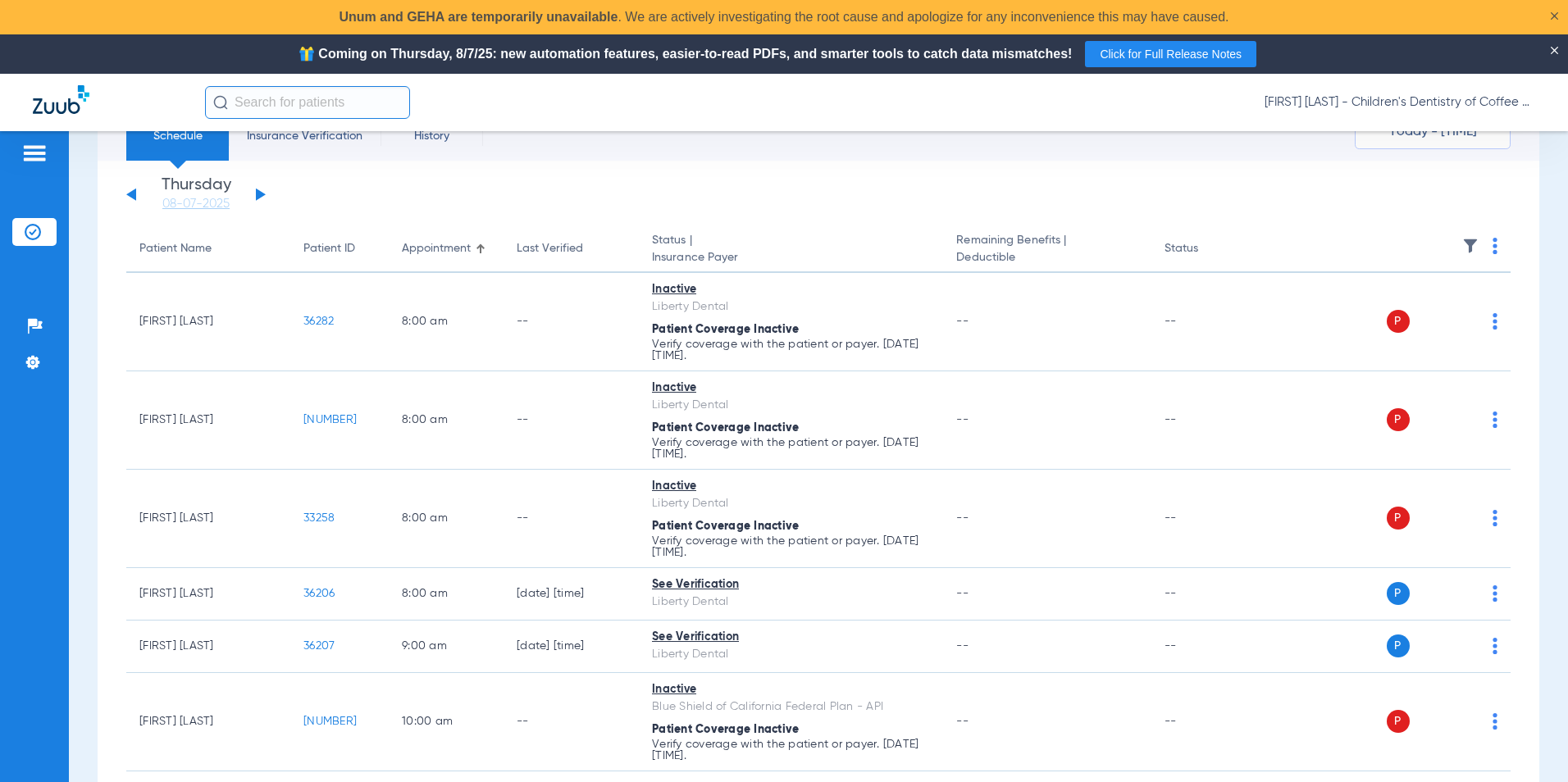 scroll, scrollTop: 0, scrollLeft: 0, axis: both 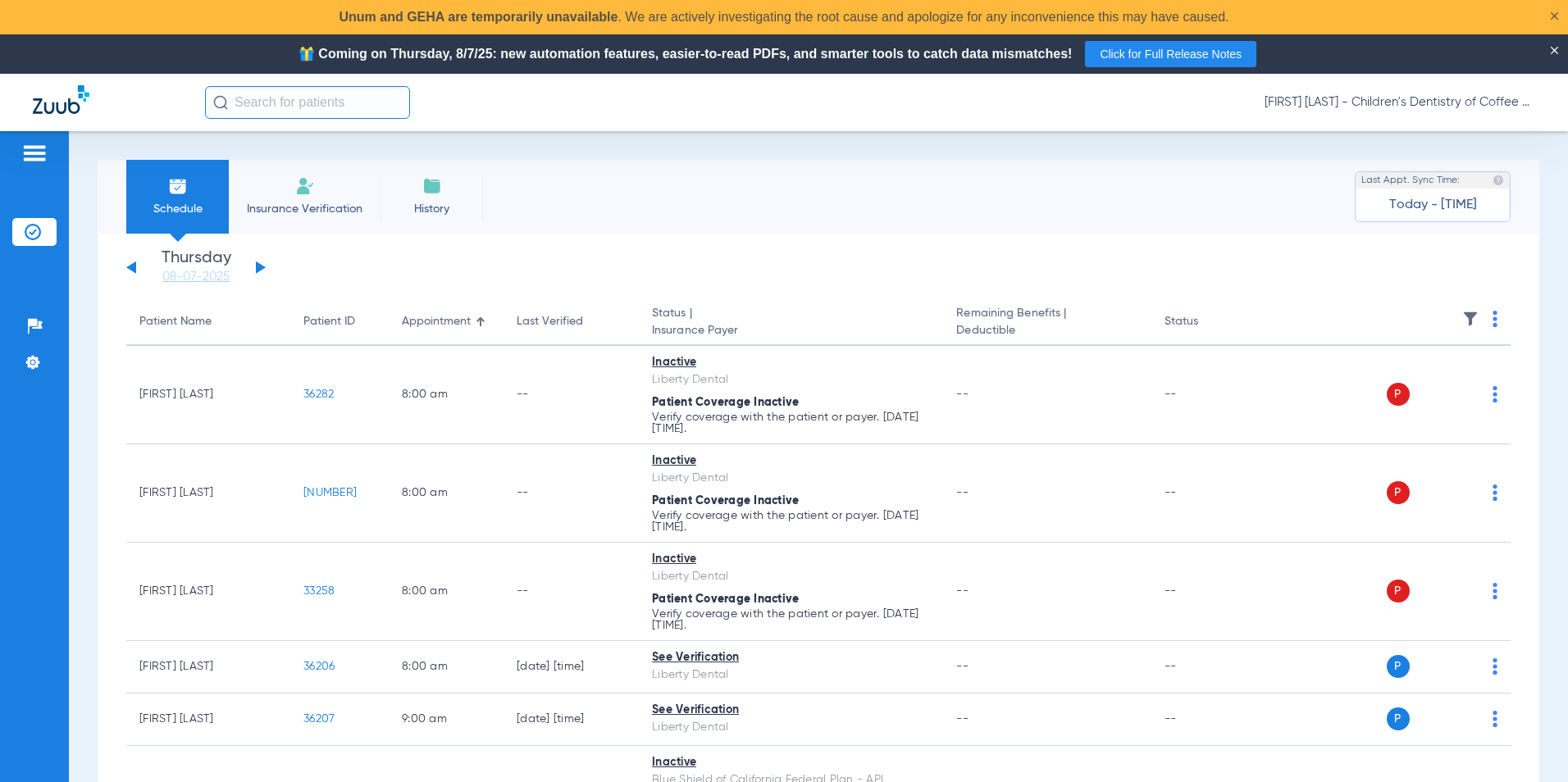 click on "08-07-2025" 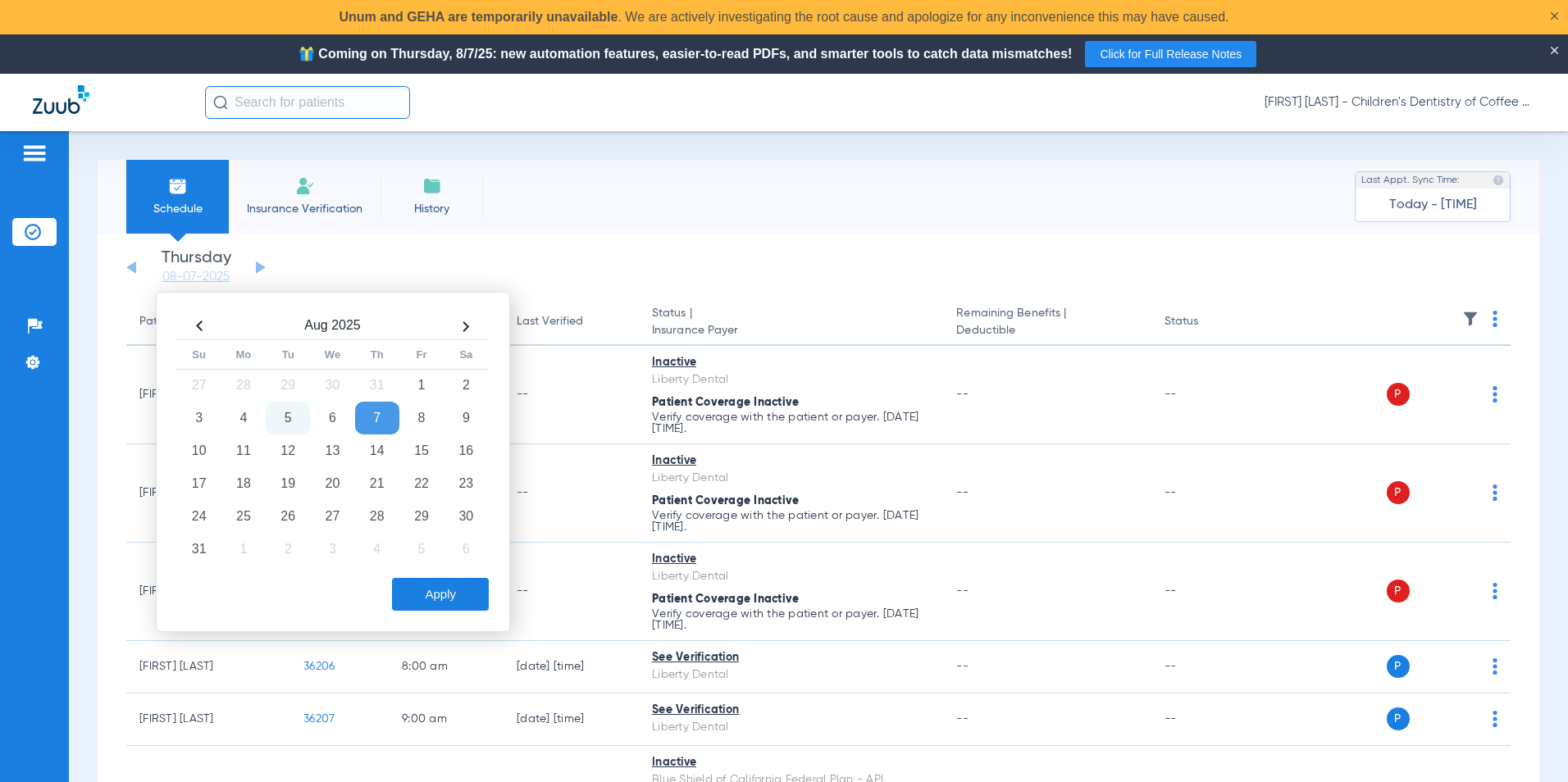 click on "Sunday   06-01-2025   Monday   06-02-2025   Tuesday   06-03-2025   Wednesday   06-04-2025   Thursday   06-05-2025   Friday   06-06-2025   Saturday   06-07-2025   Sunday   06-08-2025   Monday   06-09-2025   Tuesday   06-10-2025   Wednesday   06-11-2025   Thursday   06-12-2025   Friday   06-13-2025   Saturday   06-14-2025   Sunday   06-15-2025   Monday   06-16-2025   Tuesday   06-17-2025   Wednesday   06-18-2025   Thursday   06-19-2025   Friday   06-20-2025   Saturday   06-21-2025   Sunday   06-22-2025   Monday   06-23-2025   Tuesday   06-24-2025   Wednesday   06-25-2025   Thursday   06-26-2025   Friday   06-27-2025   Saturday   06-28-2025   Sunday   06-29-2025   Monday   06-30-2025   Tuesday   07-01-2025   Wednesday   07-02-2025   Thursday   07-03-2025   Friday   07-04-2025   Saturday   07-05-2025   Sunday   07-06-2025   Monday   07-07-2025   Tuesday   07-08-2025   Wednesday   07-09-2025   Thursday   07-10-2025   Friday   07-11-2025   Saturday   07-12-2025   Sunday   07-13-2025   Monday   07-14-2025   Friday" 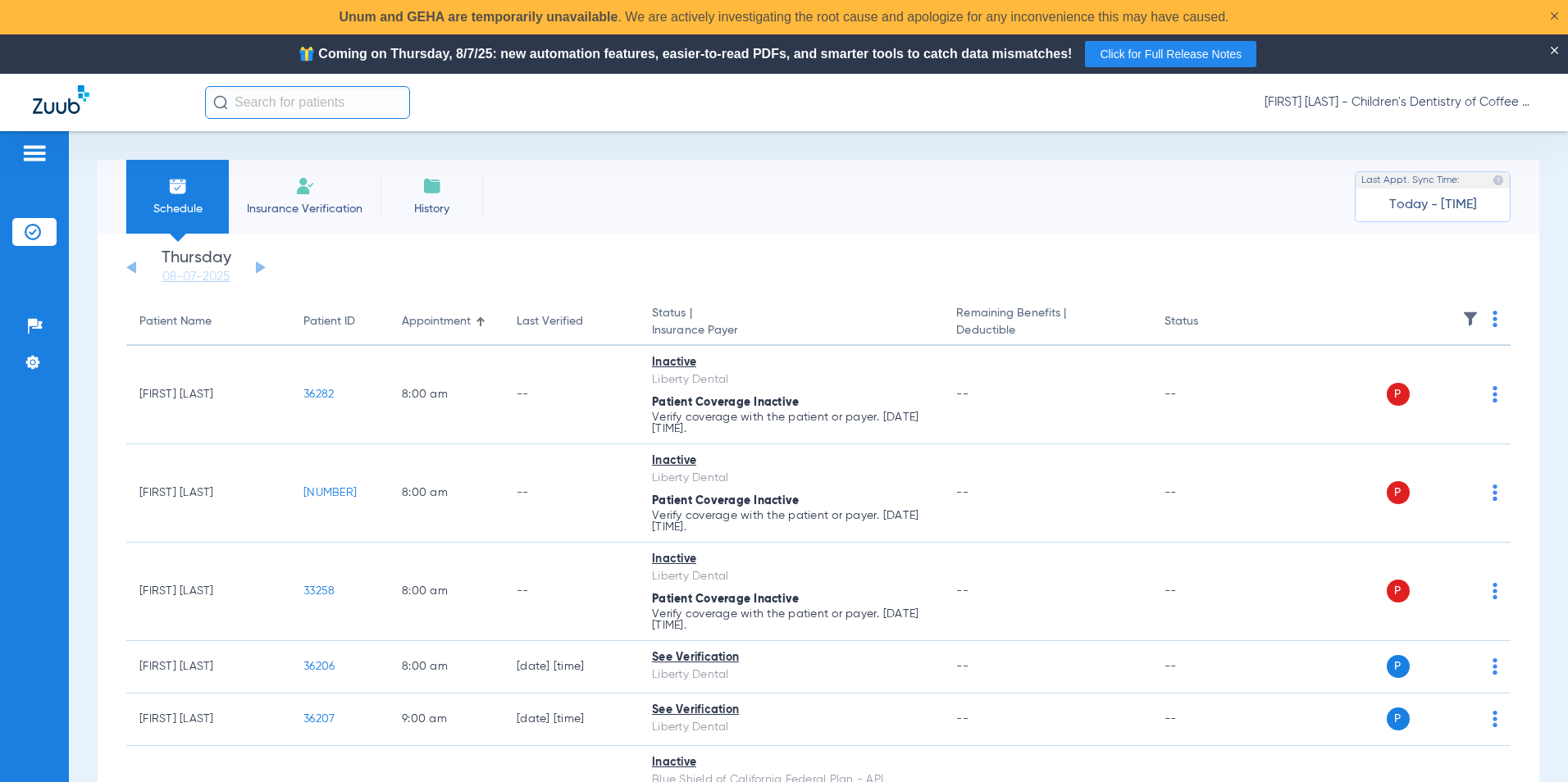 click on "Sunday   06-01-2025   Monday   06-02-2025   Tuesday   06-03-2025   Wednesday   06-04-2025   Thursday   06-05-2025   Friday   06-06-2025   Saturday   06-07-2025   Sunday   06-08-2025   Monday   06-09-2025   Tuesday   06-10-2025   Wednesday   06-11-2025   Thursday   06-12-2025   Friday   06-13-2025   Saturday   06-14-2025   Sunday   06-15-2025   Monday   06-16-2025   Tuesday   06-17-2025   Wednesday   06-18-2025   Thursday   06-19-2025   Friday   06-20-2025   Saturday   06-21-2025   Sunday   06-22-2025   Monday   06-23-2025   Tuesday   06-24-2025   Wednesday   06-25-2025   Thursday   06-26-2025   Friday   06-27-2025   Saturday   06-28-2025   Sunday   06-29-2025   Monday   06-30-2025   Tuesday   07-01-2025   Wednesday   07-02-2025   Thursday   07-03-2025   Friday   07-04-2025   Saturday   07-05-2025   Sunday   07-06-2025   Monday   07-07-2025   Tuesday   07-08-2025   Wednesday   07-09-2025   Thursday   07-10-2025   Friday   07-11-2025   Saturday   07-12-2025   Sunday   07-13-2025   Monday   07-14-2025   Friday" 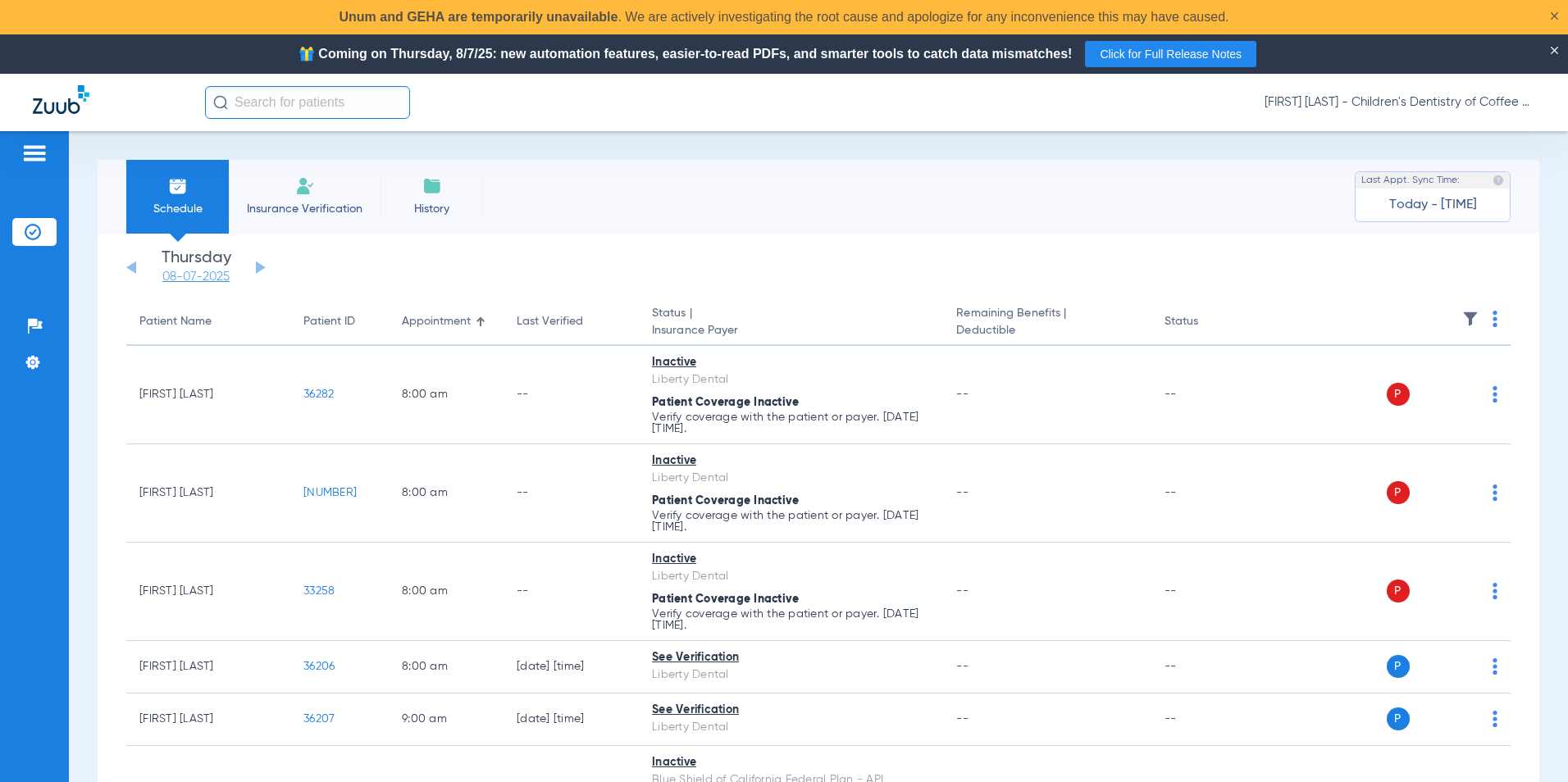click on "08-07-2025" 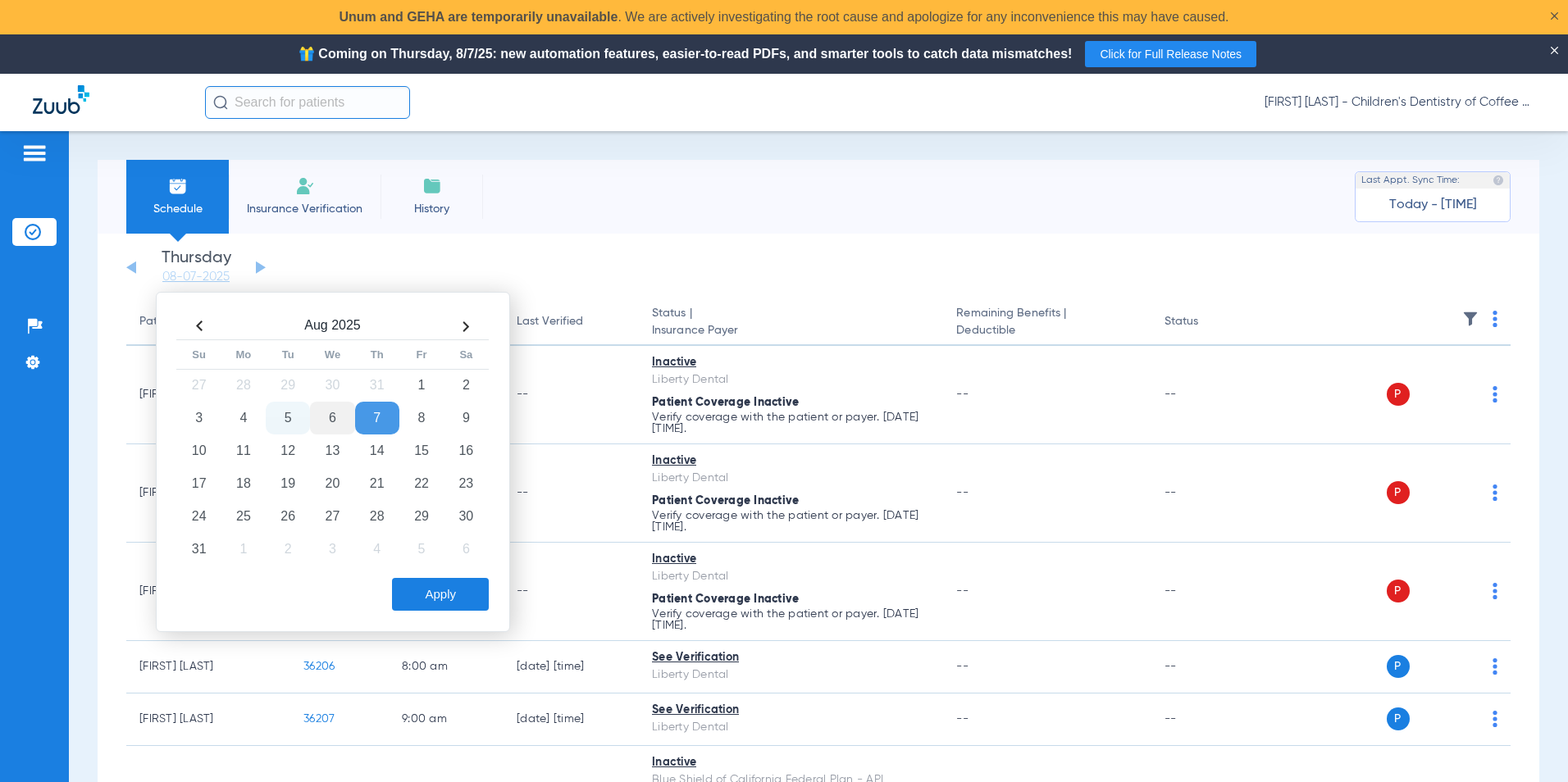 click on "6" 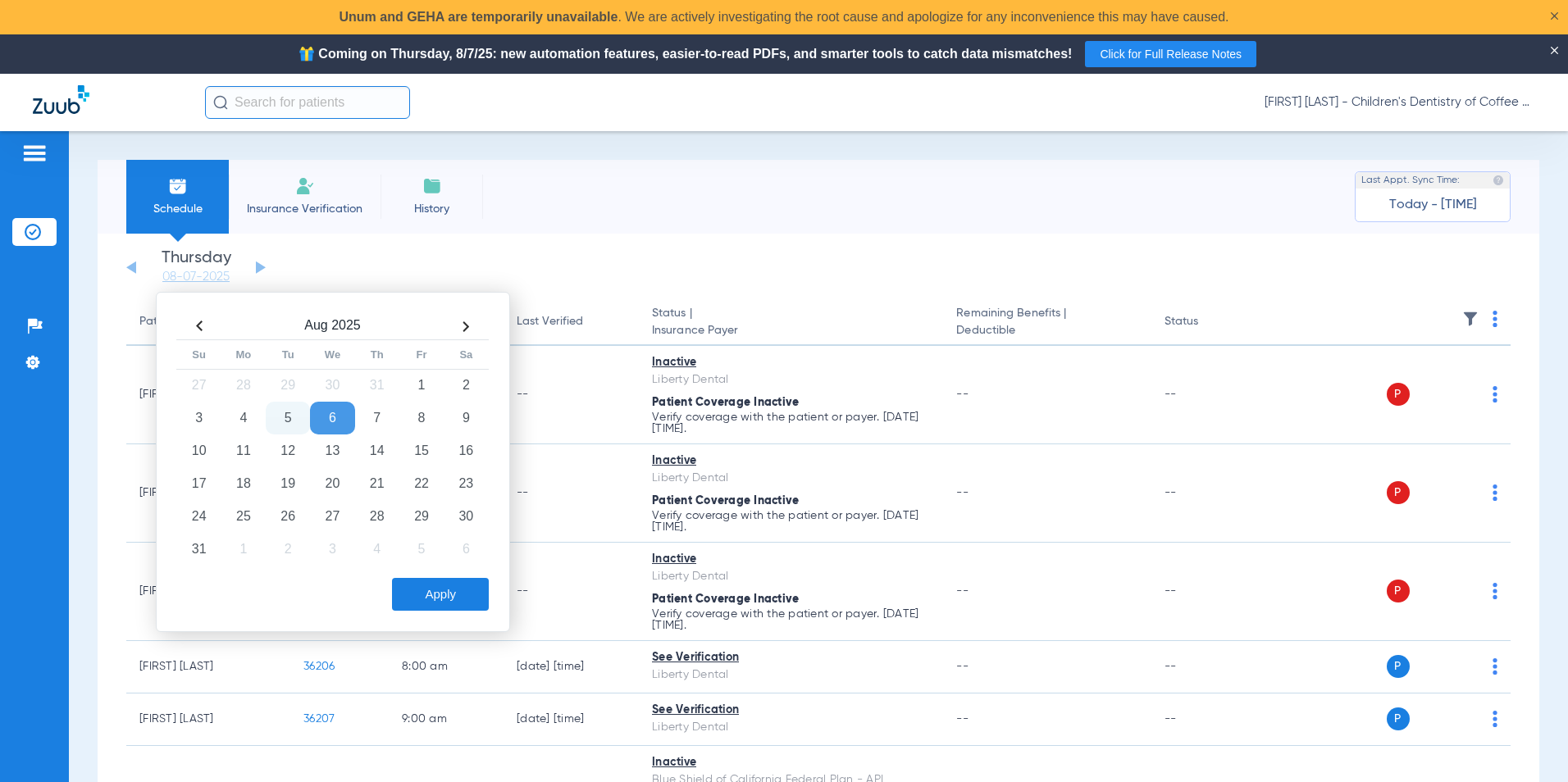click on "Apply" 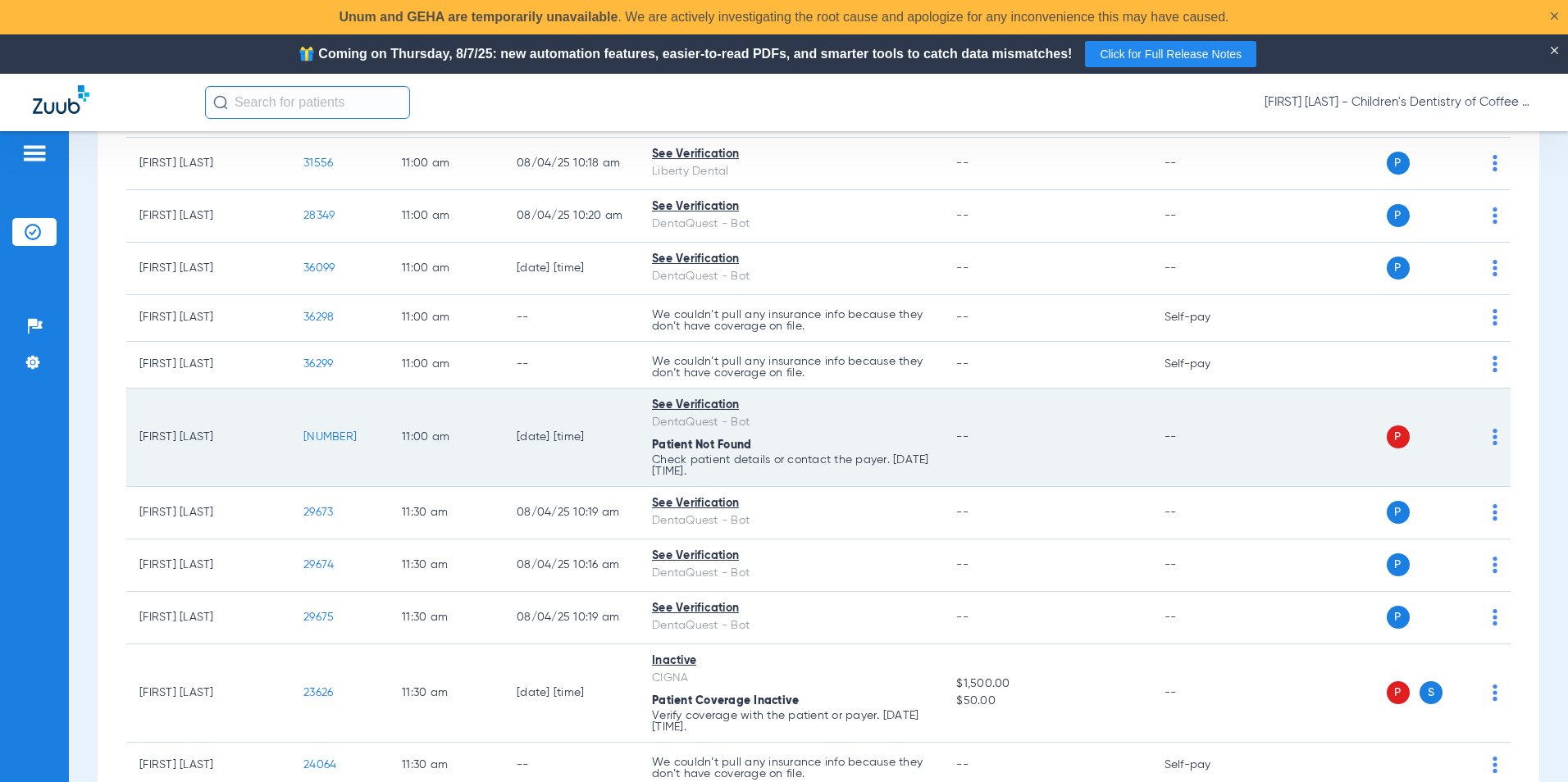 scroll, scrollTop: 1967, scrollLeft: 0, axis: vertical 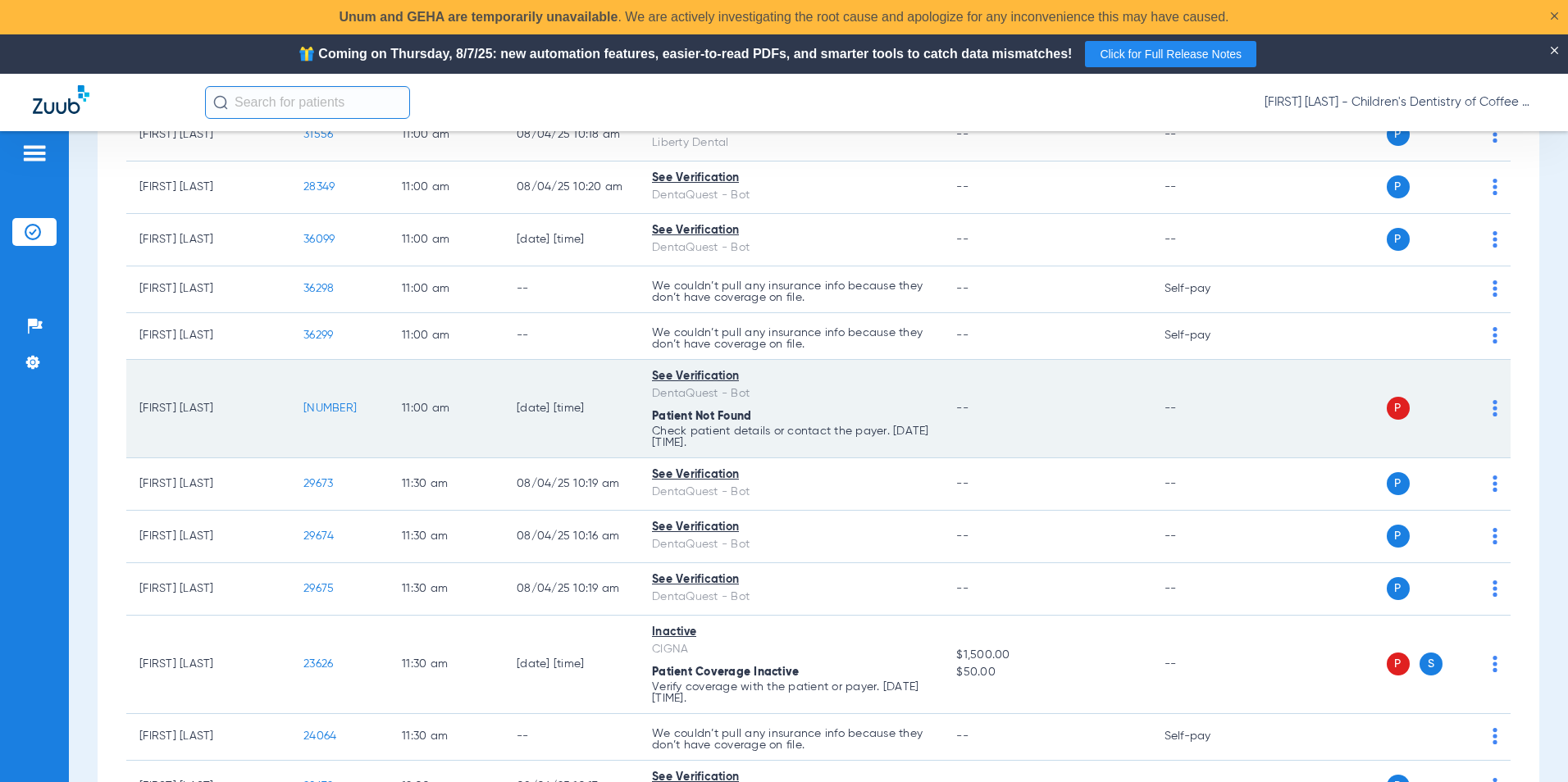 click on "P S" 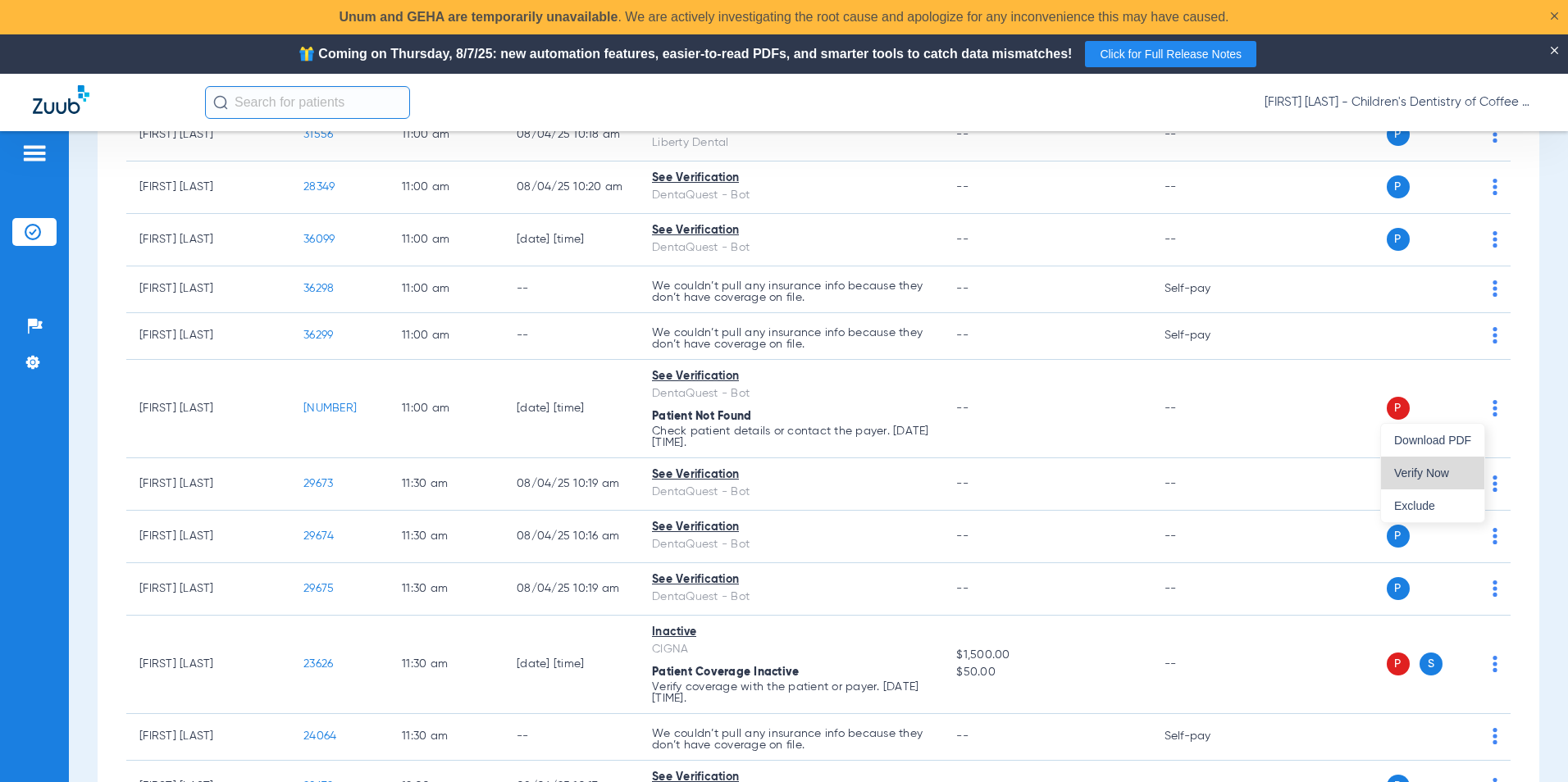 click on "Verify Now" at bounding box center (1433, 473) 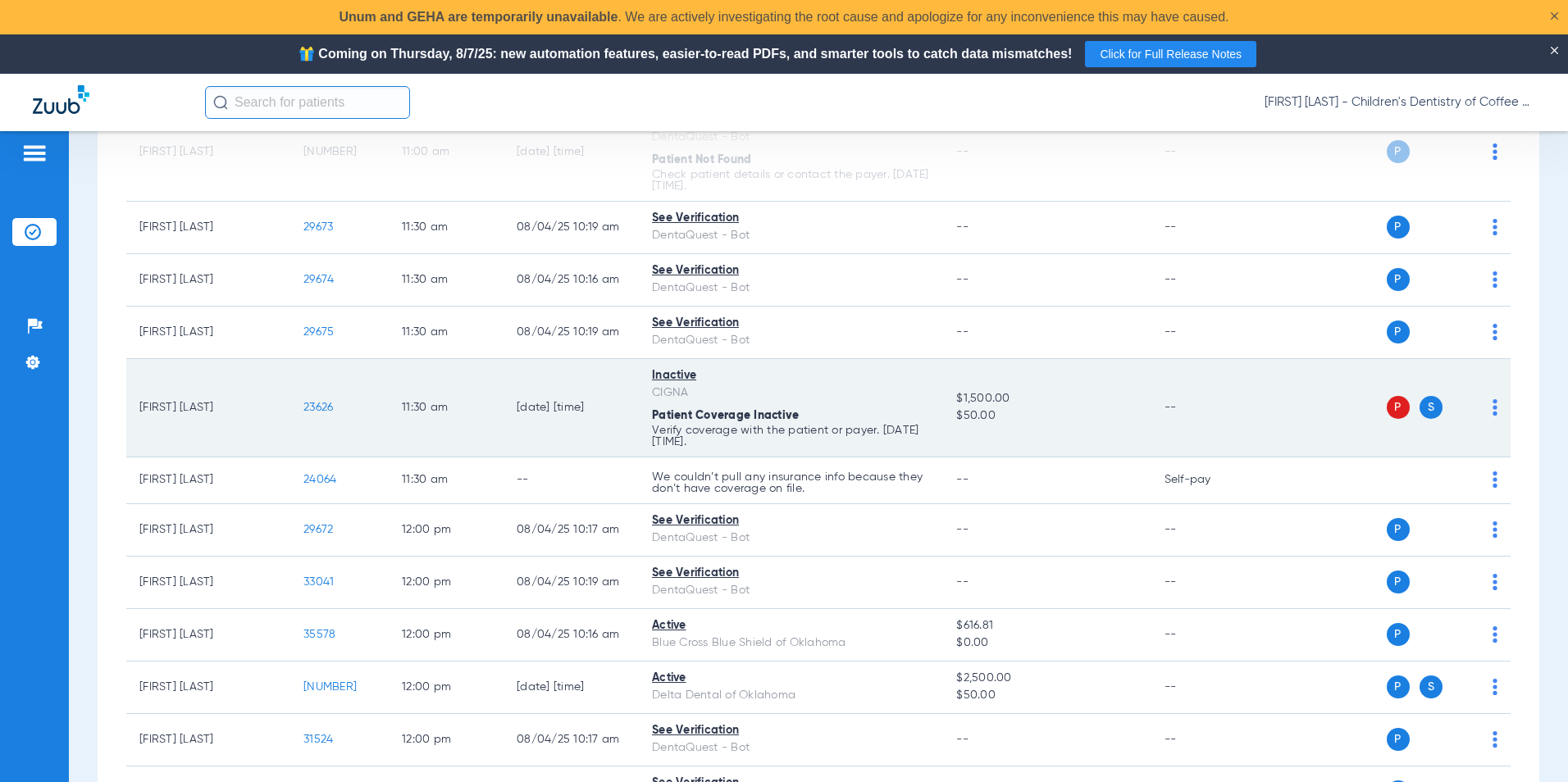 scroll, scrollTop: 2295, scrollLeft: 0, axis: vertical 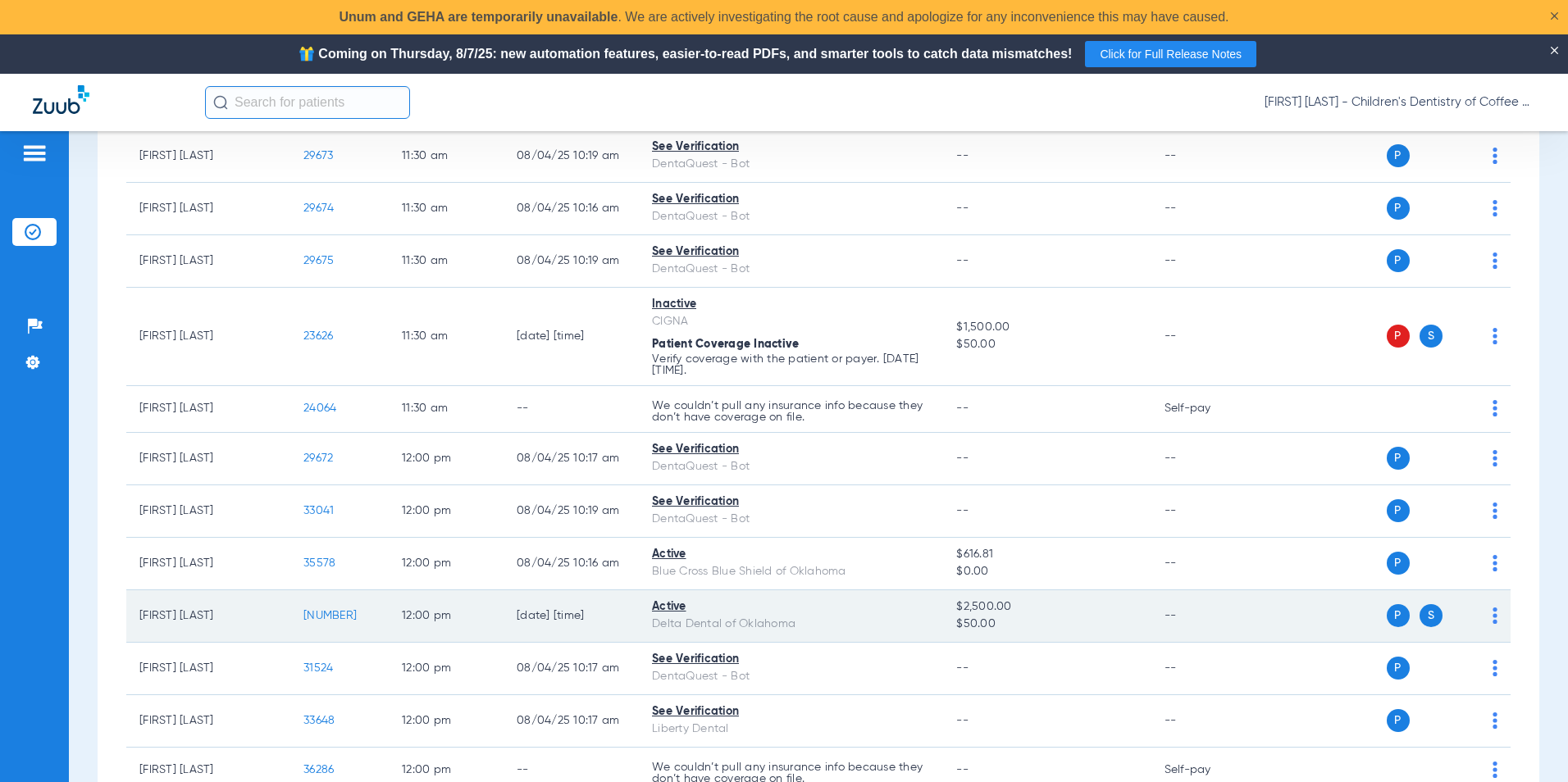 click on "P S" 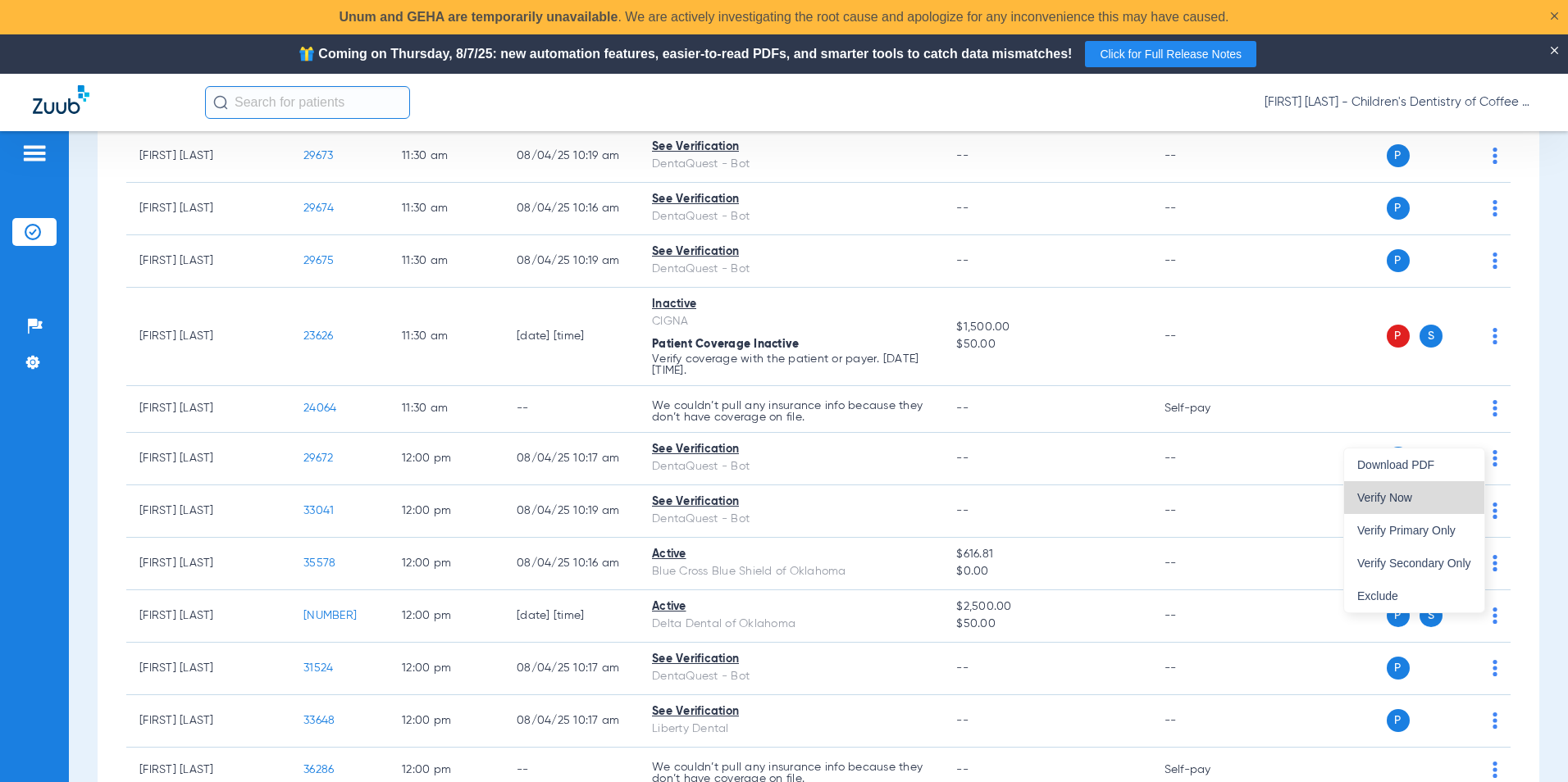 click on "Verify Now" at bounding box center (1414, 498) 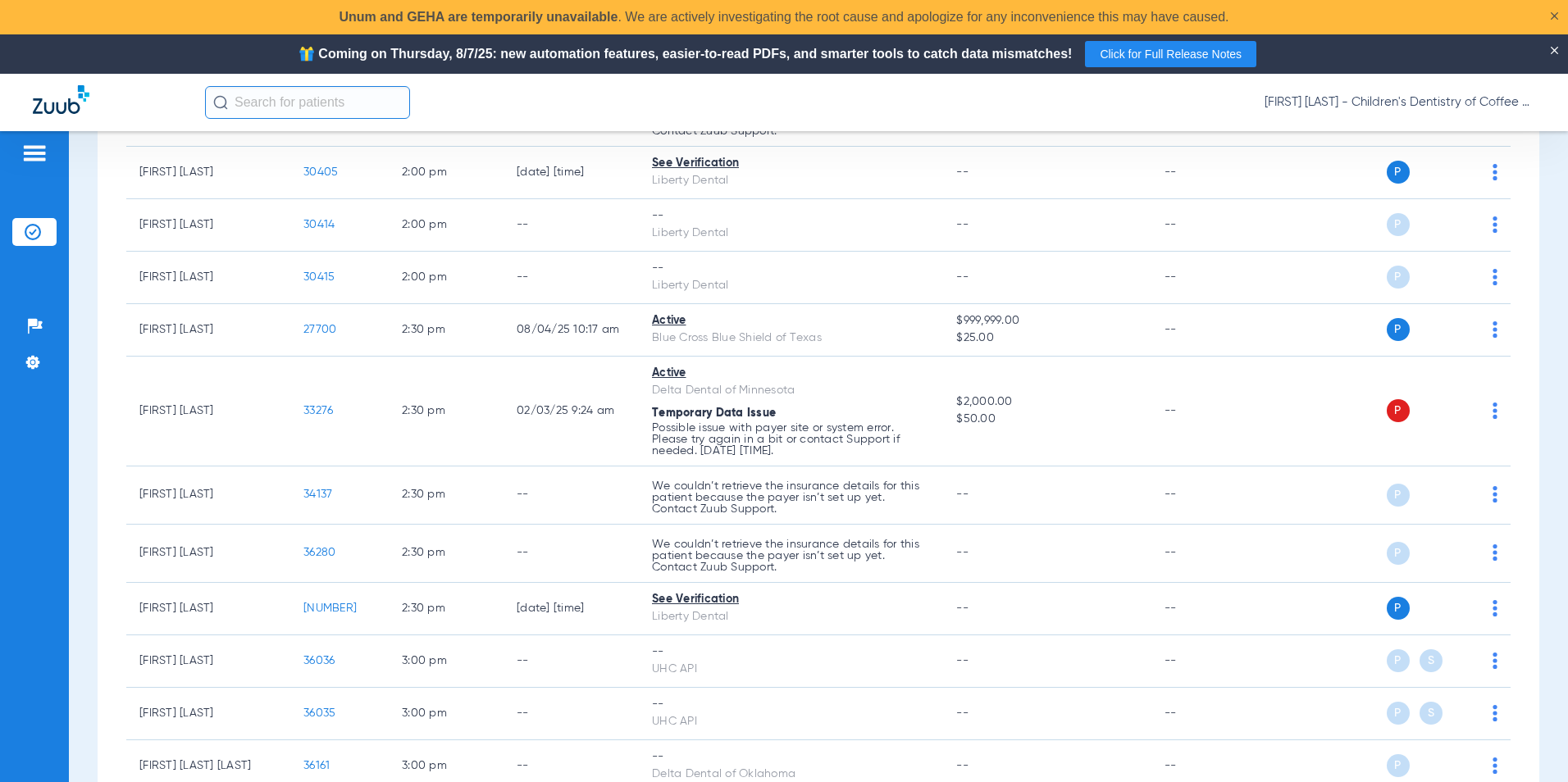 scroll, scrollTop: 3197, scrollLeft: 0, axis: vertical 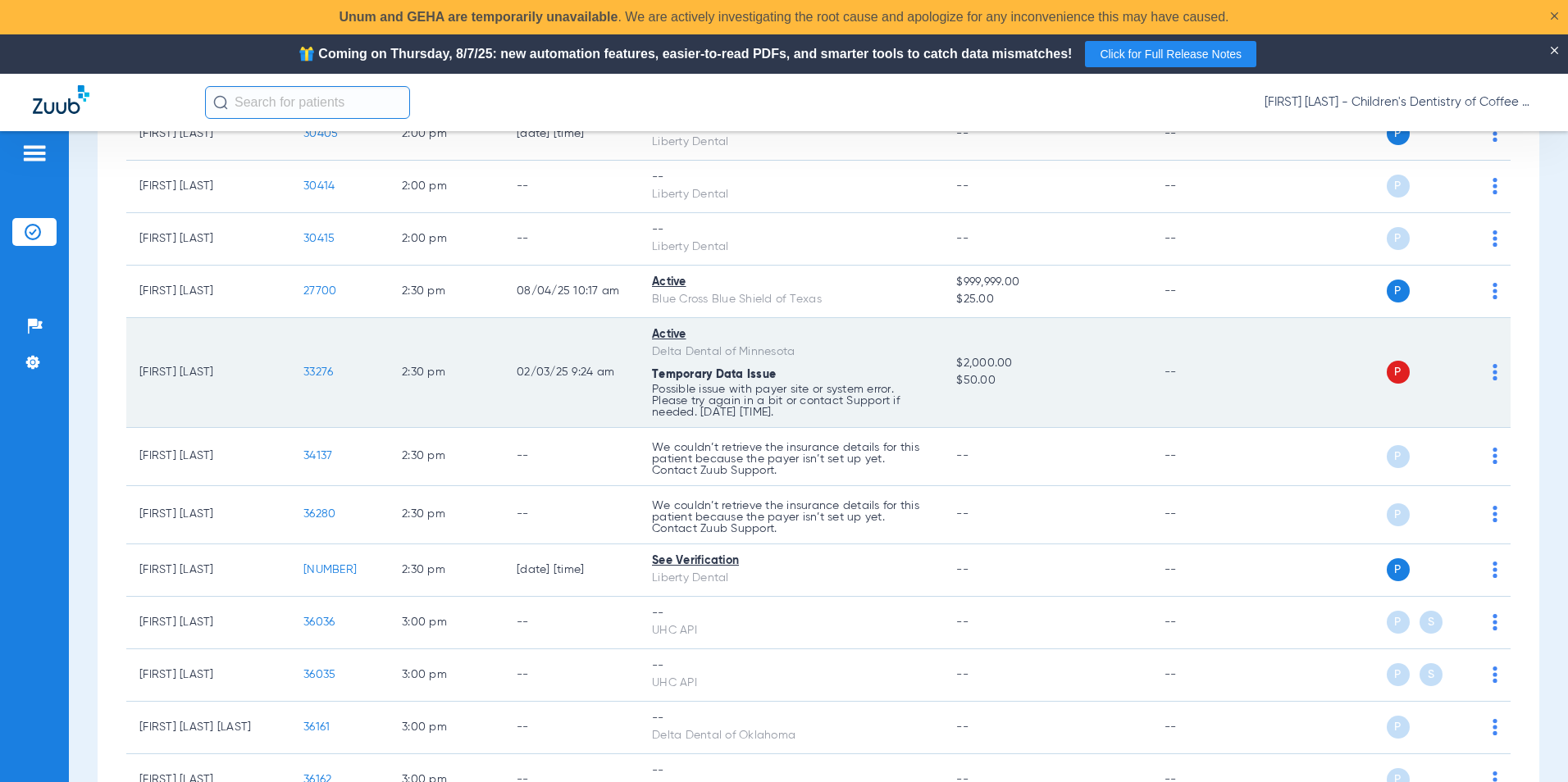 click on "P S" 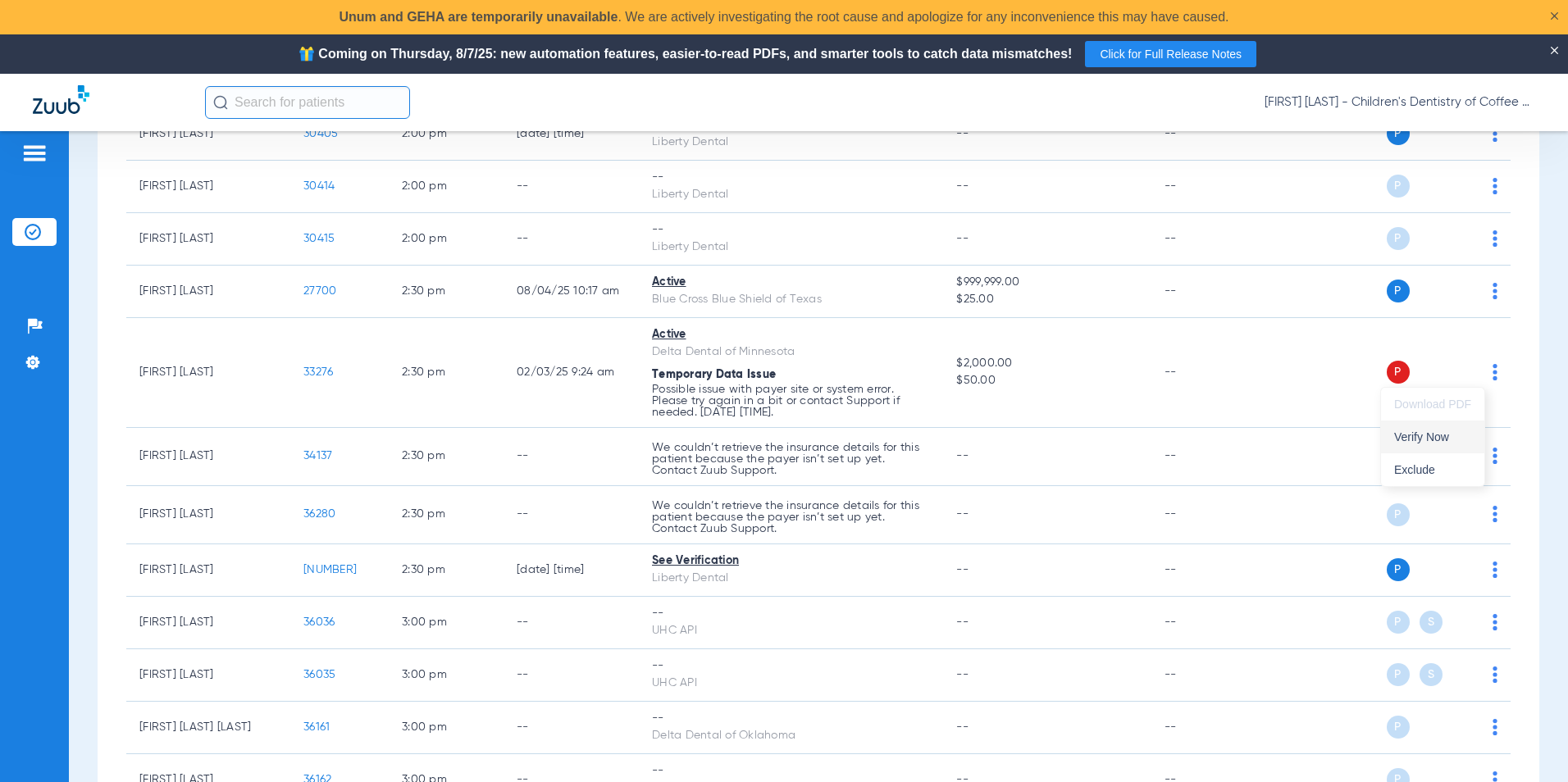 click on "Verify Now" at bounding box center (1433, 437) 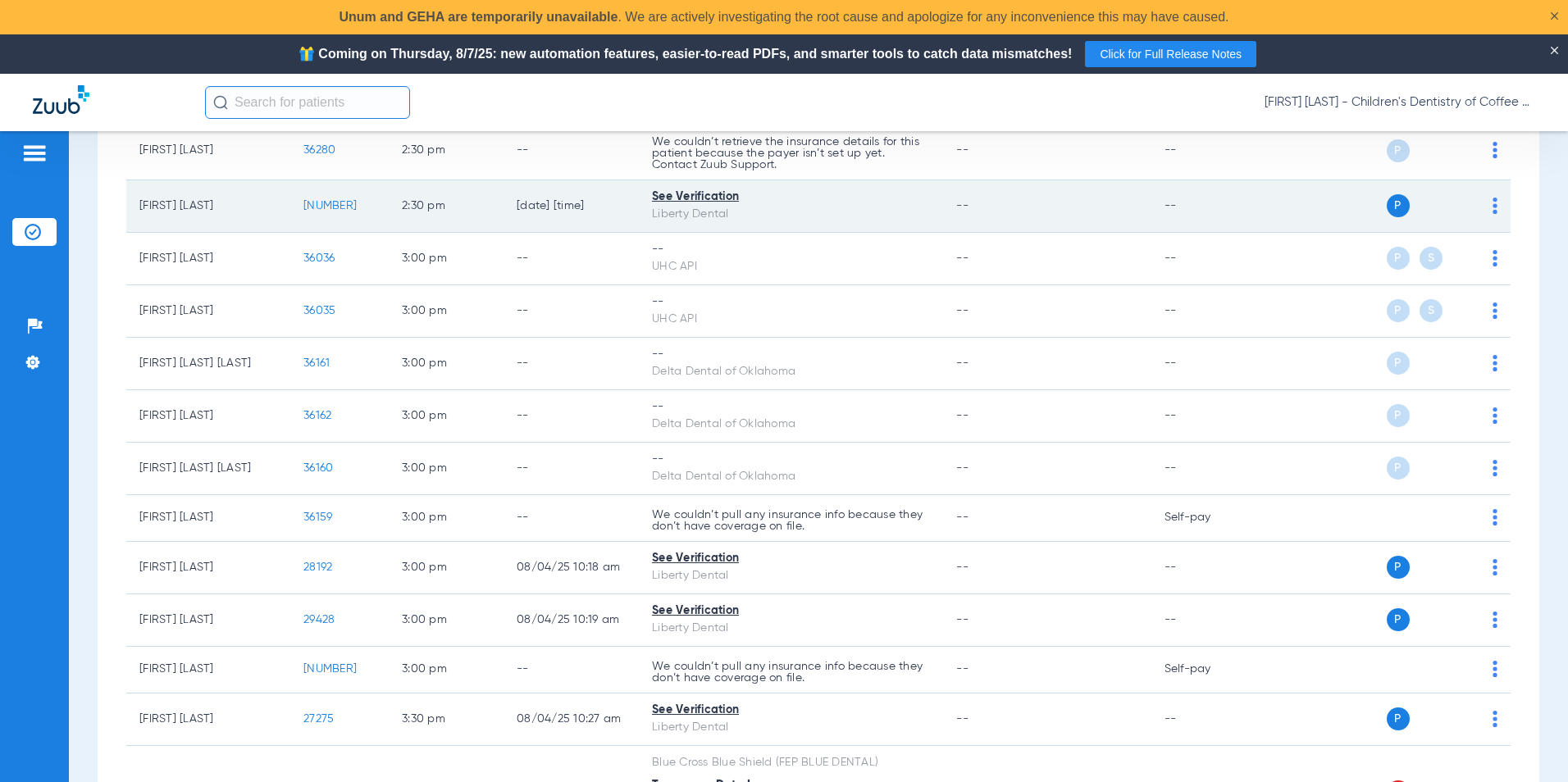 scroll, scrollTop: 3525, scrollLeft: 0, axis: vertical 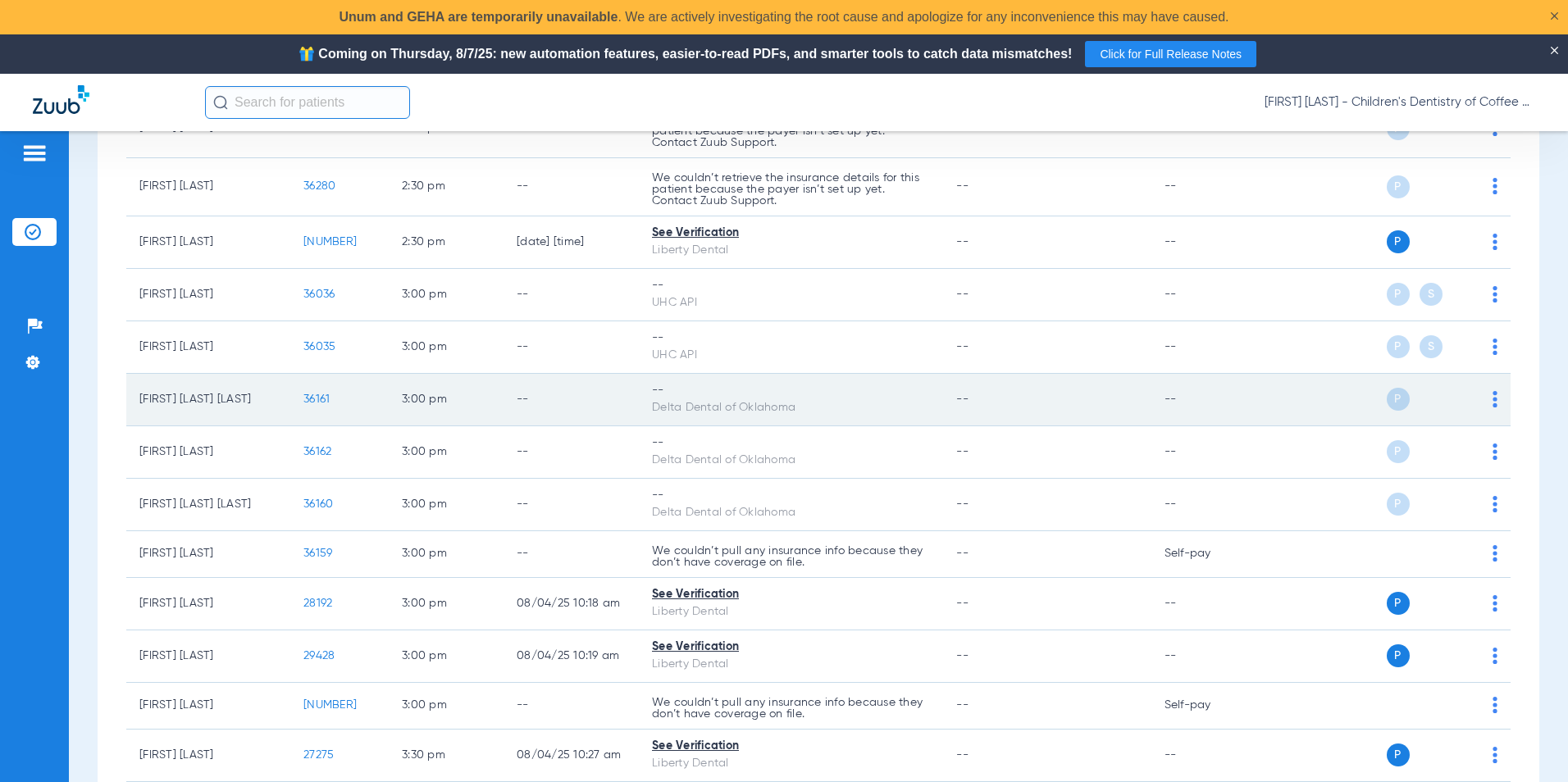 click on "P S" 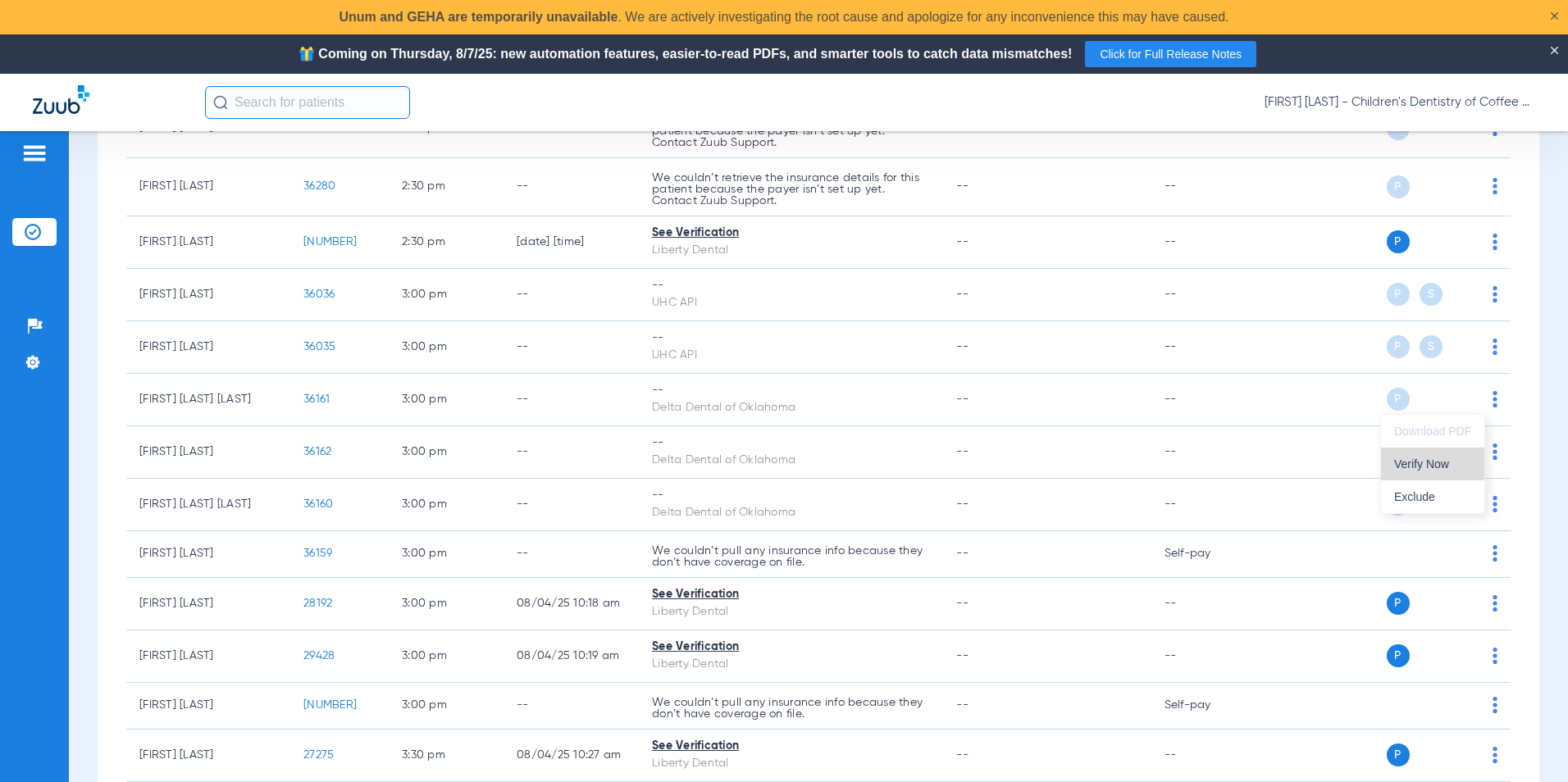click on "Verify Now" at bounding box center (1433, 464) 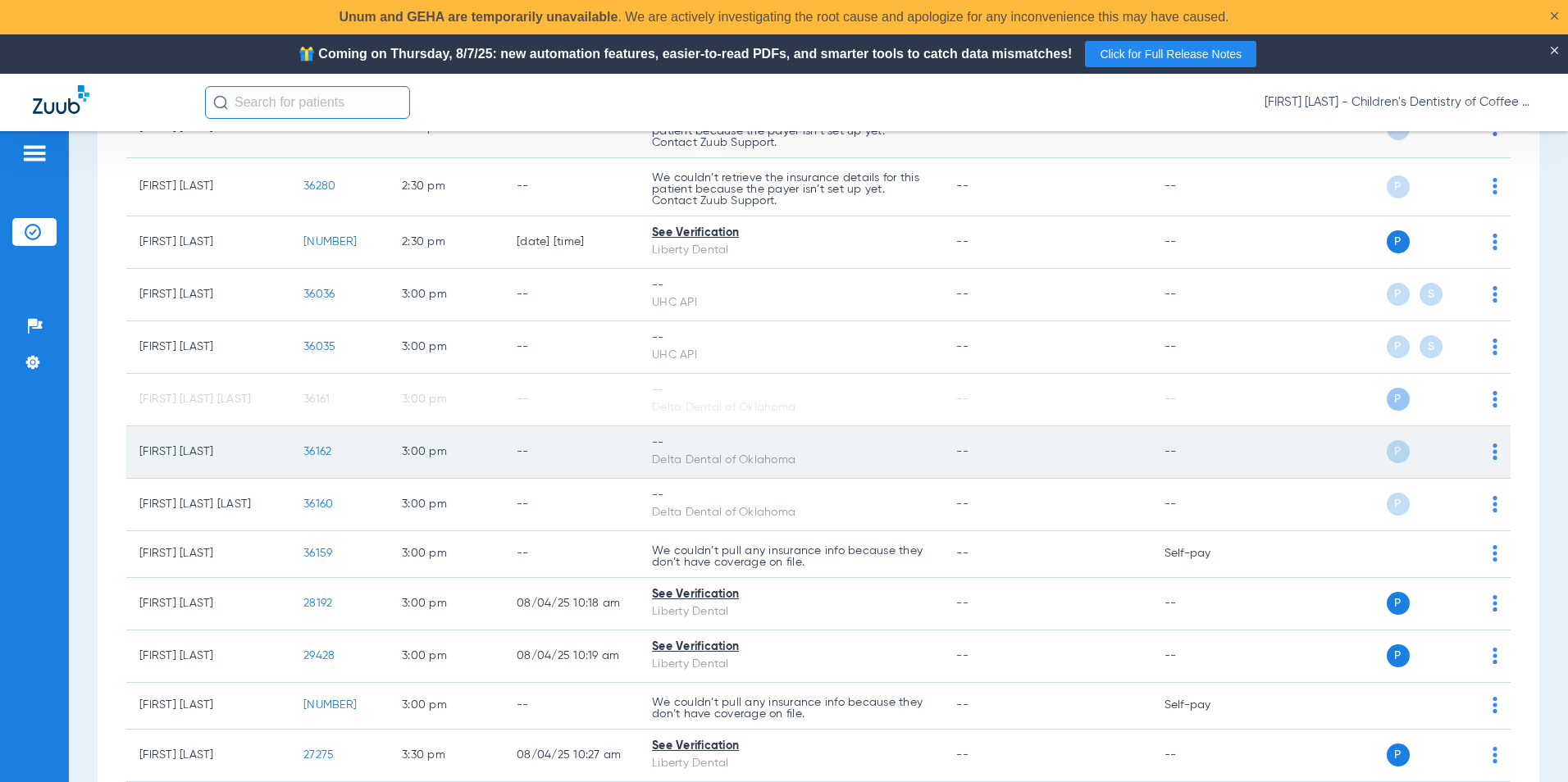 click on "P S" 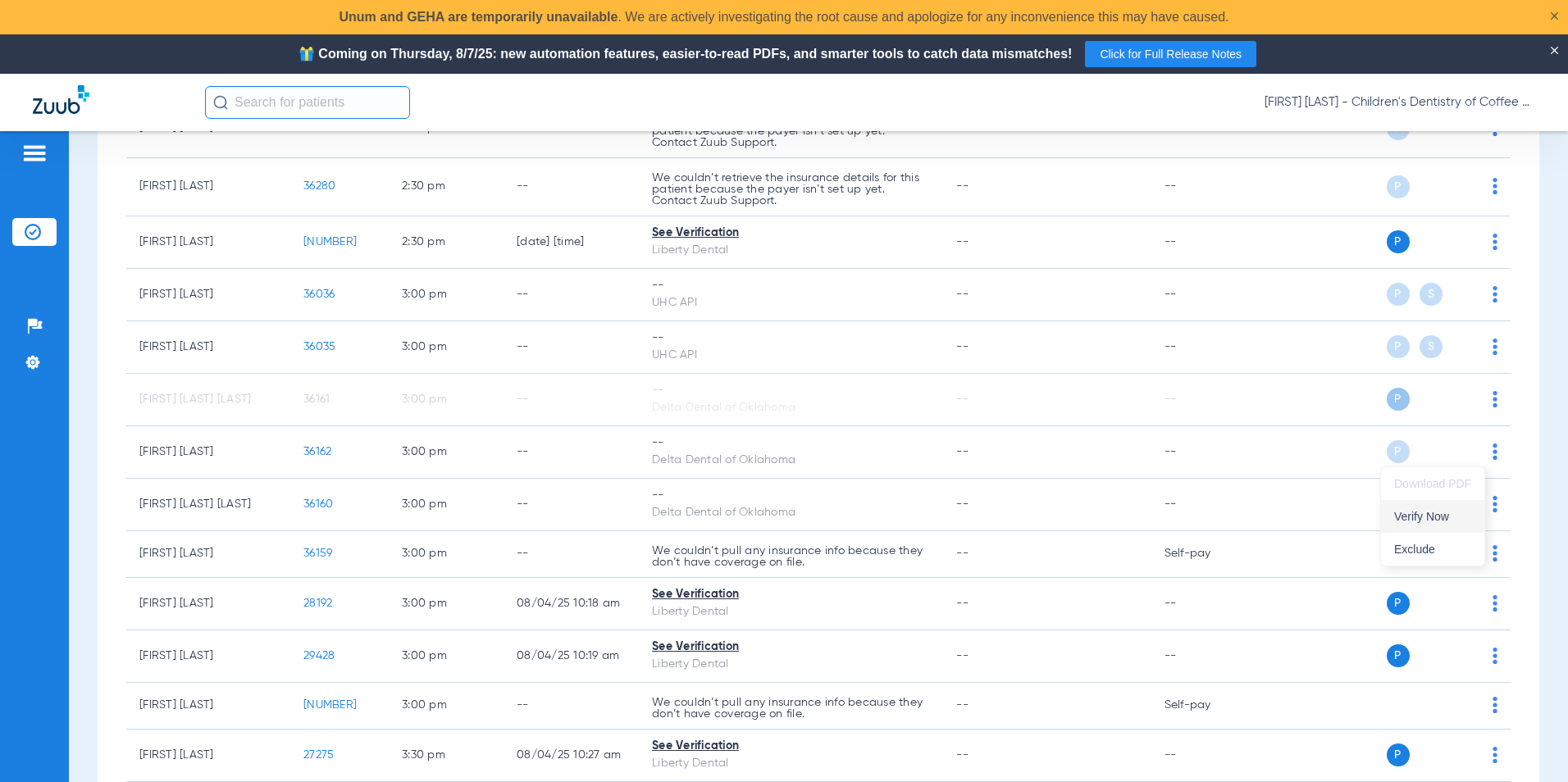 click on "Verify Now" at bounding box center [1433, 516] 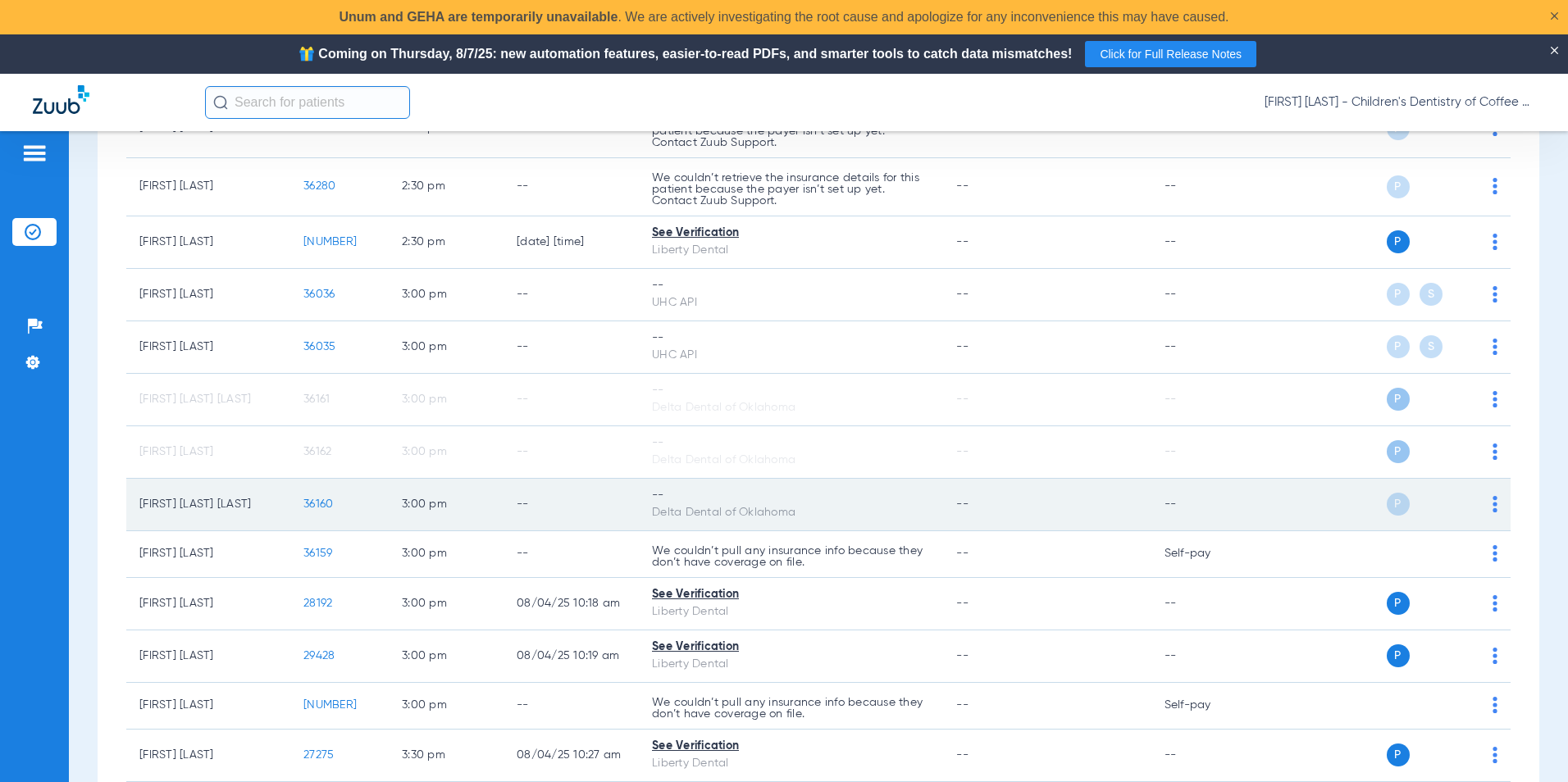 click 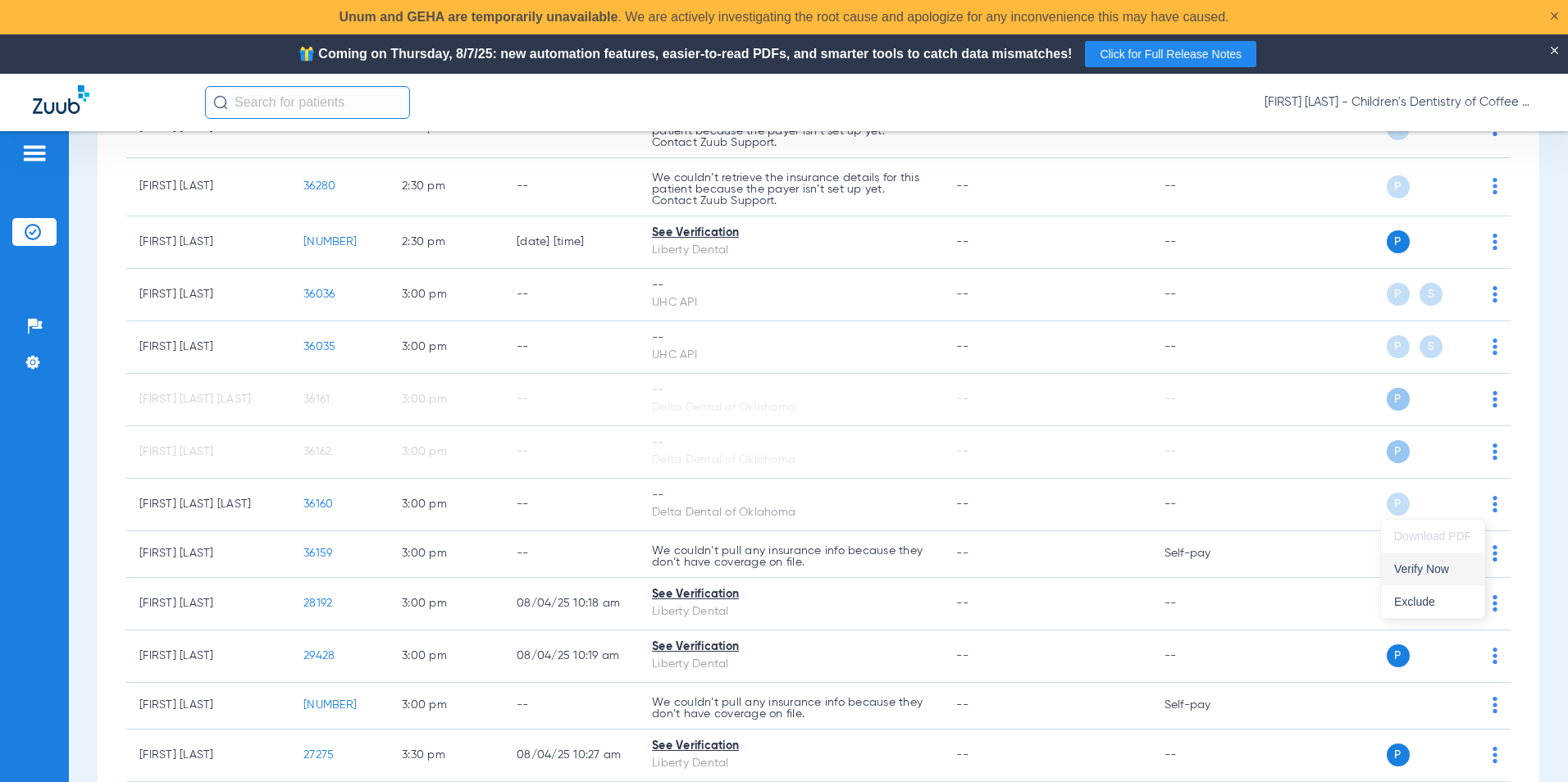 click on "Verify Now" at bounding box center (1433, 569) 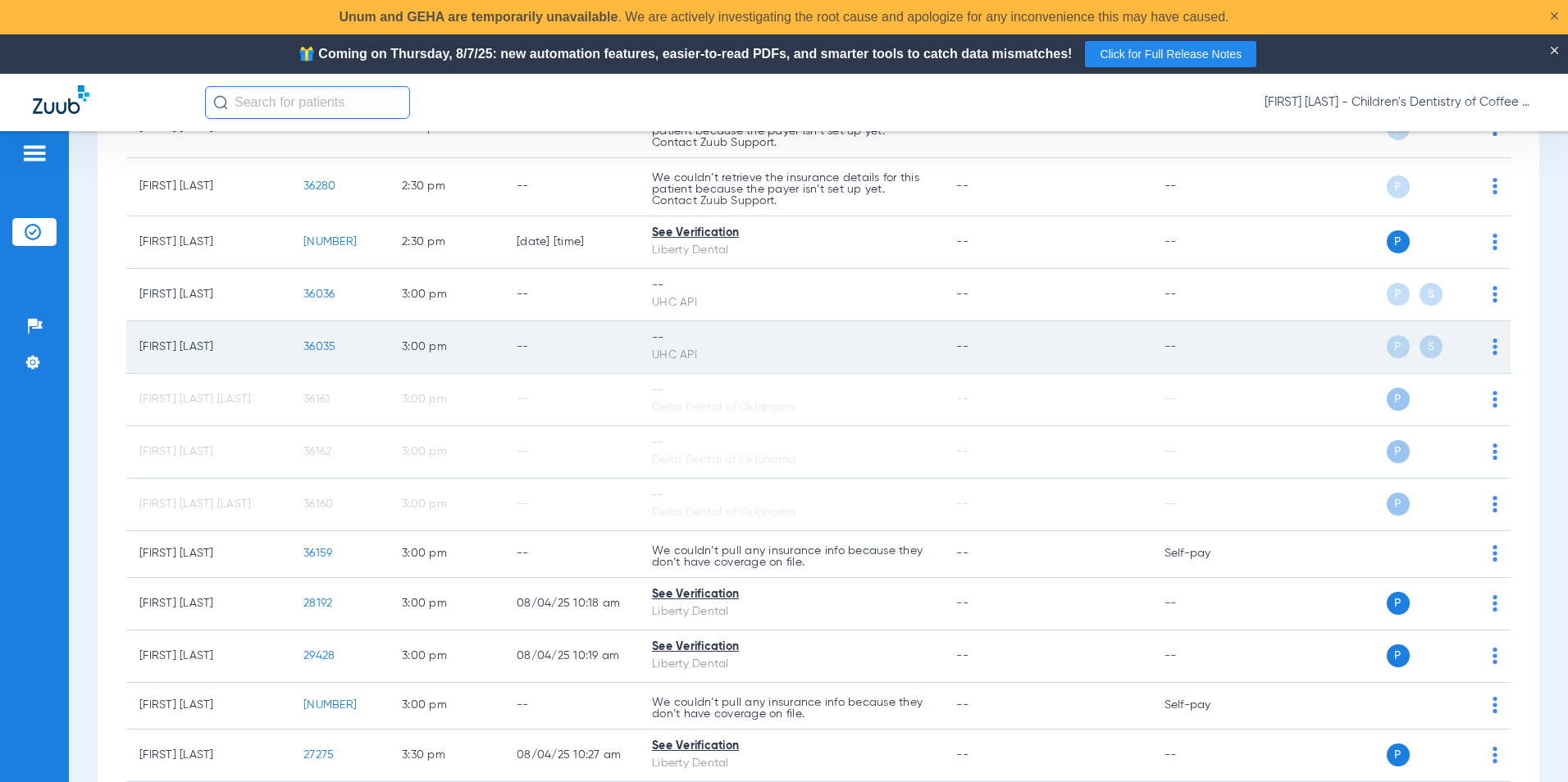 click on "P S" 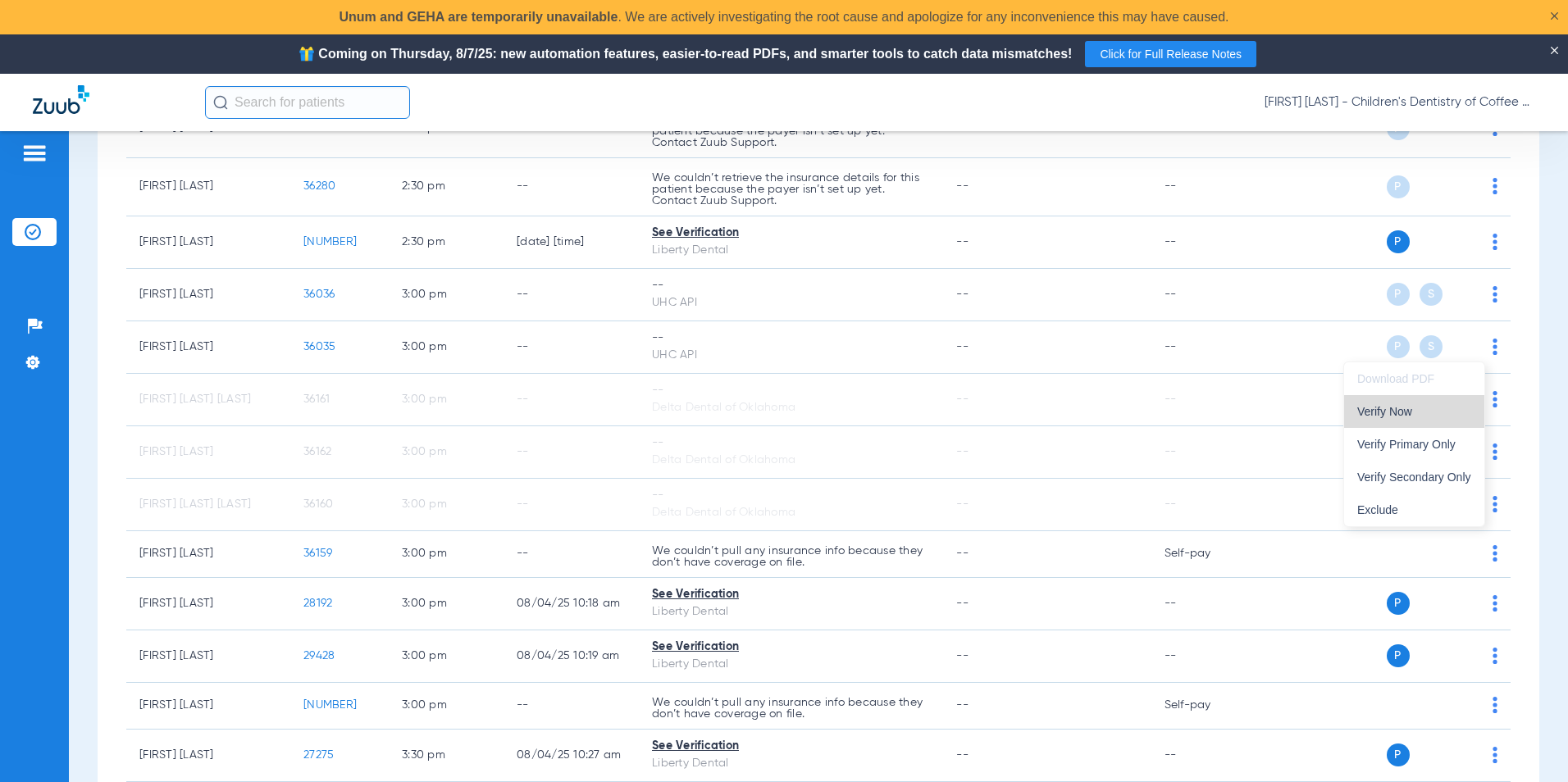 click on "Verify Now" at bounding box center [1414, 411] 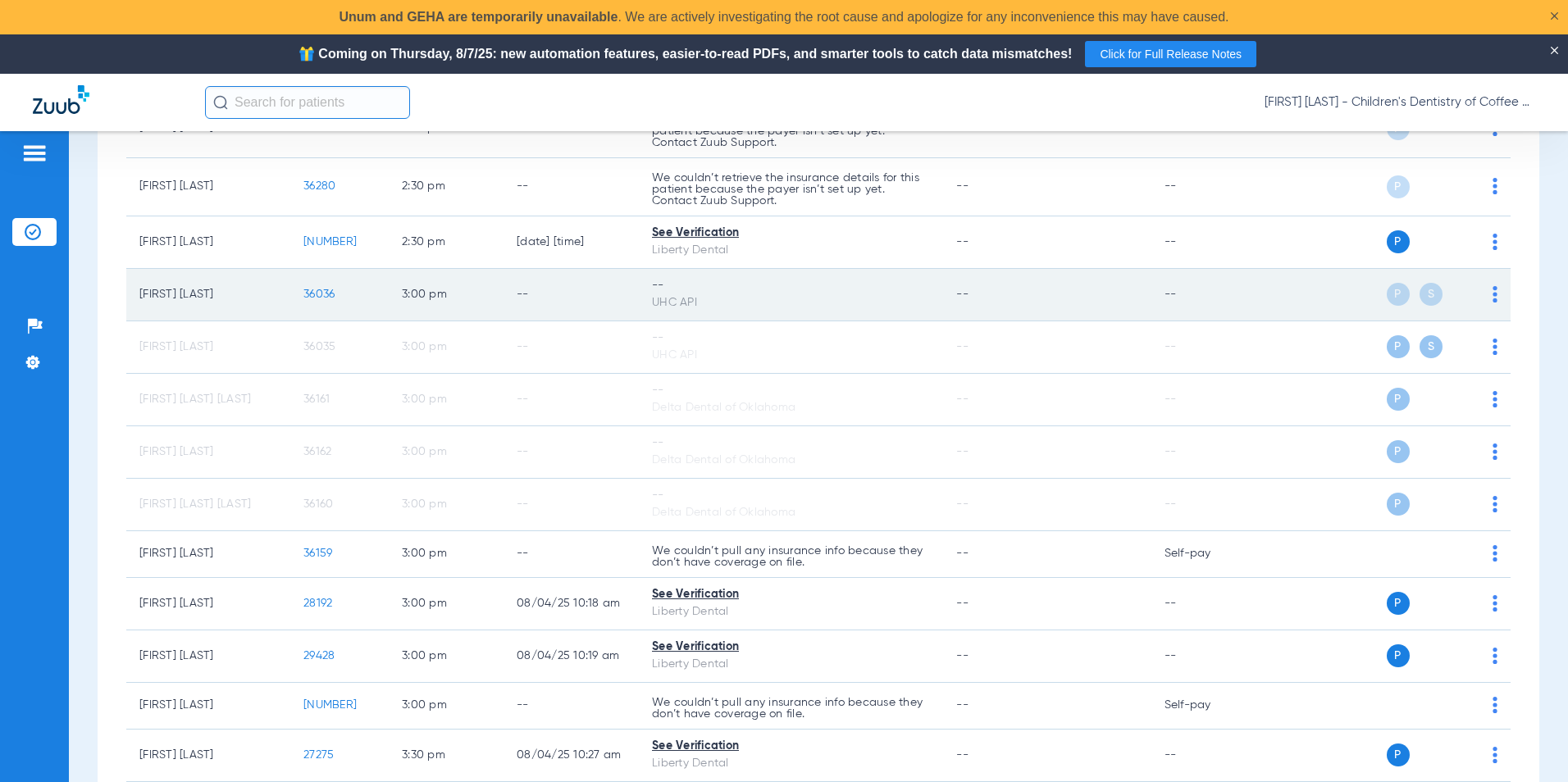 drag, startPoint x: 1487, startPoint y: 299, endPoint x: 1477, endPoint y: 291, distance: 12.8062 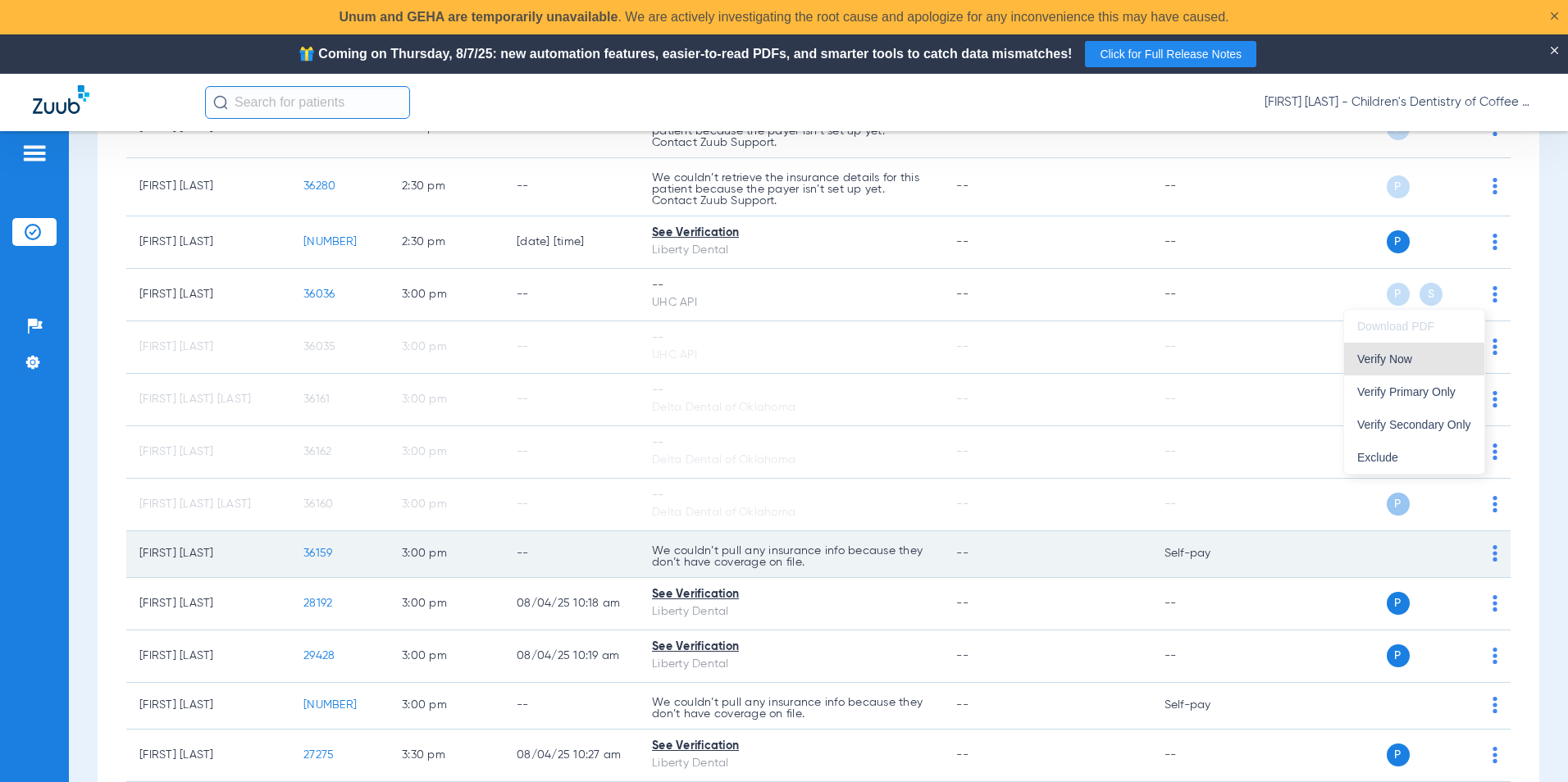 drag, startPoint x: 1464, startPoint y: 361, endPoint x: 1081, endPoint y: 538, distance: 421.92179 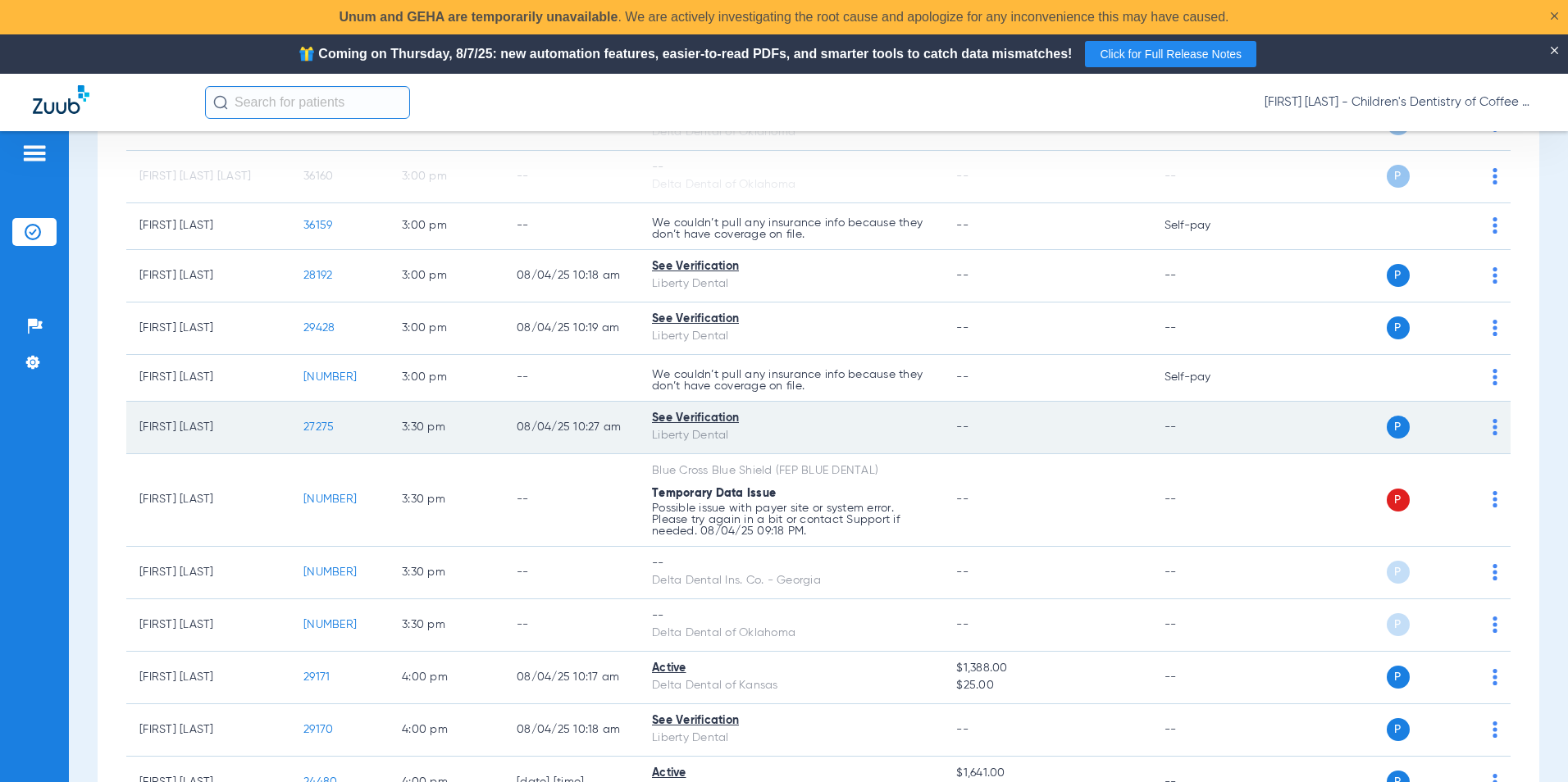 scroll, scrollTop: 3935, scrollLeft: 0, axis: vertical 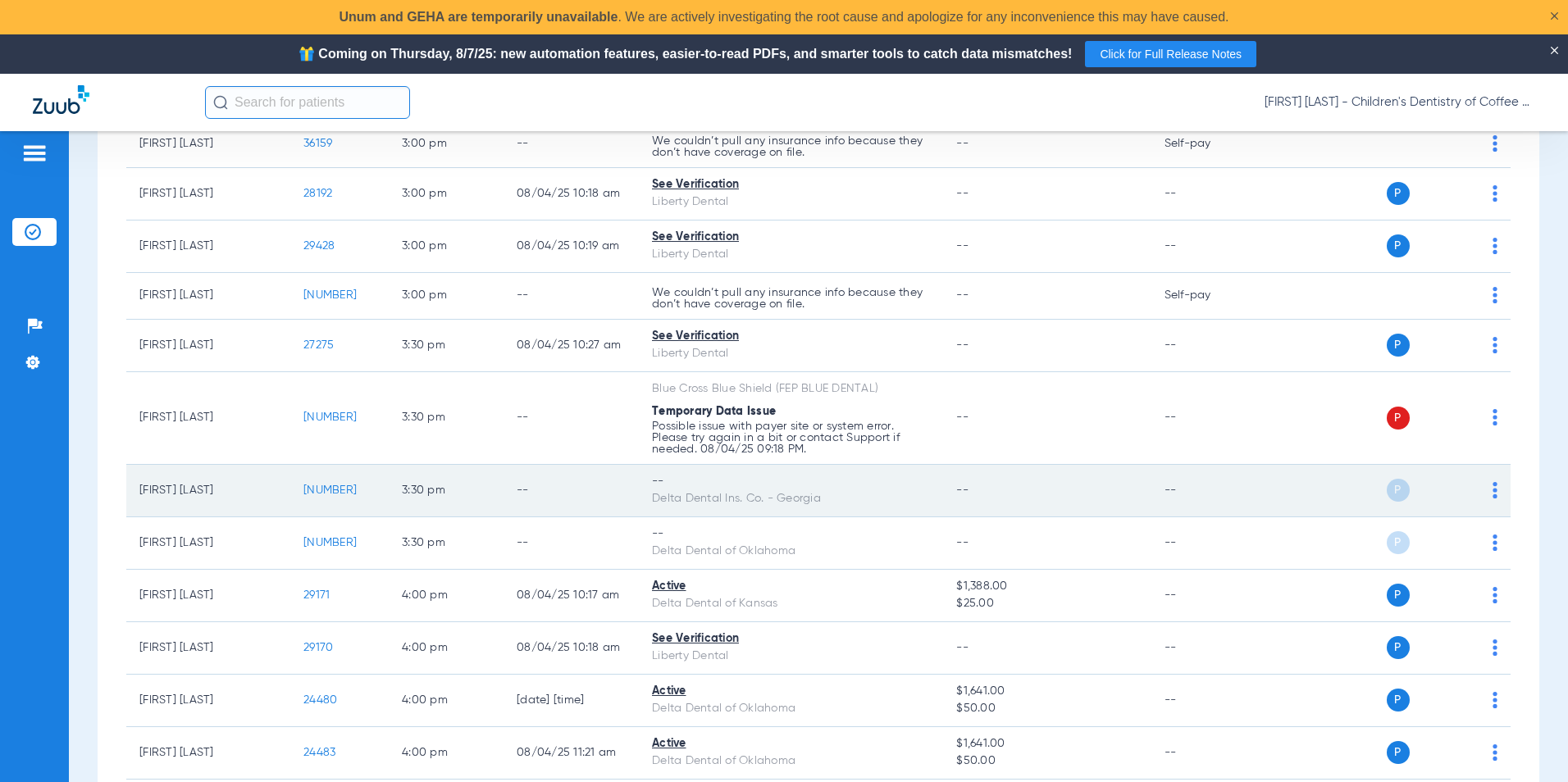 click on "P S" 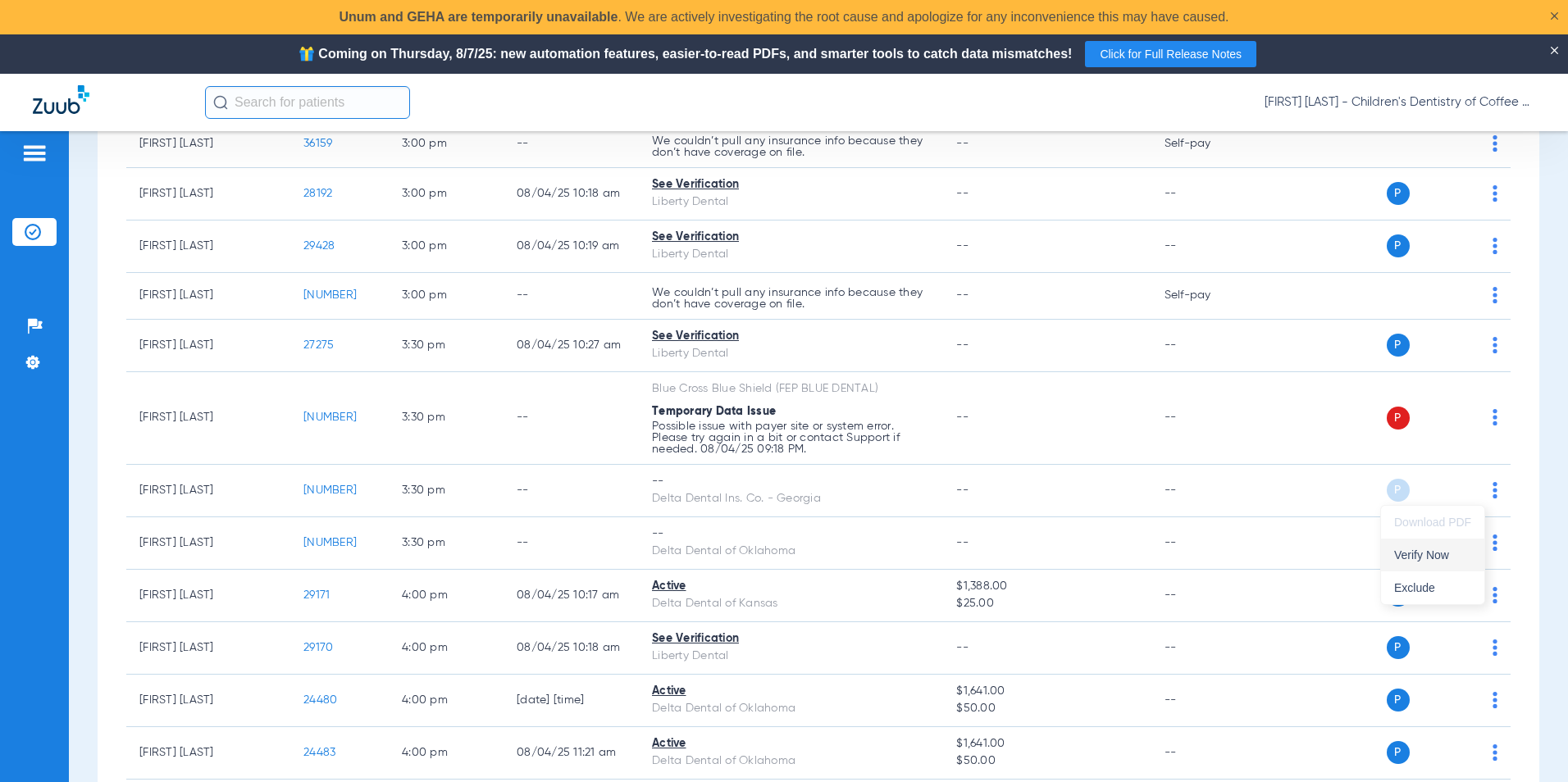 click on "Verify Now" at bounding box center [1433, 555] 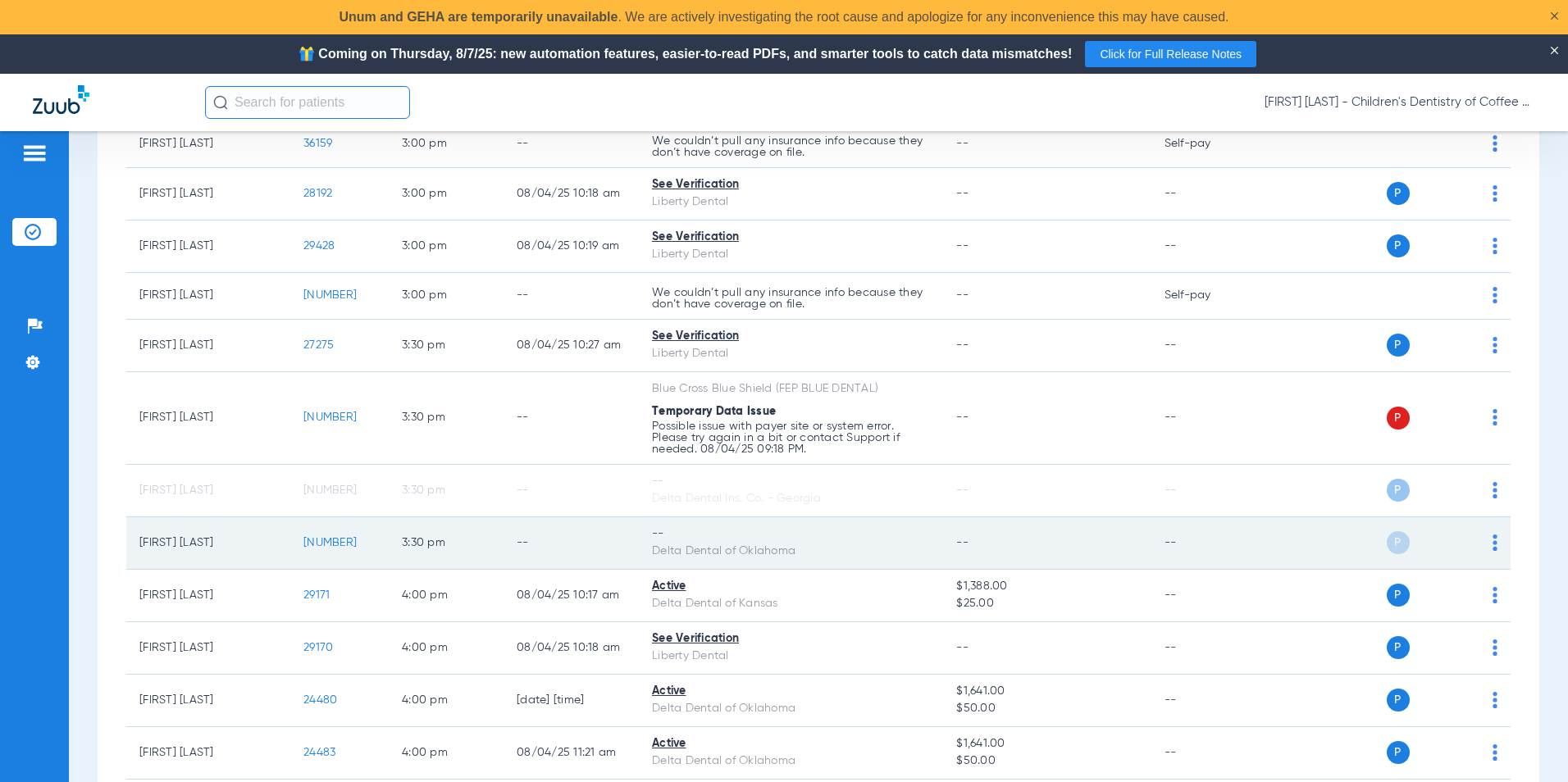 click 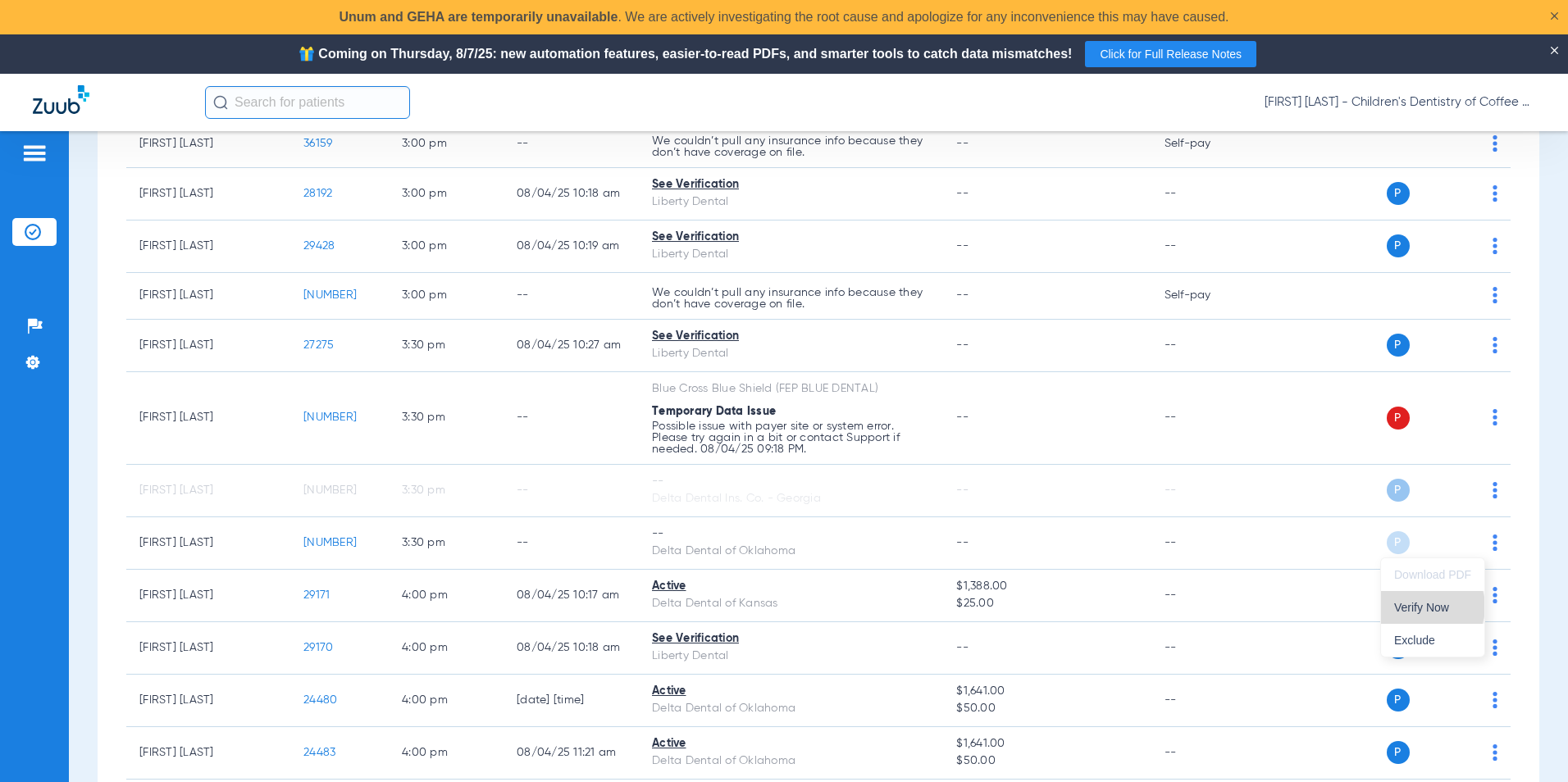 click on "Verify Now" at bounding box center [1433, 607] 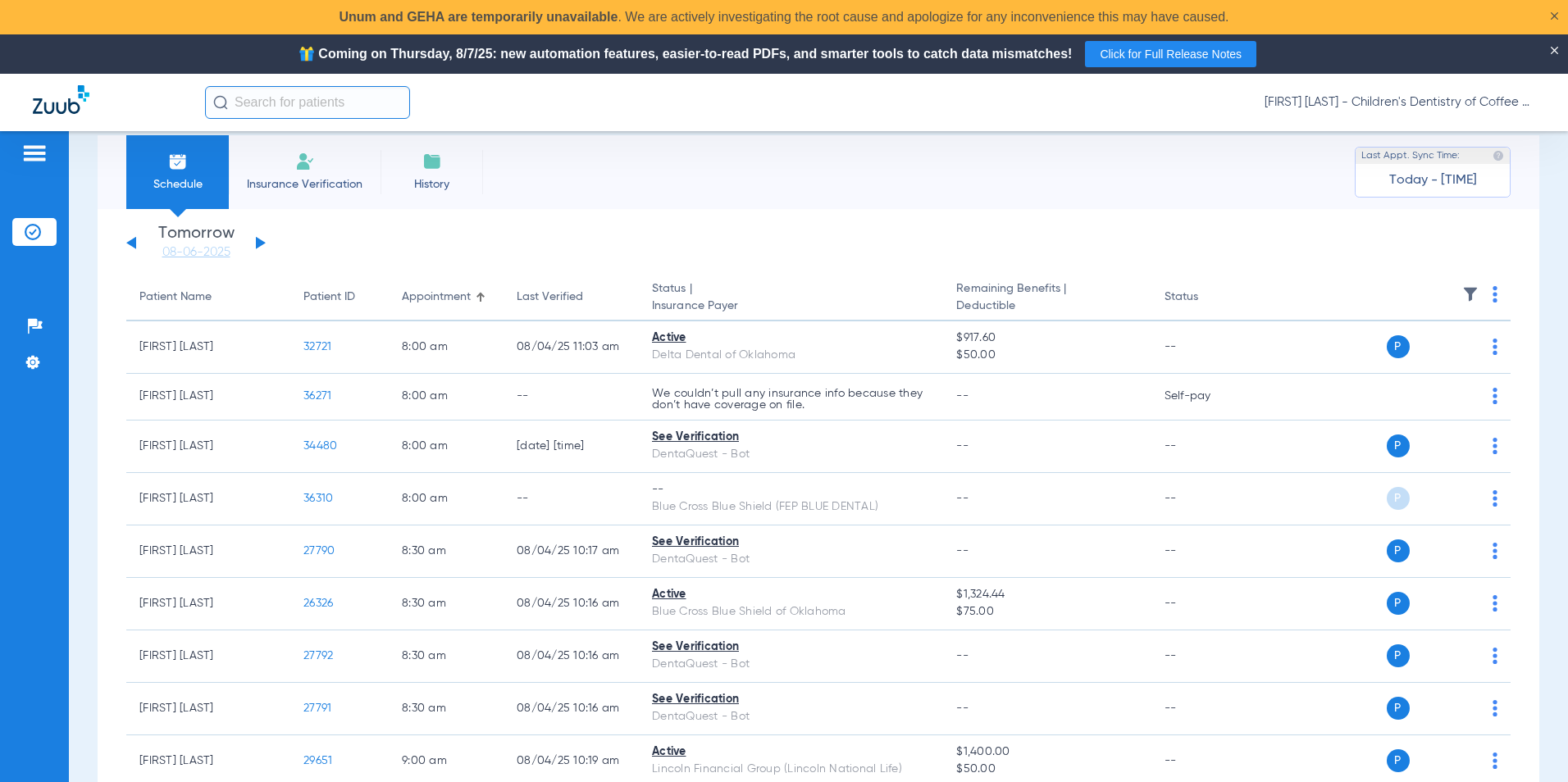 scroll, scrollTop: 0, scrollLeft: 0, axis: both 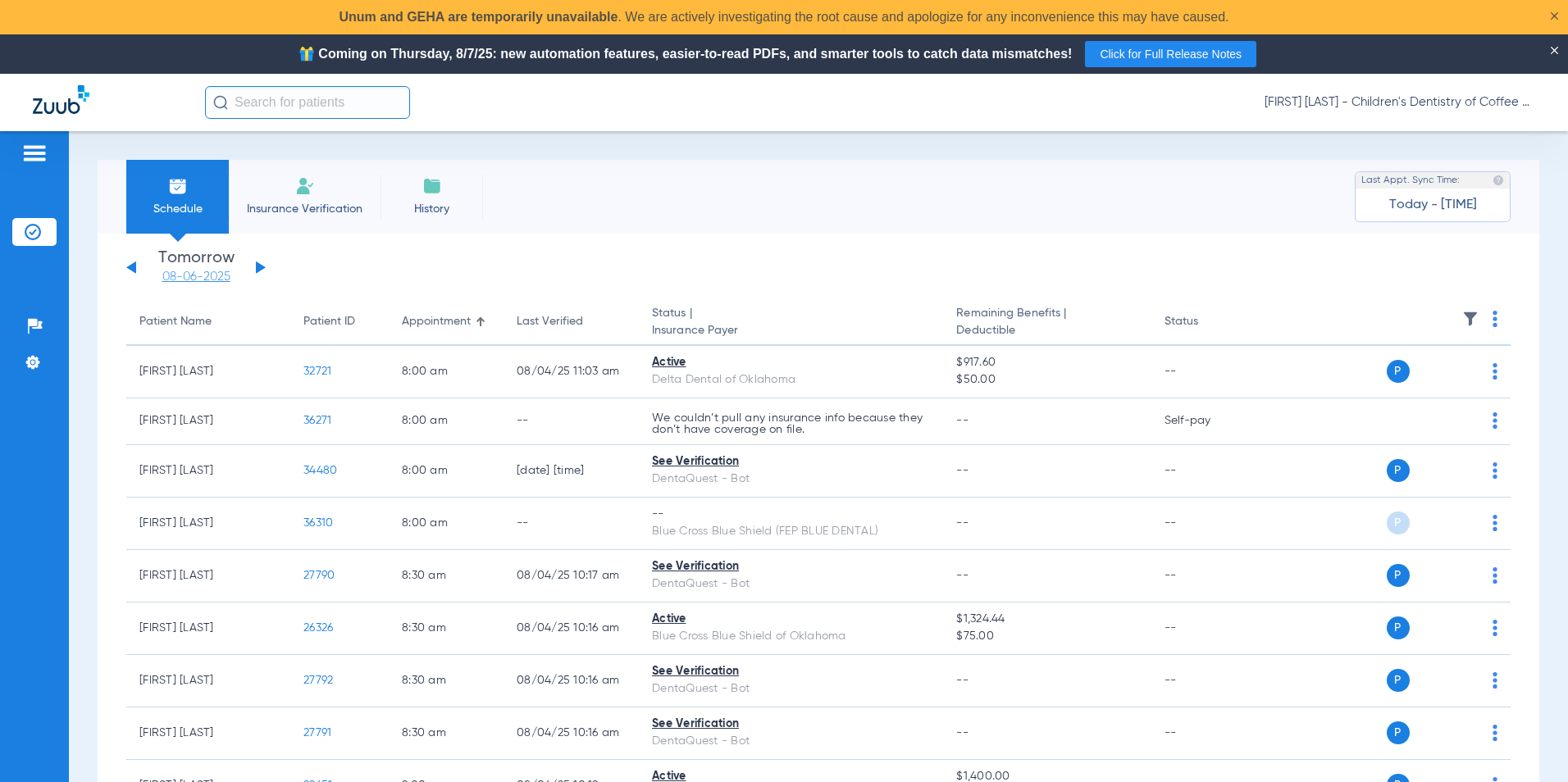 drag, startPoint x: 223, startPoint y: 266, endPoint x: 215, endPoint y: 270, distance: 8.944272 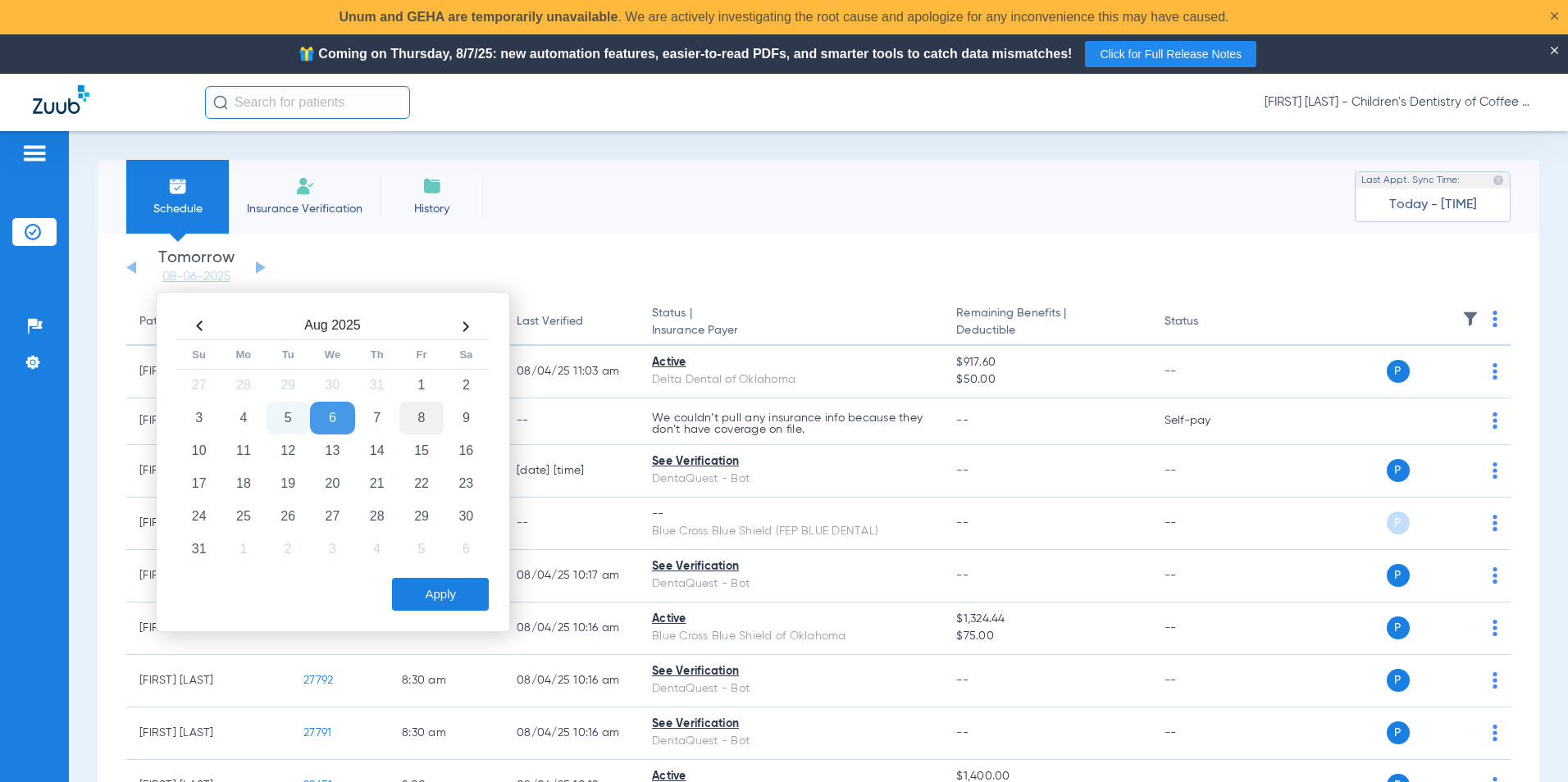 click on "8" 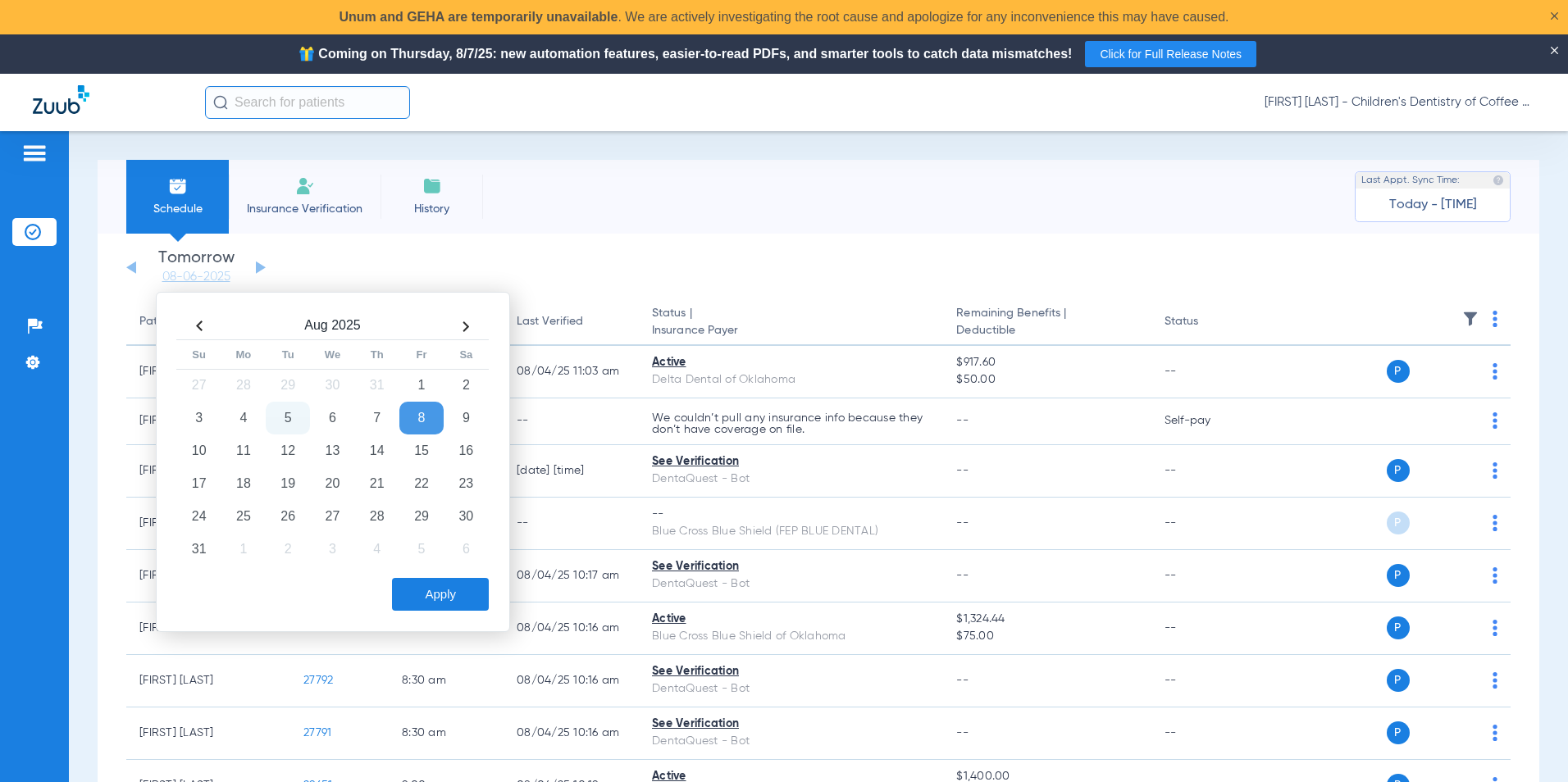 click on "Apply" 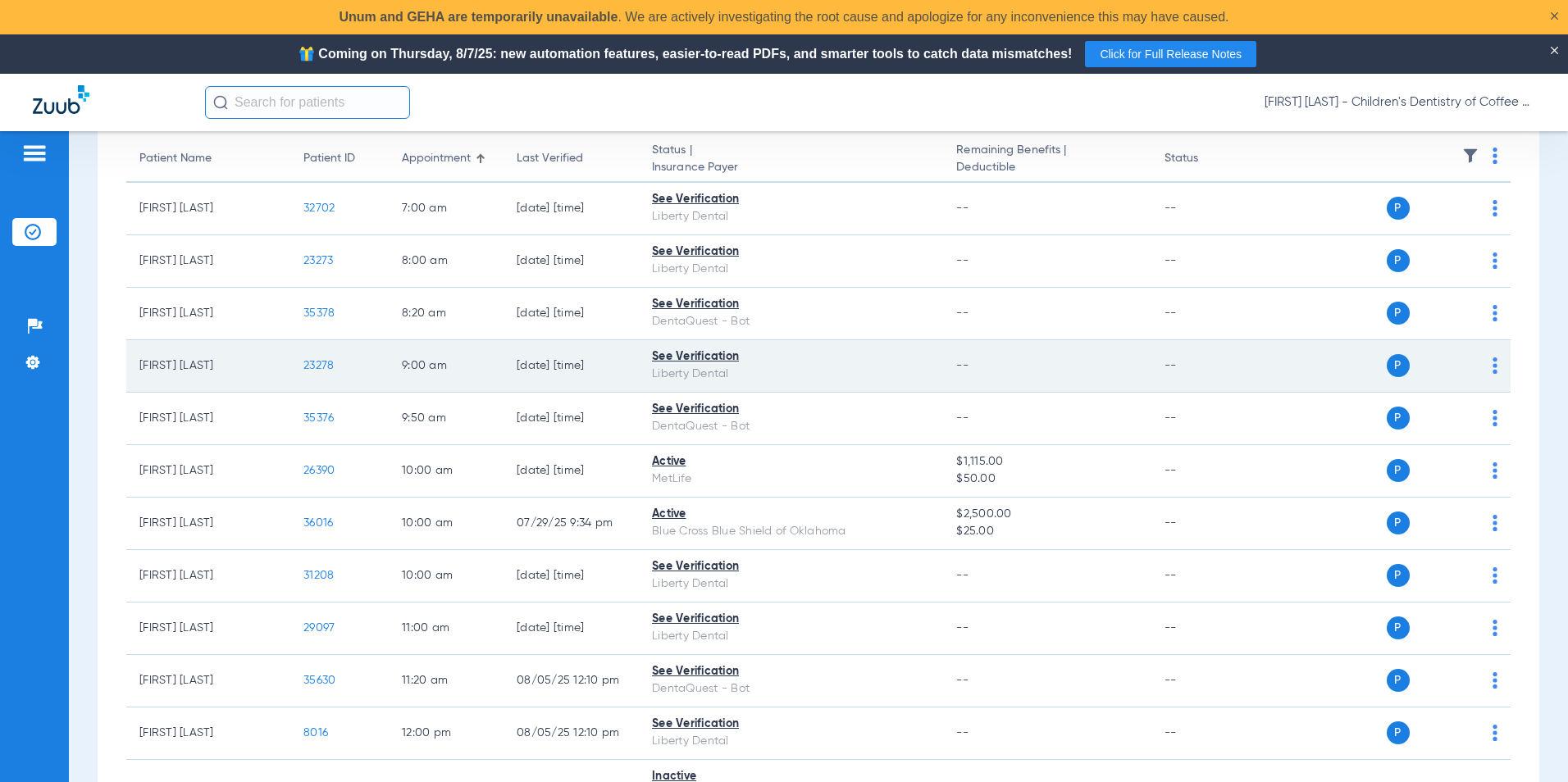 scroll, scrollTop: 164, scrollLeft: 0, axis: vertical 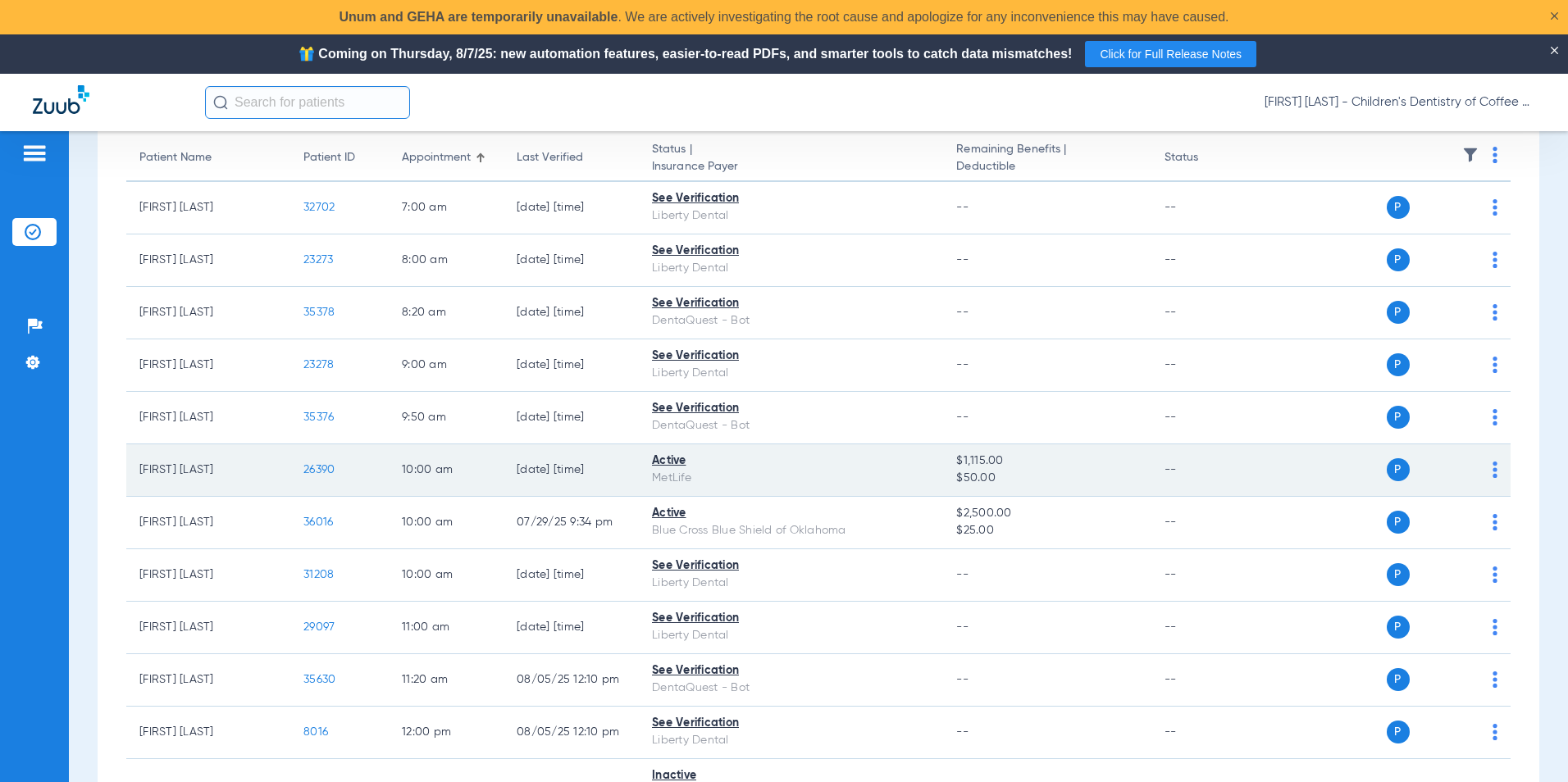 click on "P S" 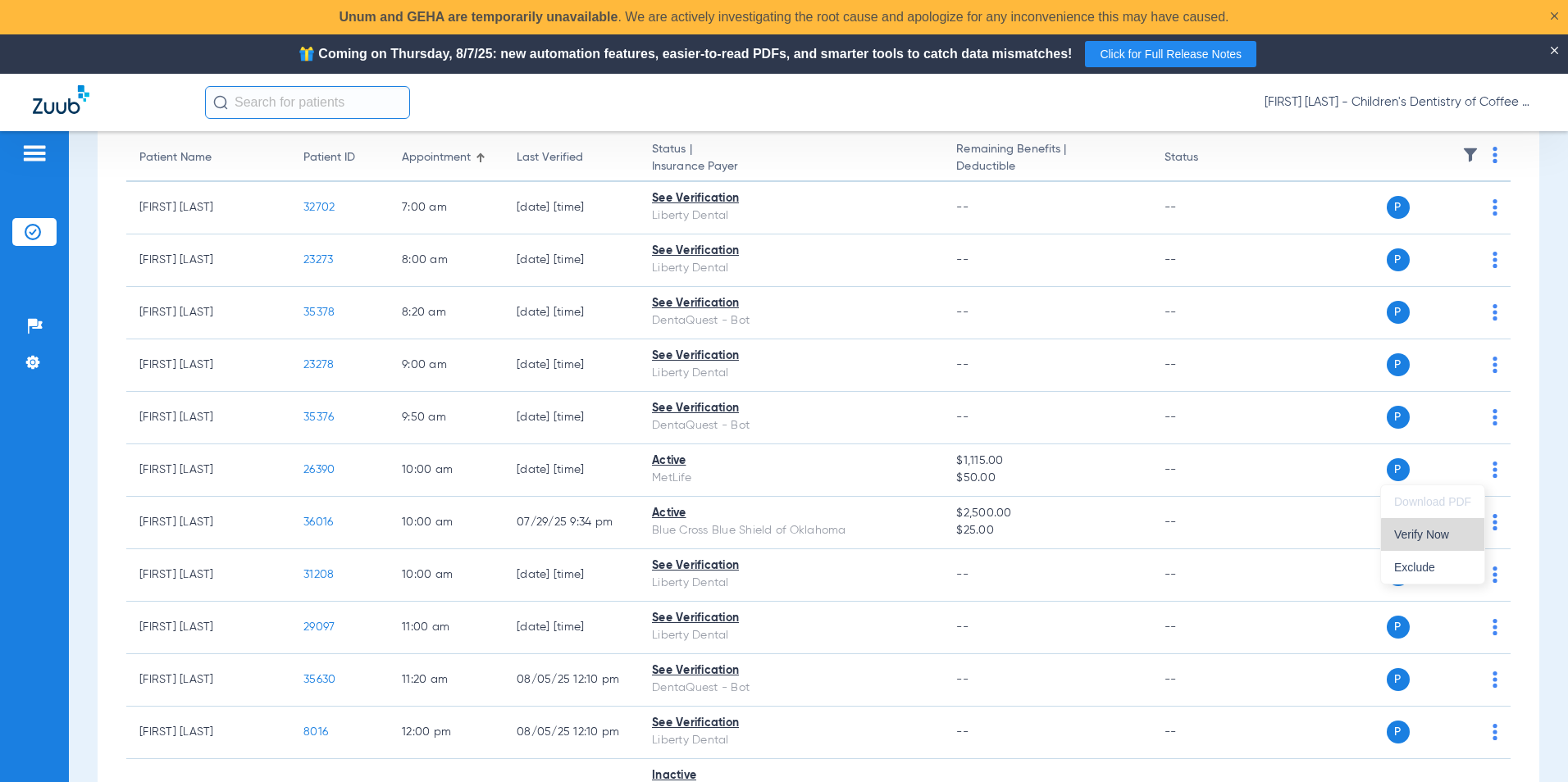 click on "Verify Now" at bounding box center (1433, 534) 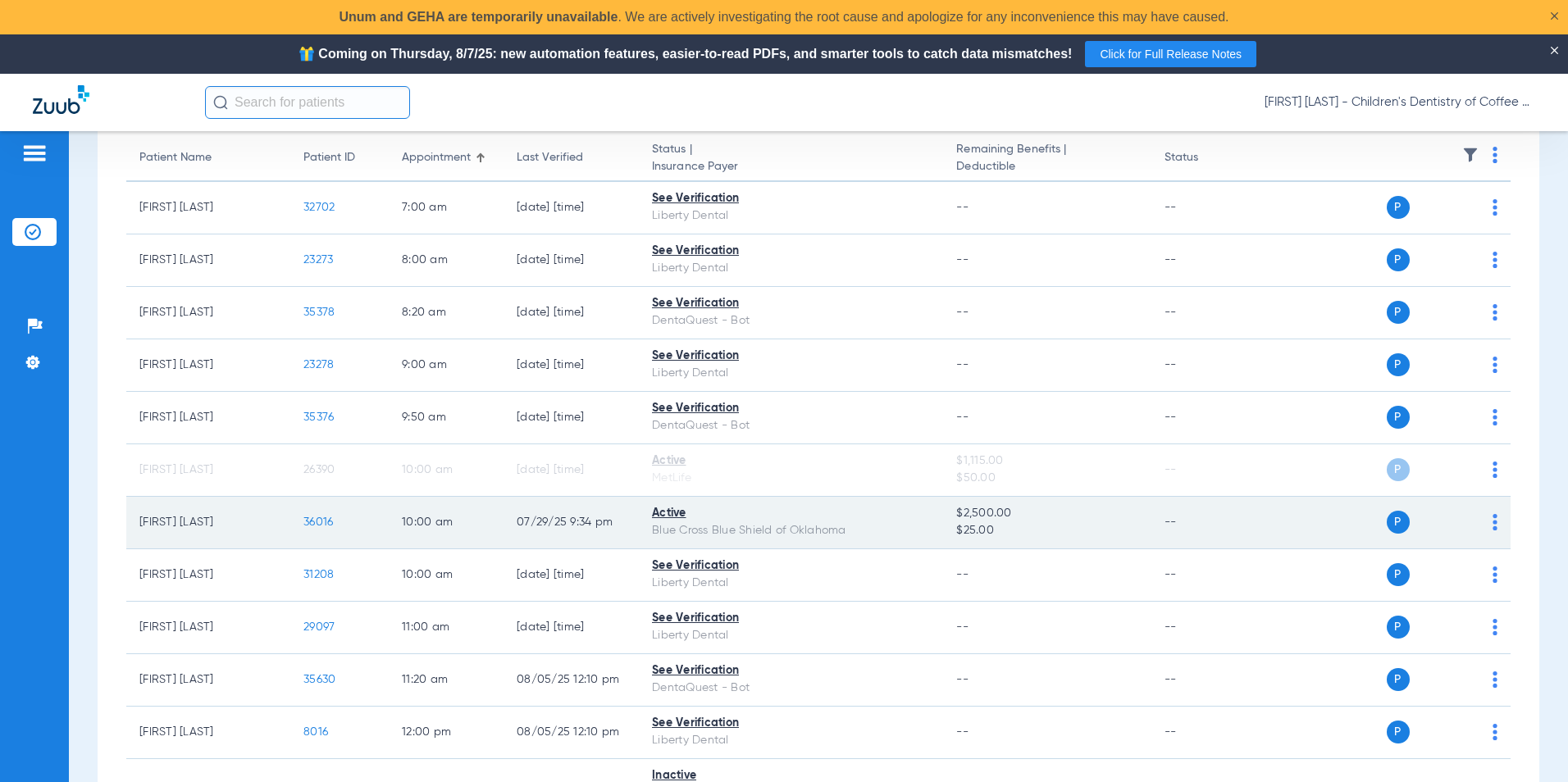 click on "P S" 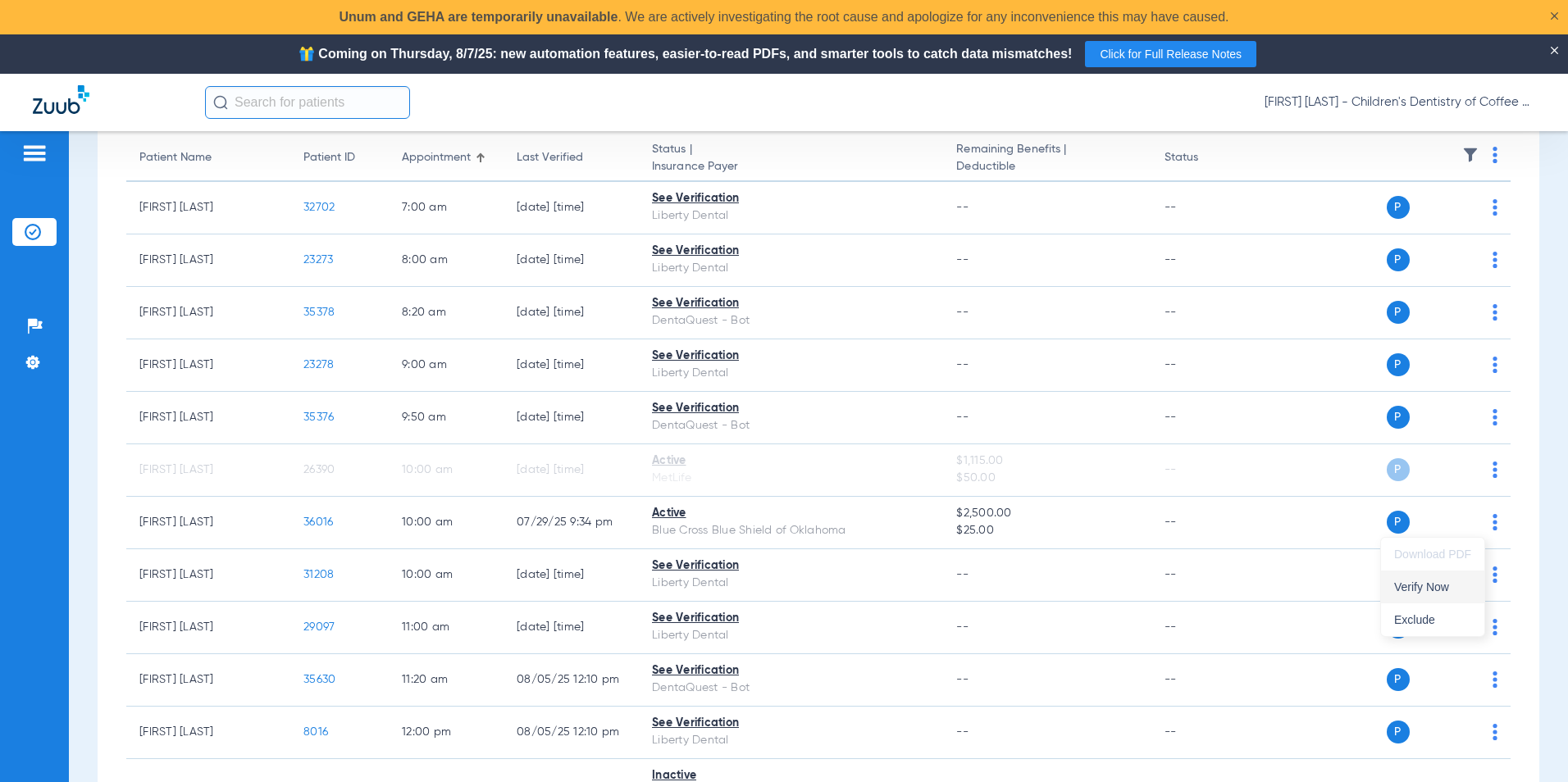 click on "Verify Now" at bounding box center [1433, 587] 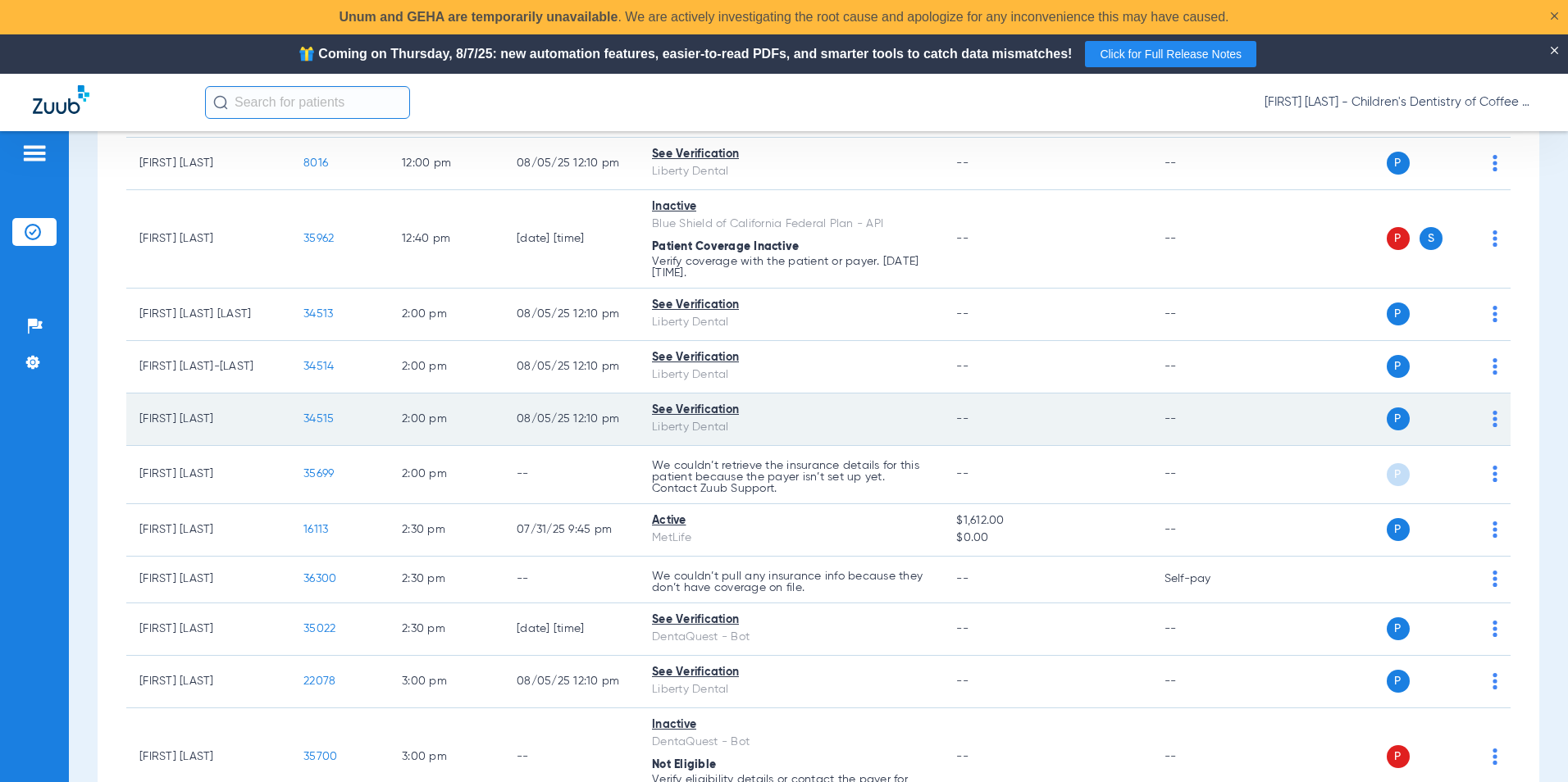 scroll, scrollTop: 738, scrollLeft: 0, axis: vertical 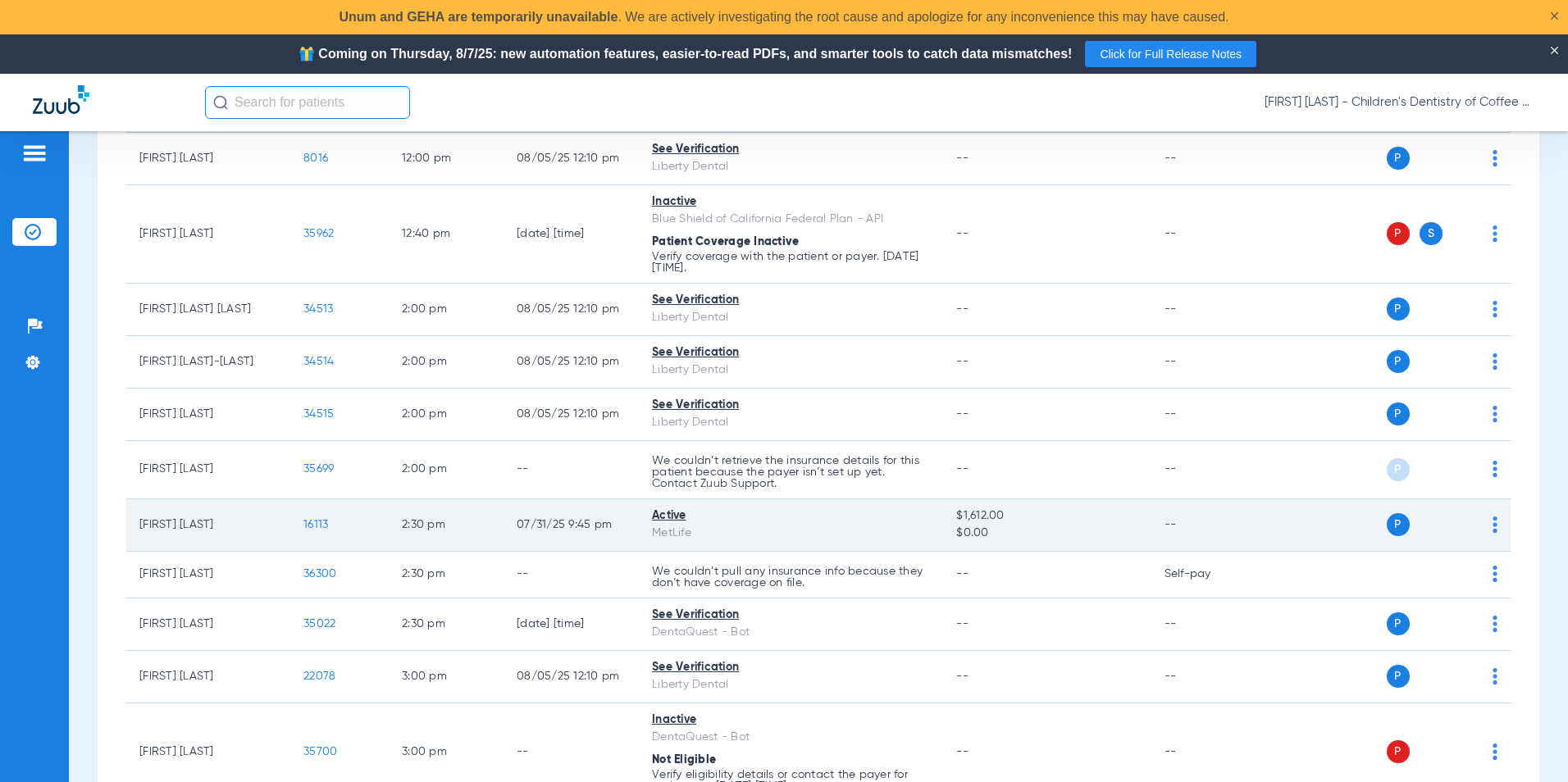 click on "P S" 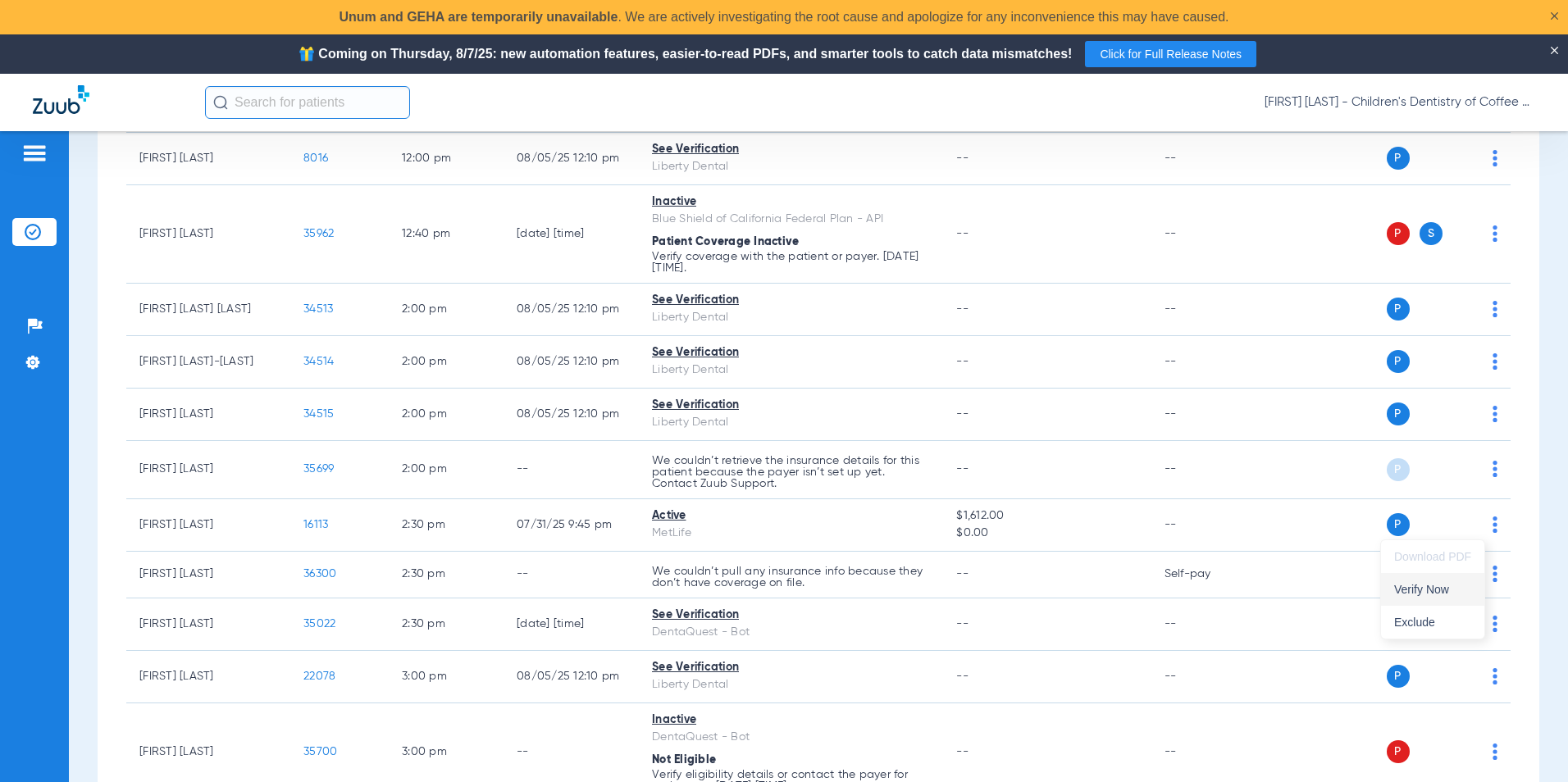 click on "Verify Now" at bounding box center (1433, 589) 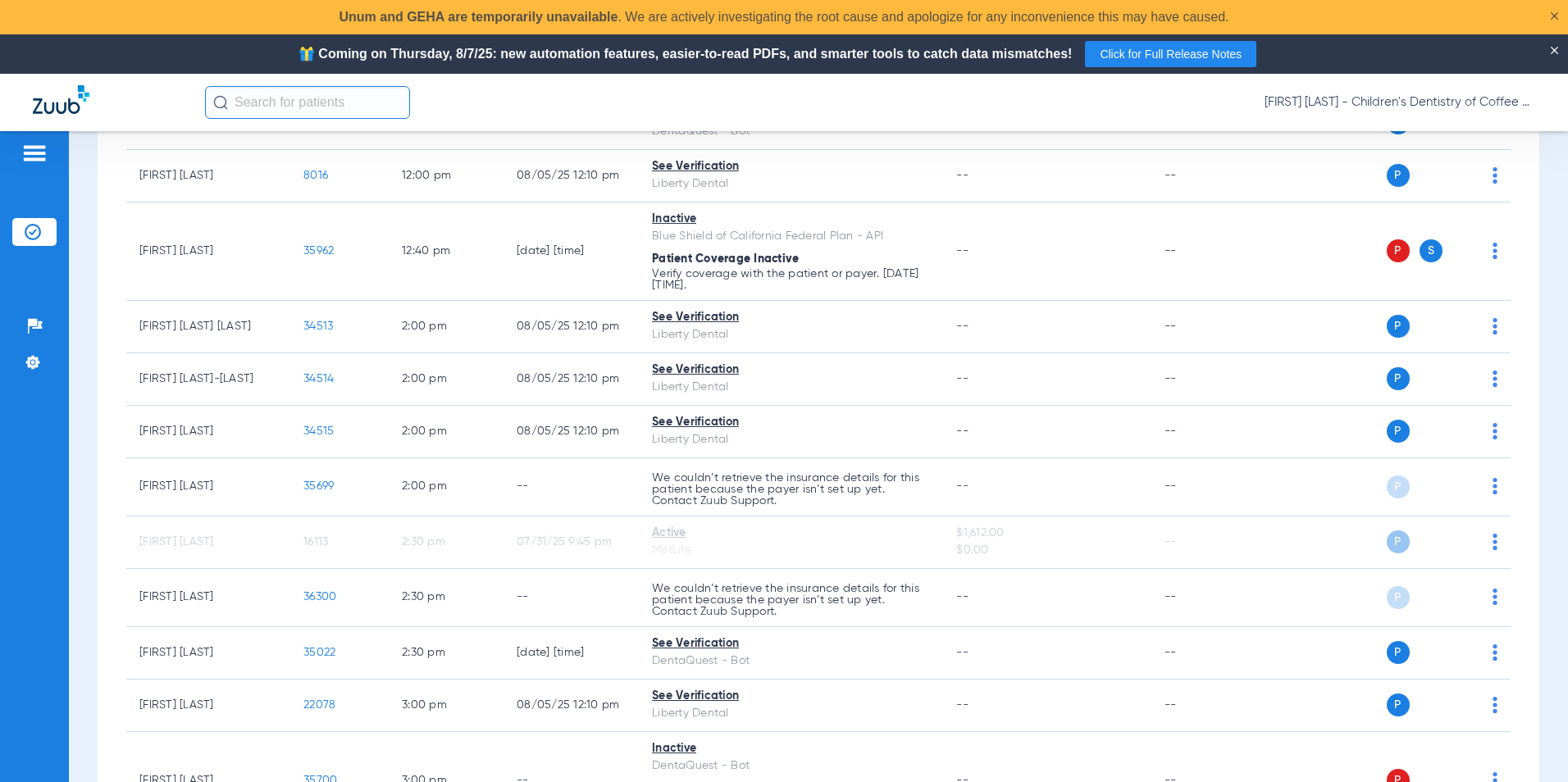 scroll, scrollTop: 786, scrollLeft: 0, axis: vertical 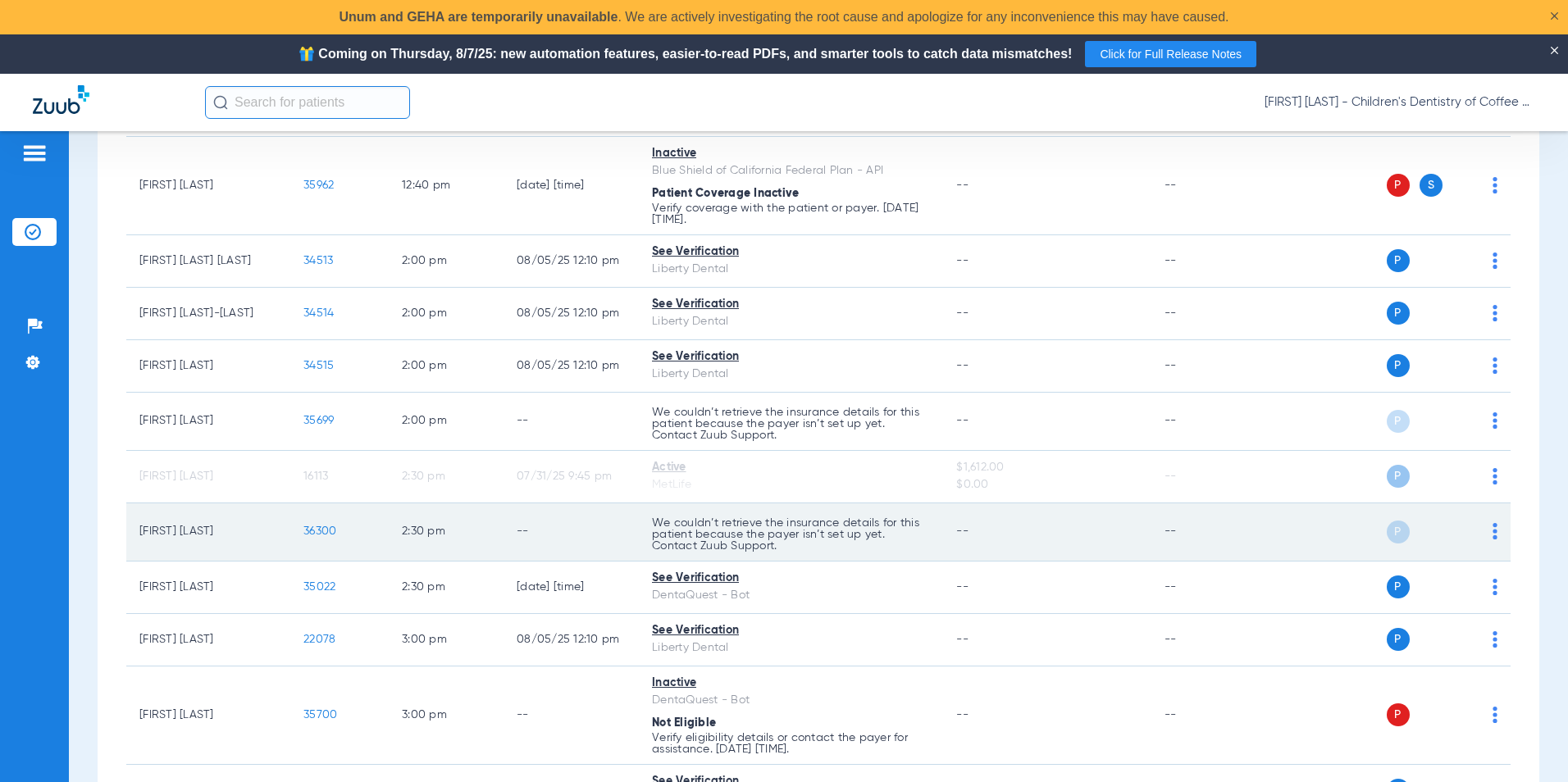 click 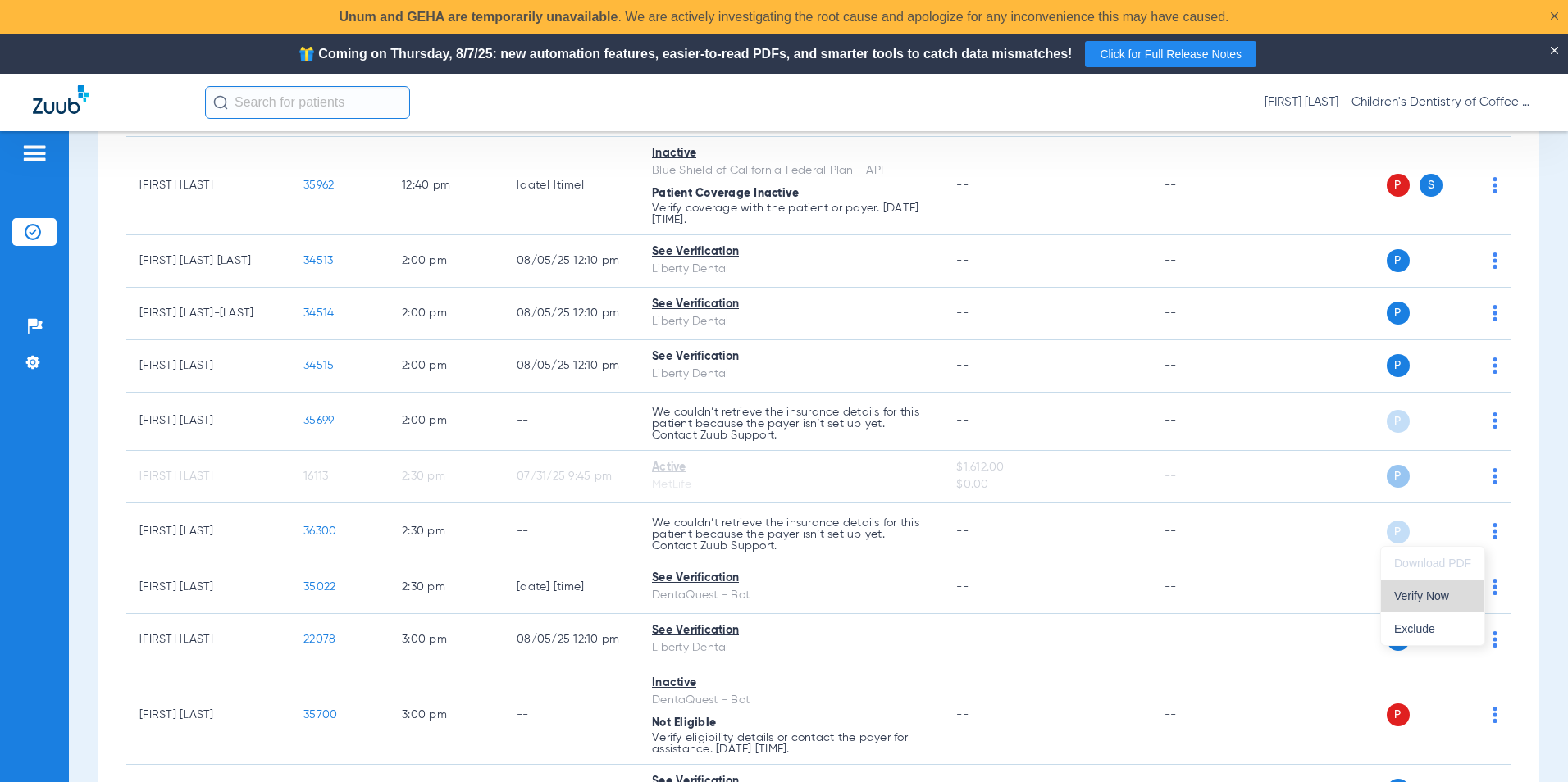 click on "Verify Now" at bounding box center (1433, 596) 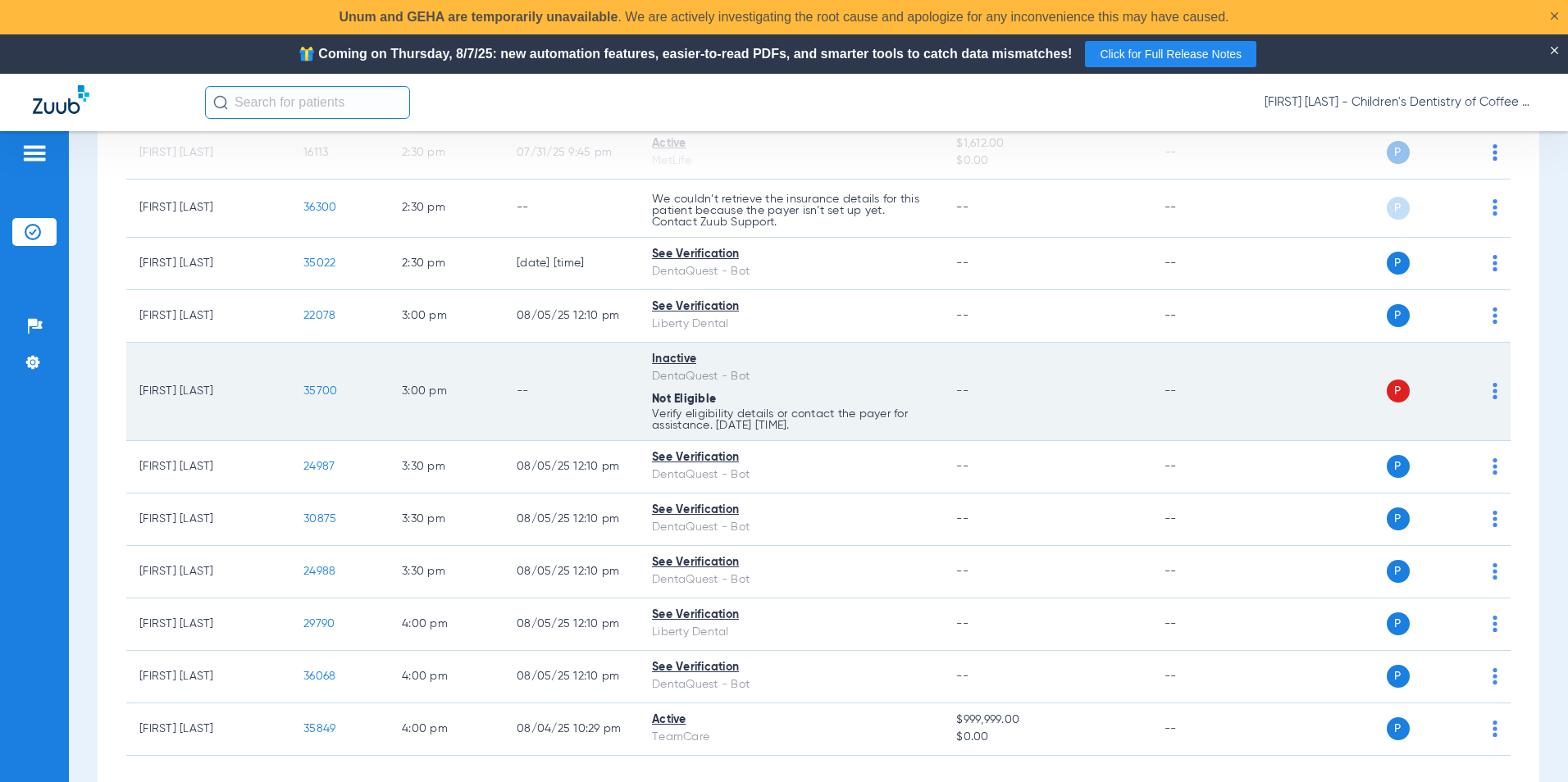 scroll, scrollTop: 1114, scrollLeft: 0, axis: vertical 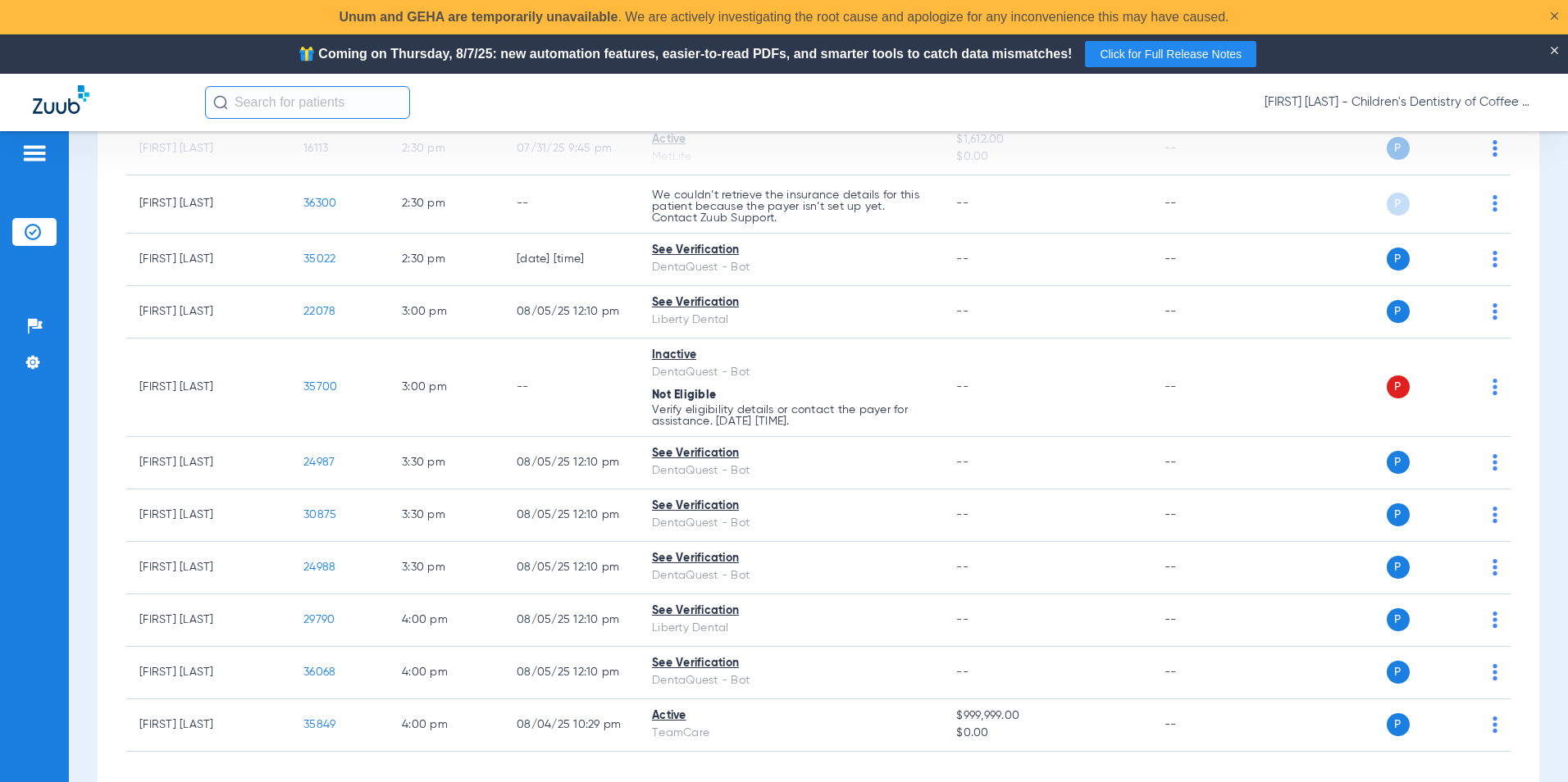 click on "Patients  Insurance Verification  Setup  Help Center Settings" 